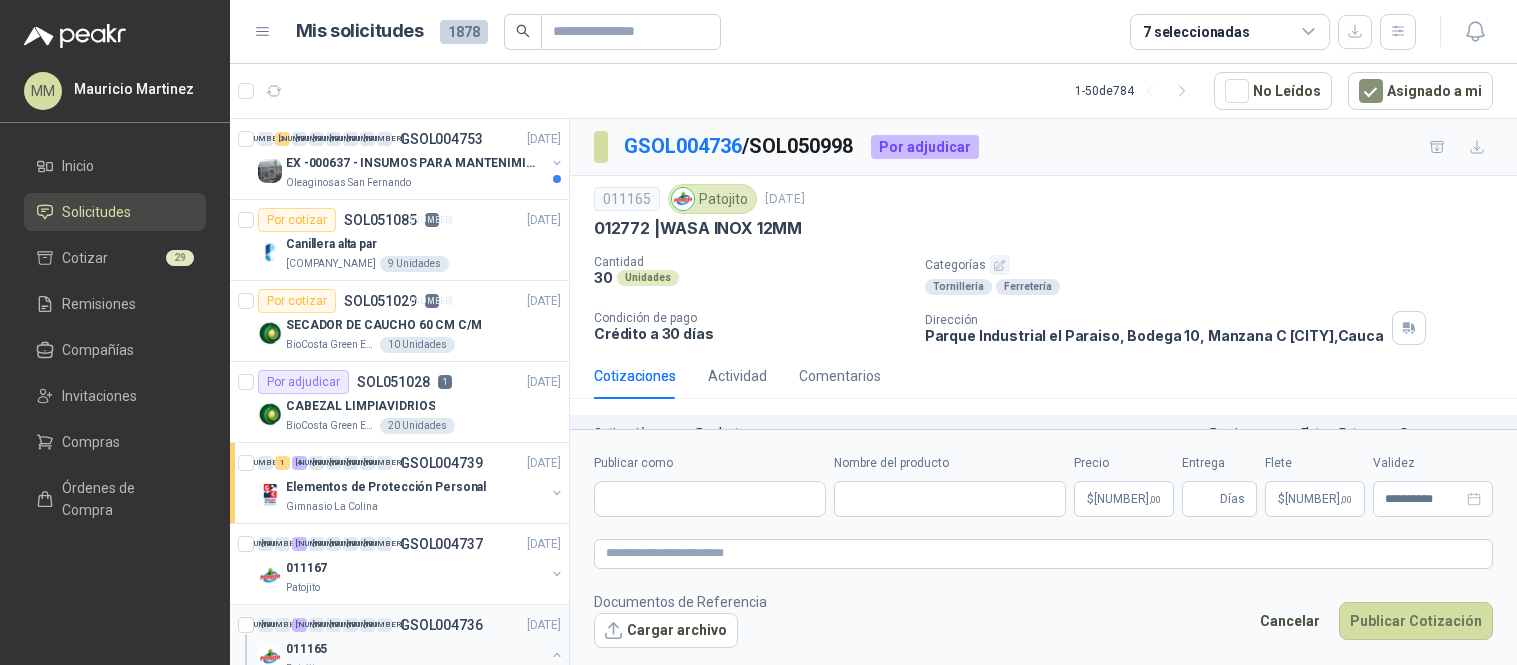 scroll, scrollTop: 0, scrollLeft: 0, axis: both 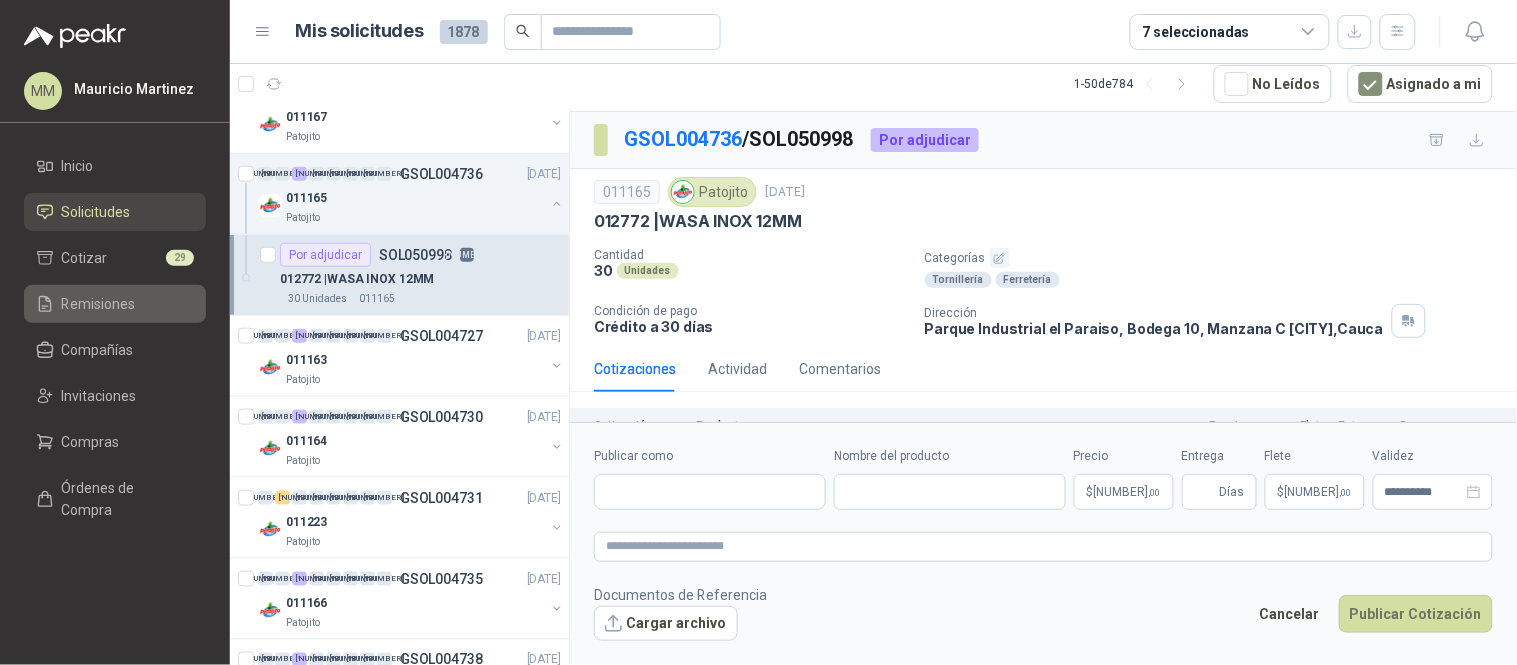 click on "Remisiones" at bounding box center (99, 304) 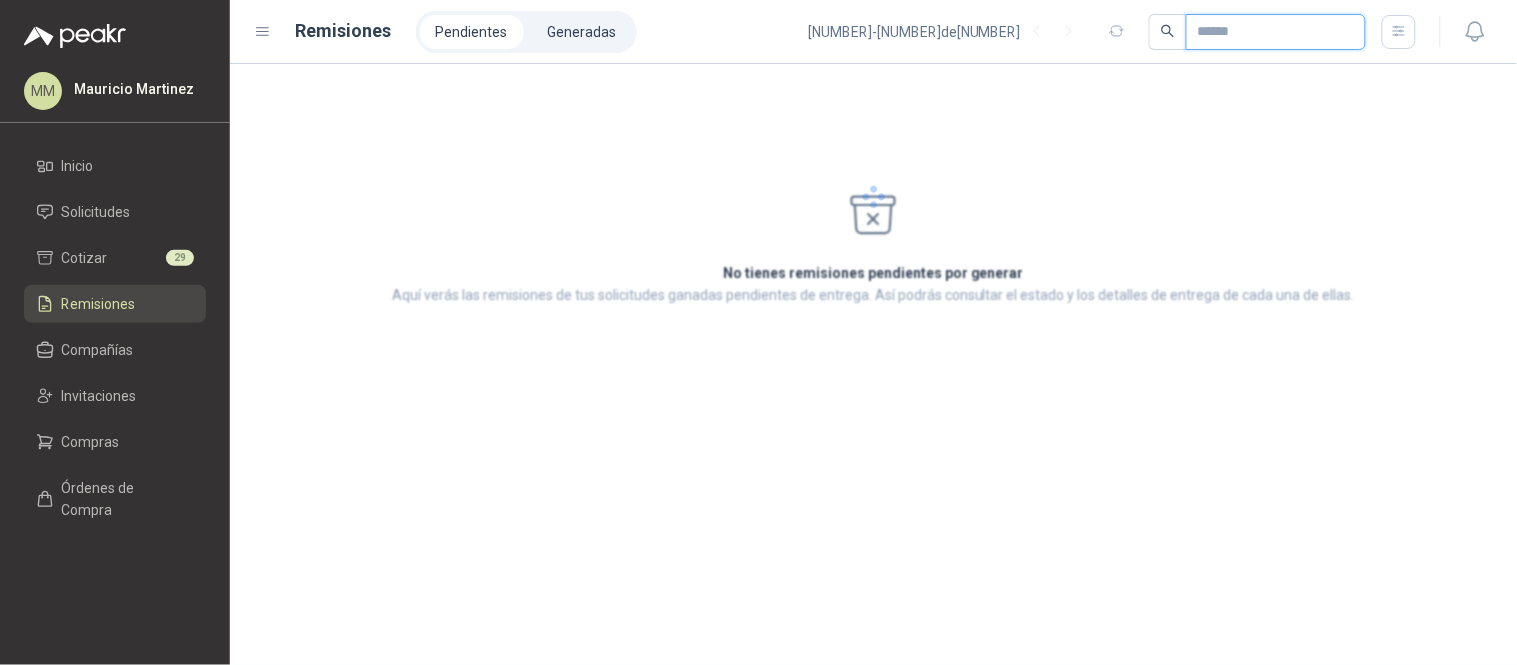 click at bounding box center [1268, 32] 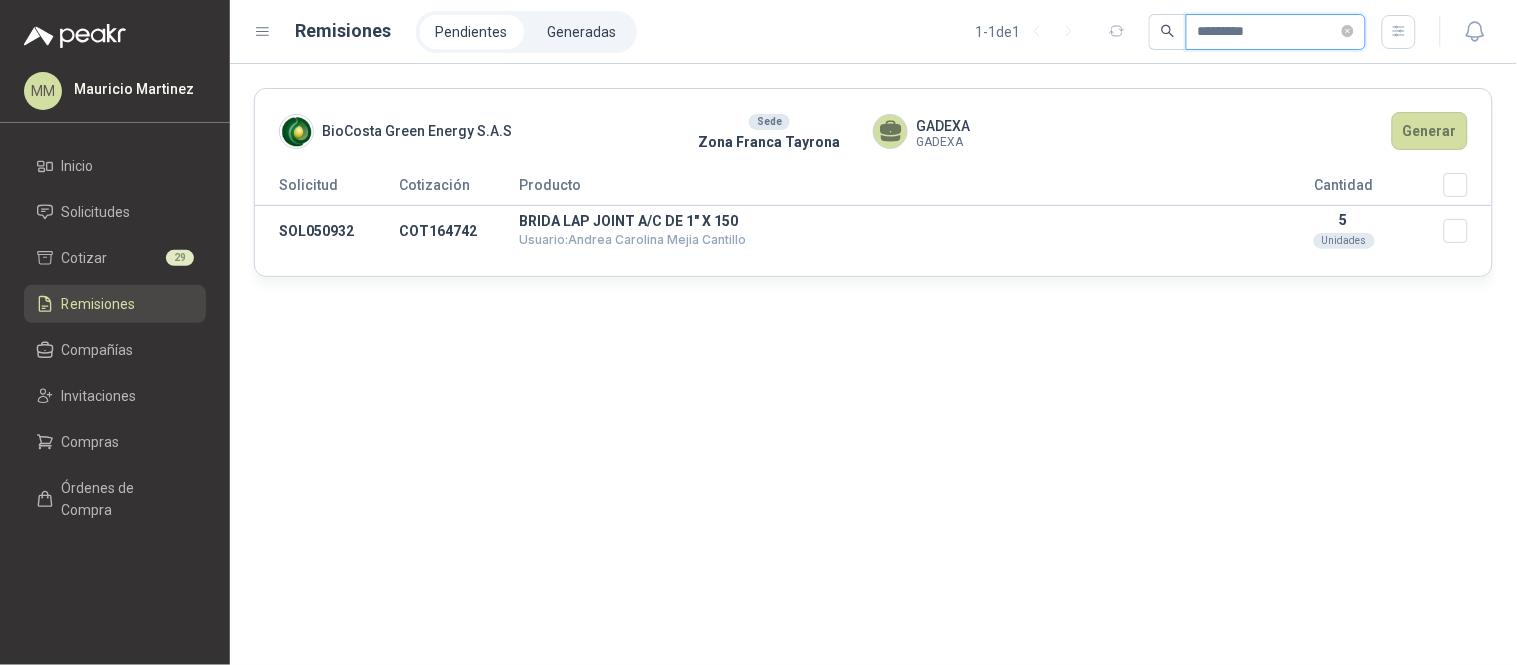 type on "*********" 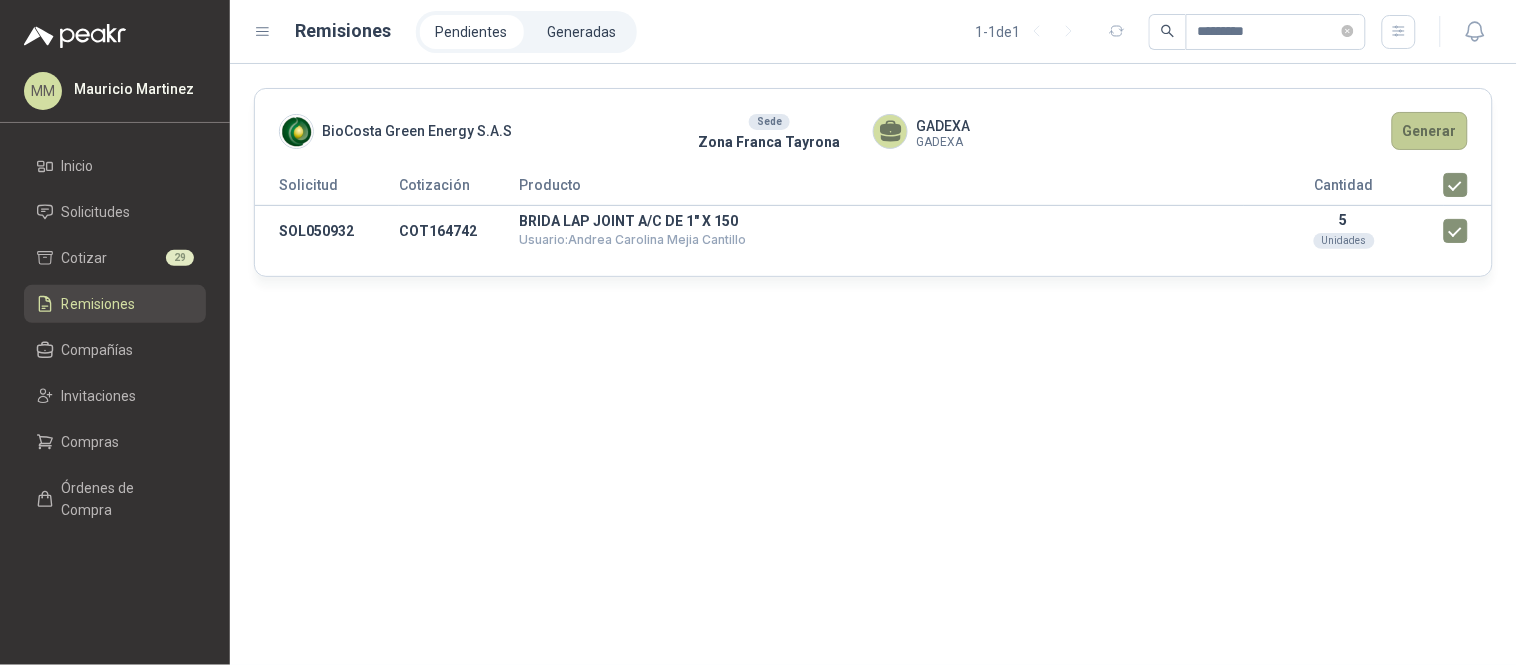 click on "Generar" at bounding box center (1430, 131) 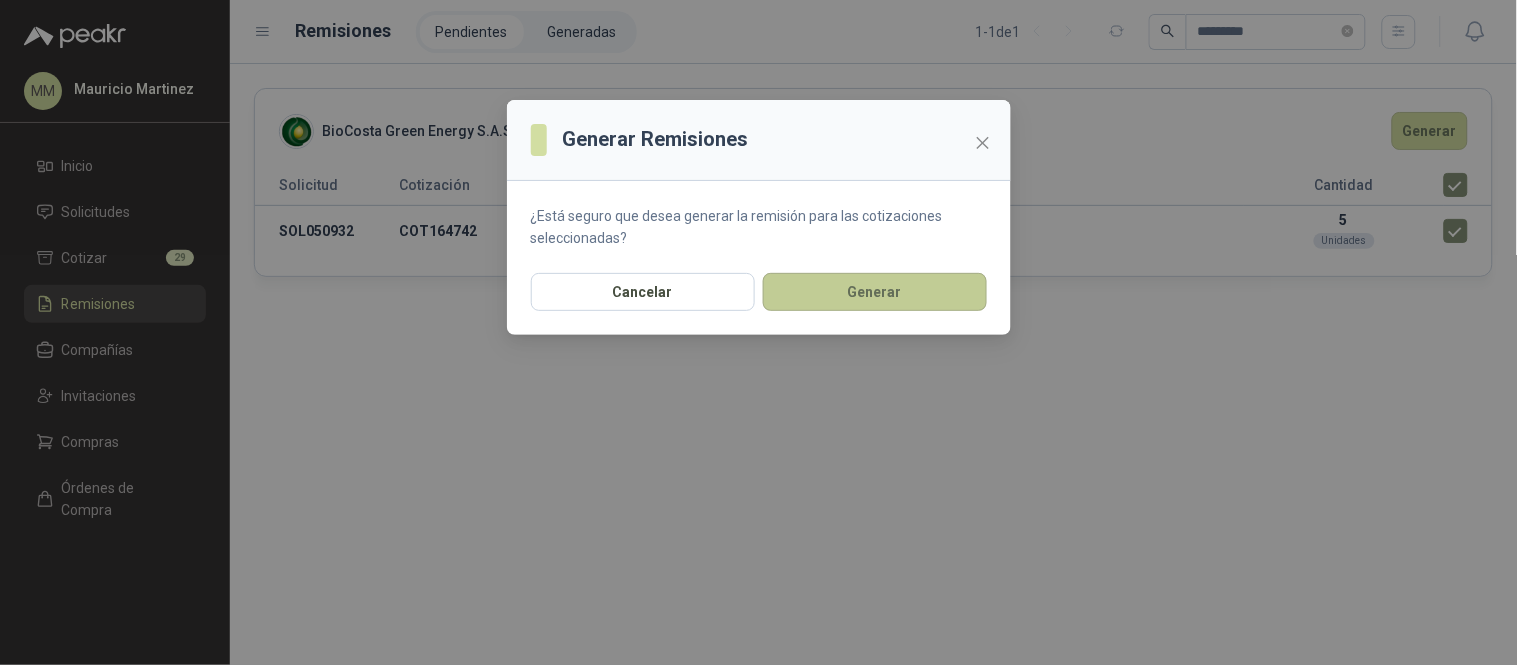 click on "Generar" at bounding box center [875, 292] 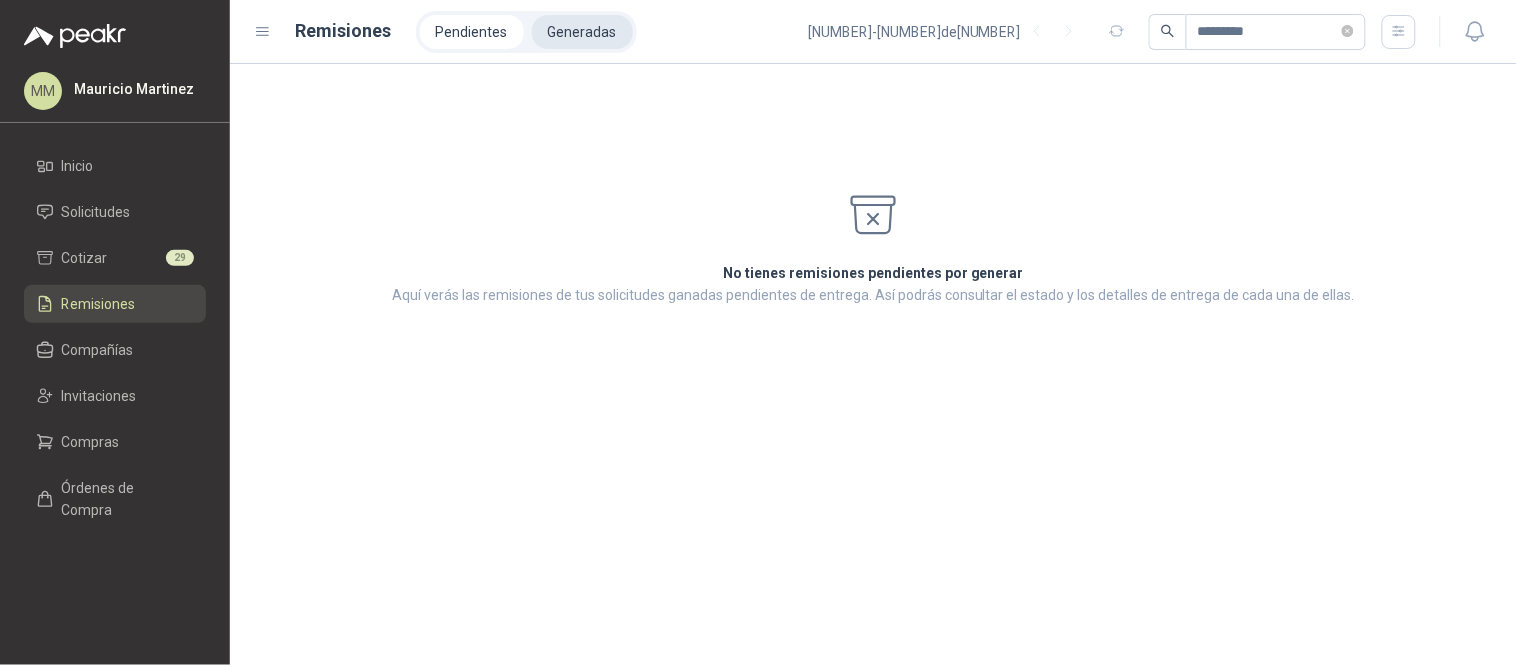 click on "Generadas" at bounding box center (582, 32) 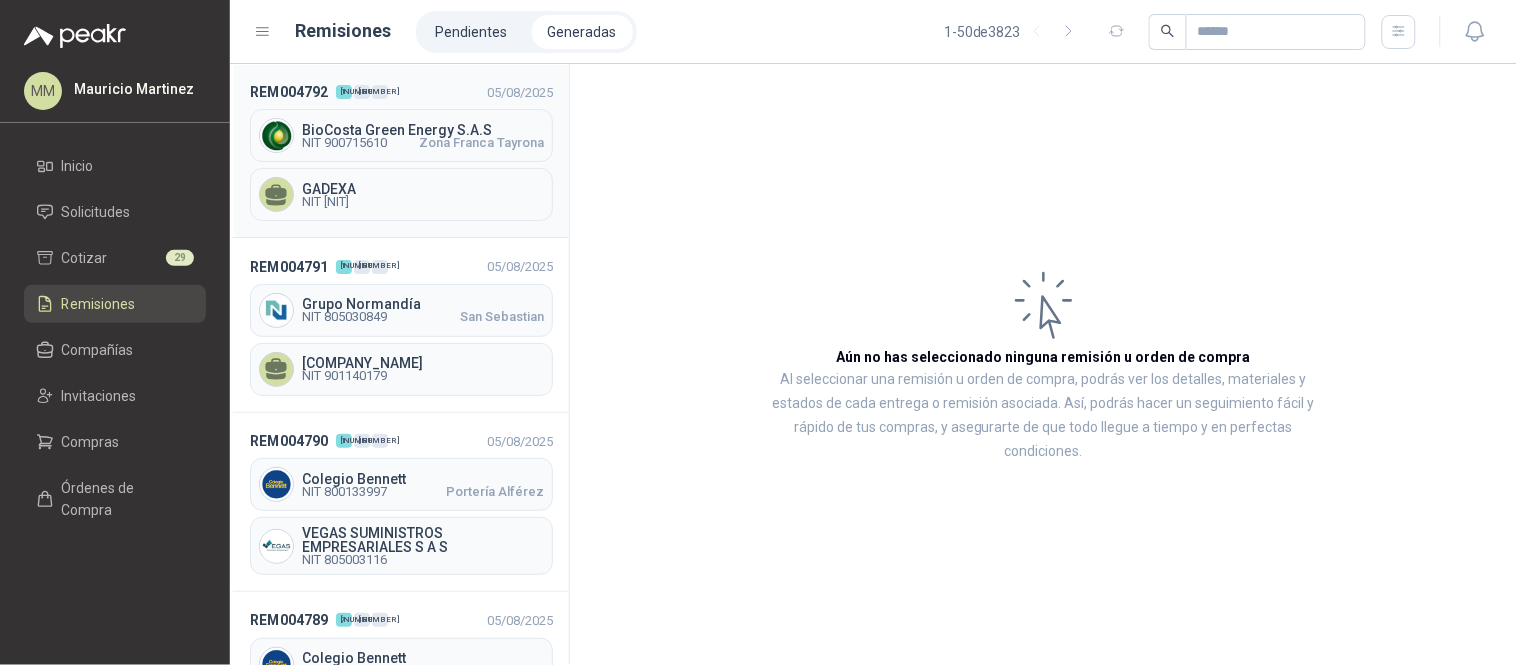 click on "[ORGANIZATION] S.A.S NIT [NUMBER] Zona Franca Tayrona" at bounding box center (401, 135) 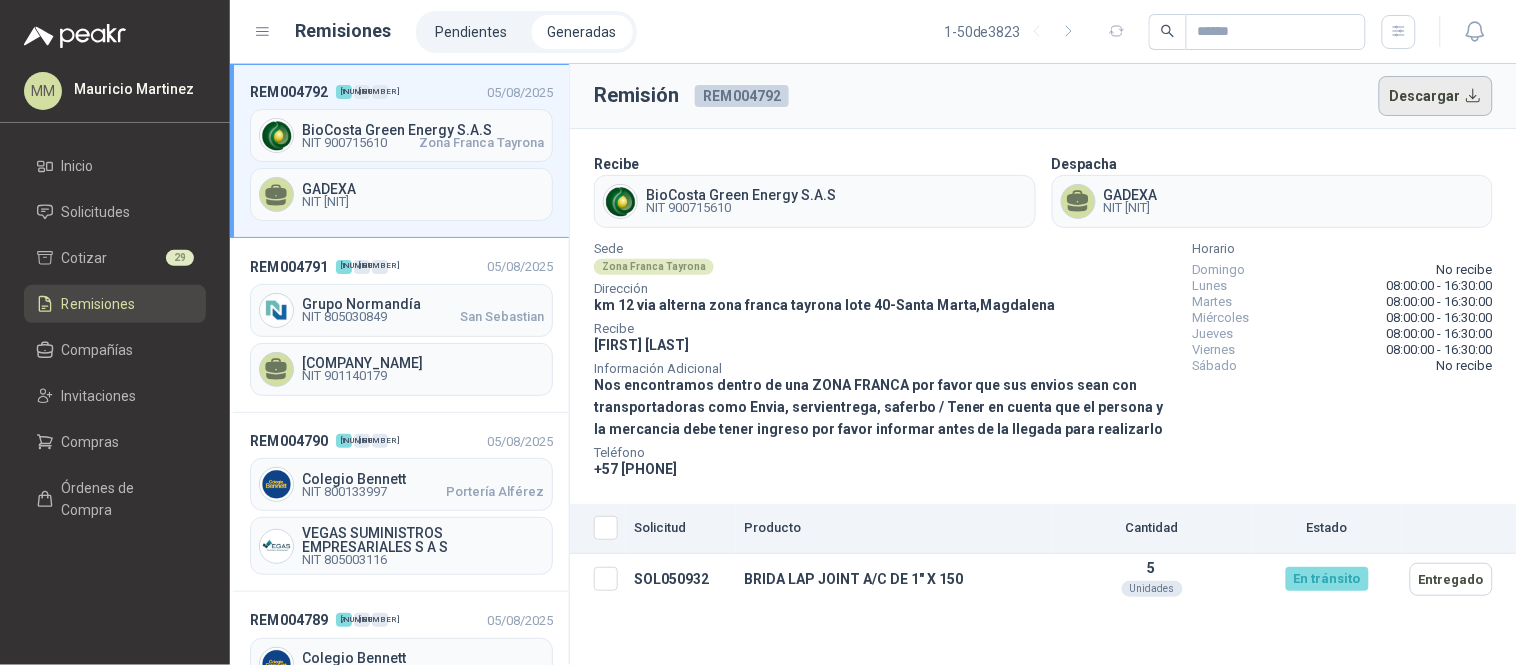 click on "Descargar" at bounding box center [1436, 96] 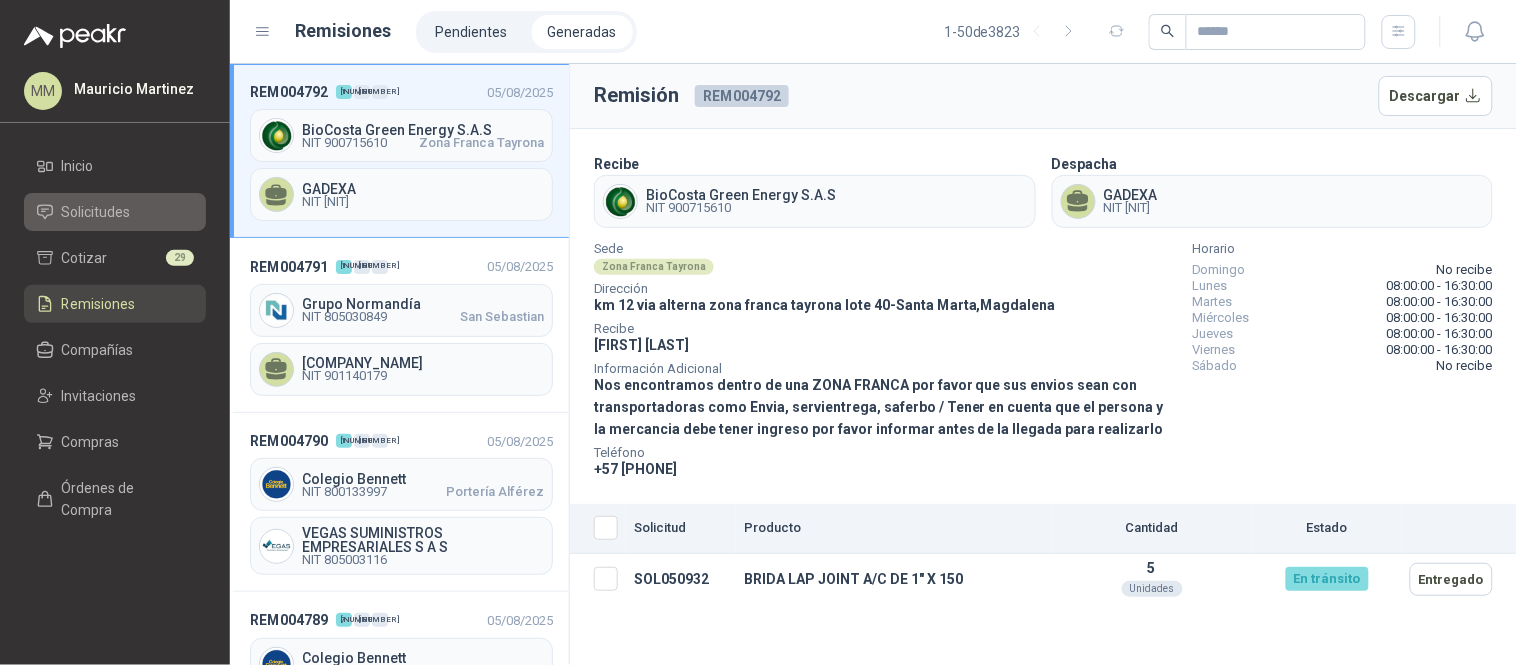 click on "Solicitudes" at bounding box center [115, 212] 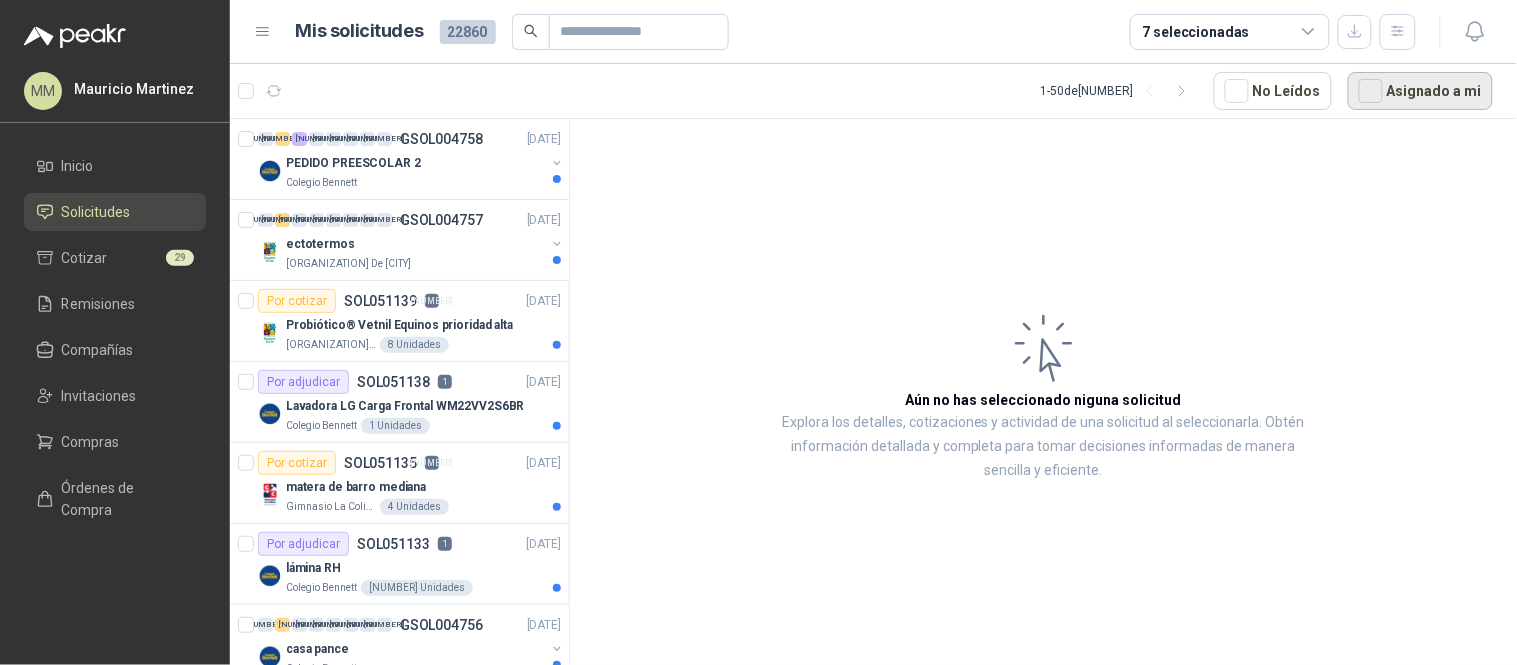 click on "Asignado a mi" at bounding box center [1420, 91] 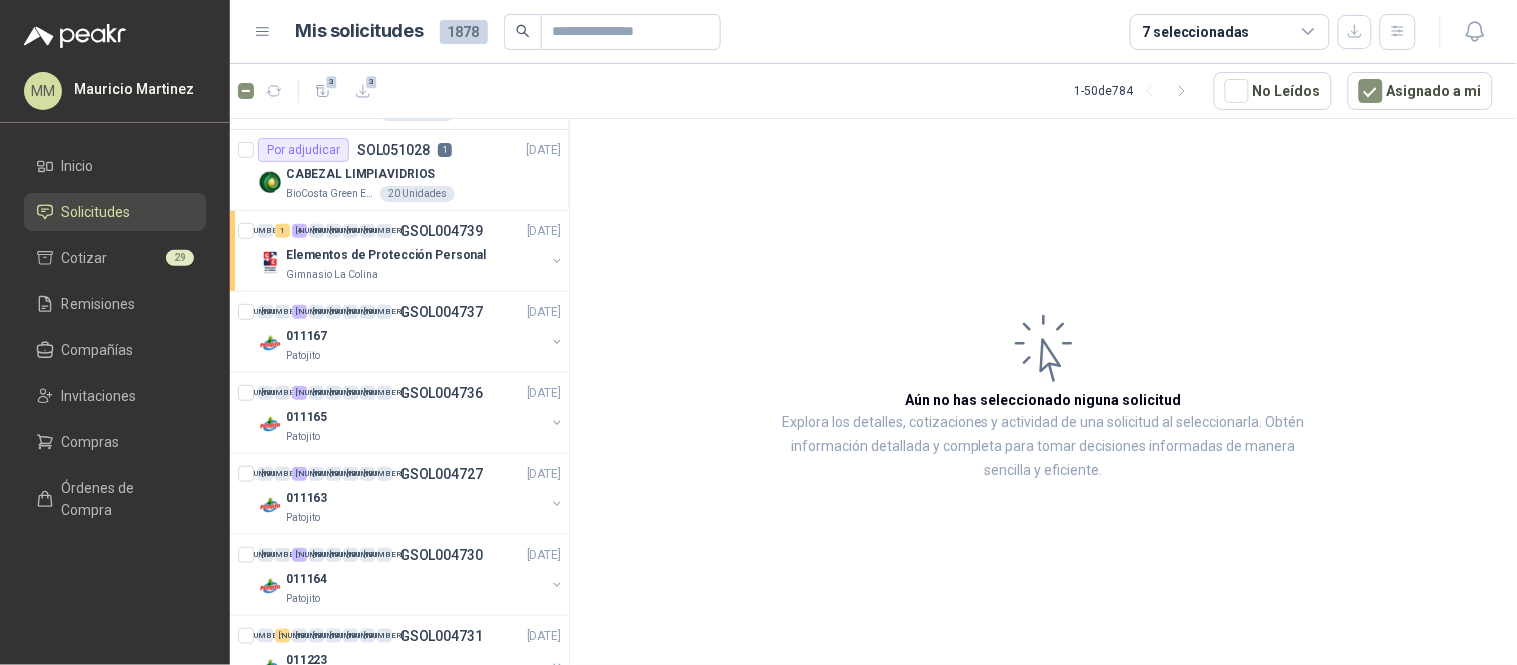 scroll, scrollTop: 222, scrollLeft: 0, axis: vertical 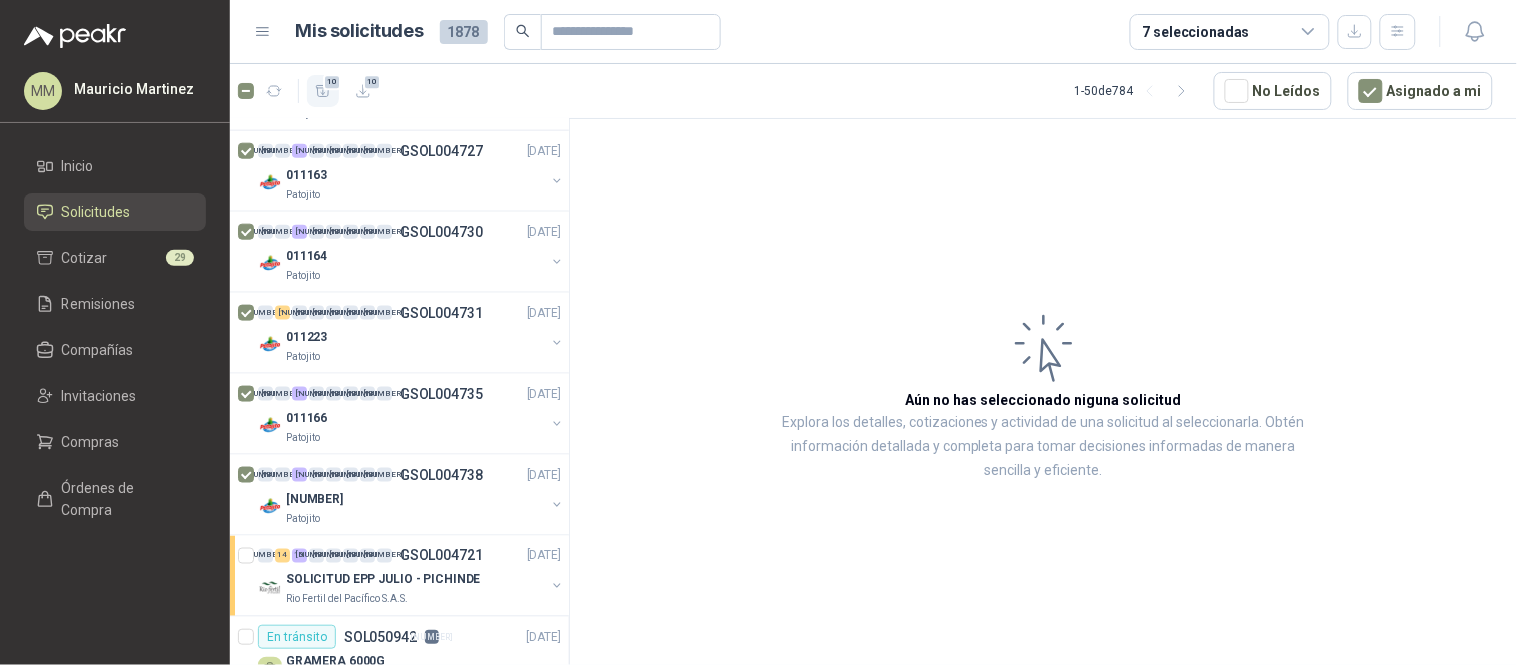 click on "10" at bounding box center (323, 91) 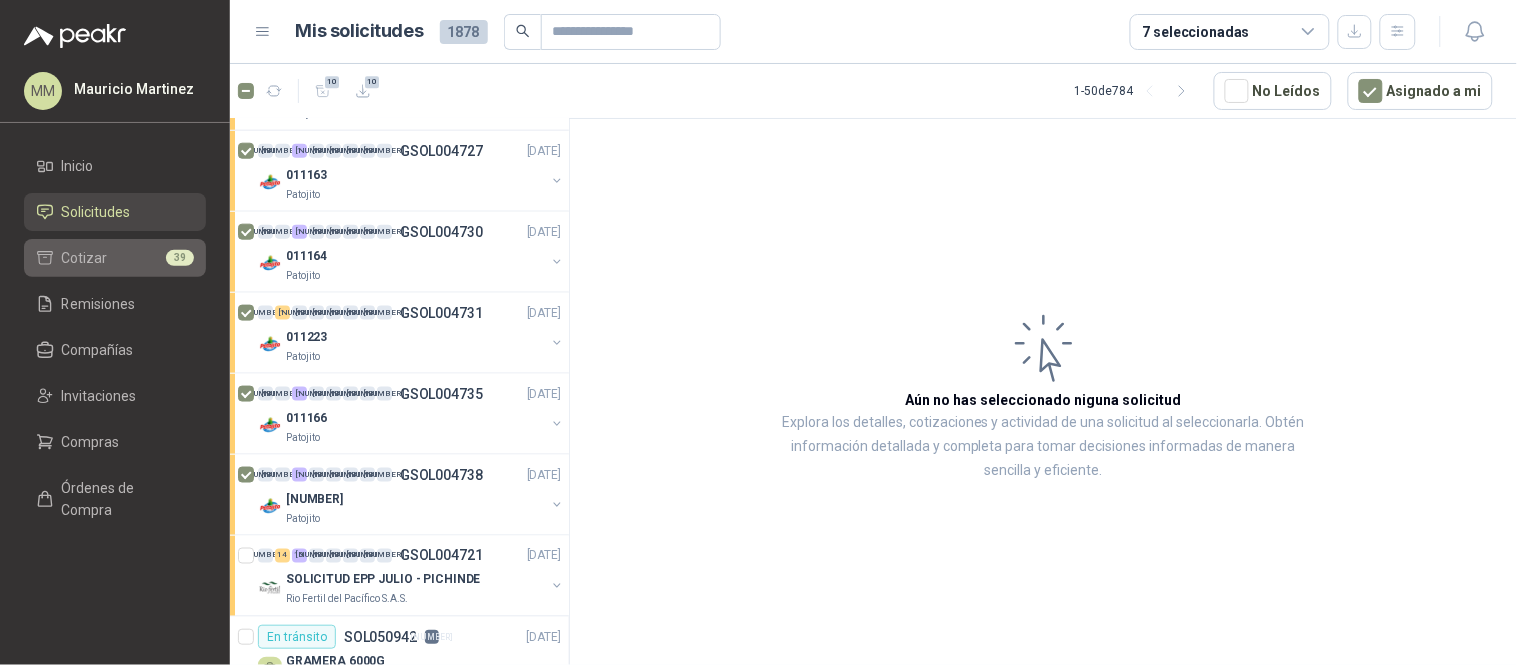 click on "Cotizar 39" at bounding box center [115, 258] 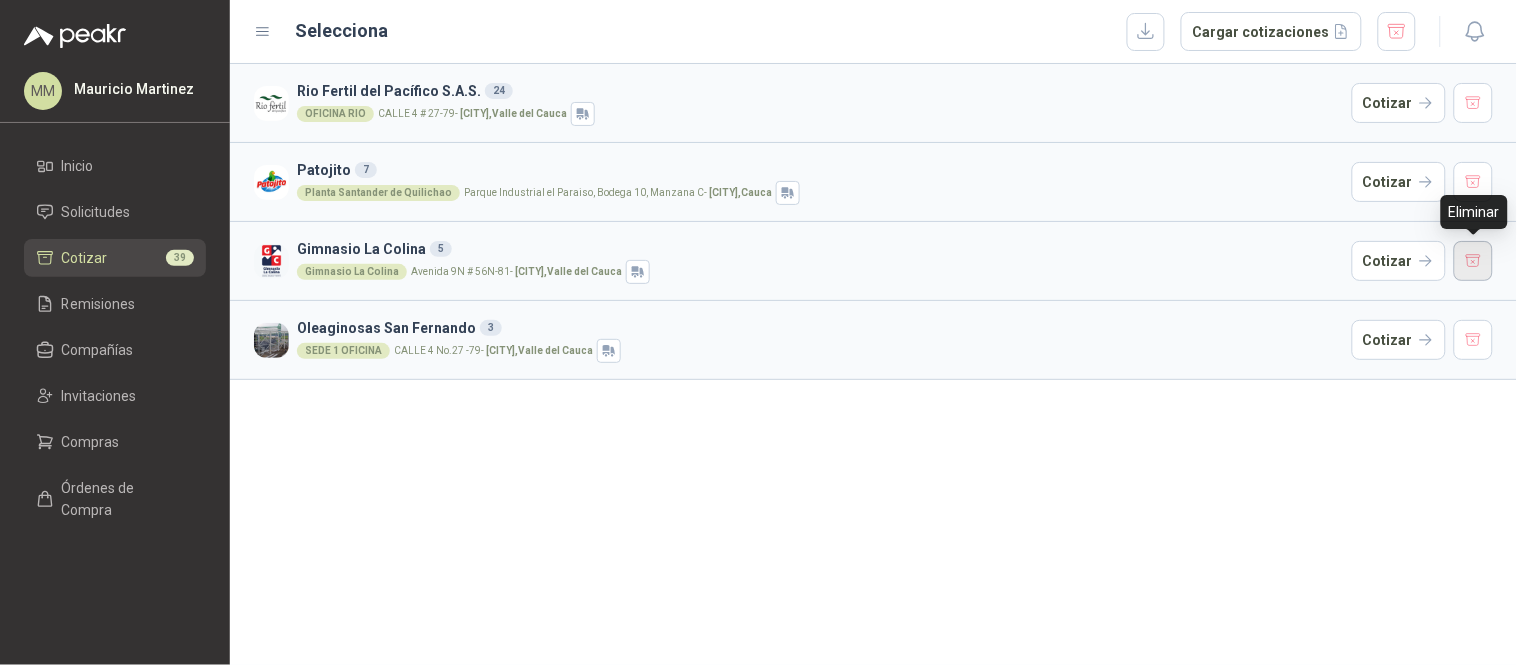 click at bounding box center (1474, 261) 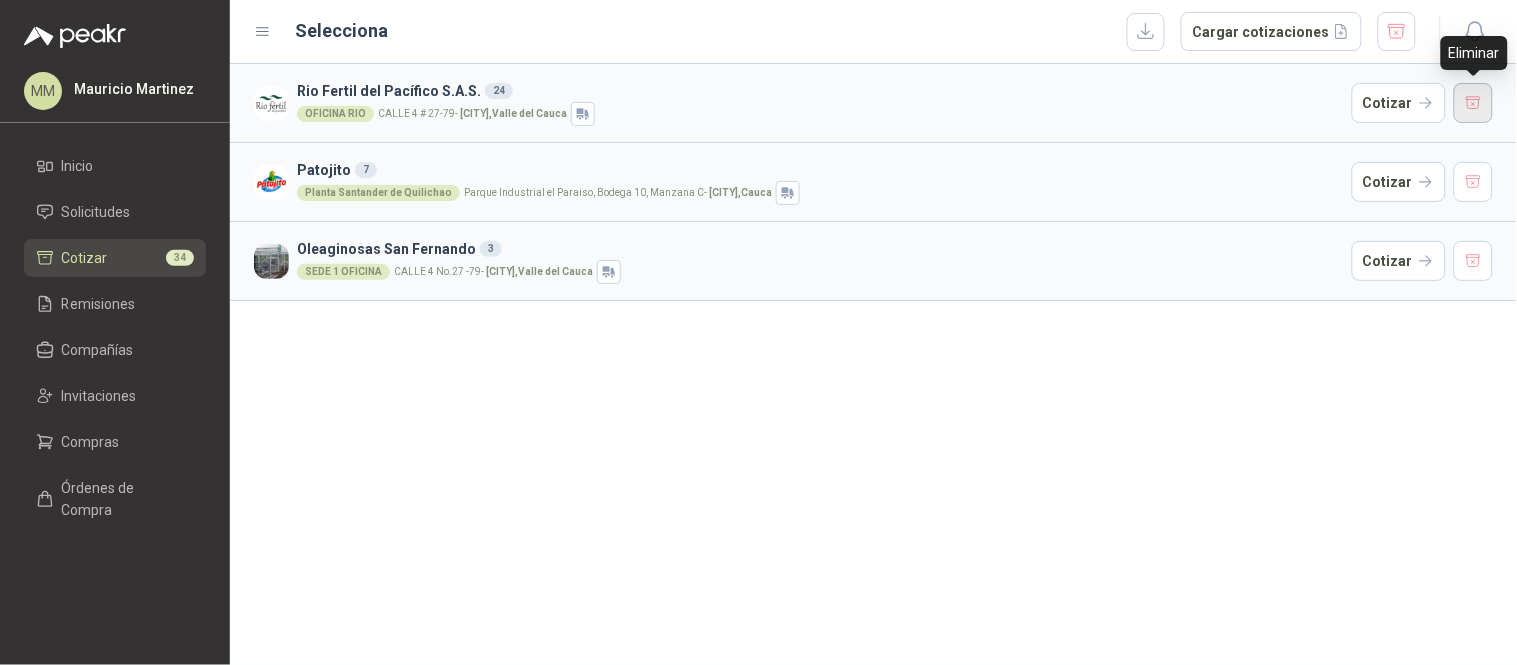click at bounding box center (1474, 103) 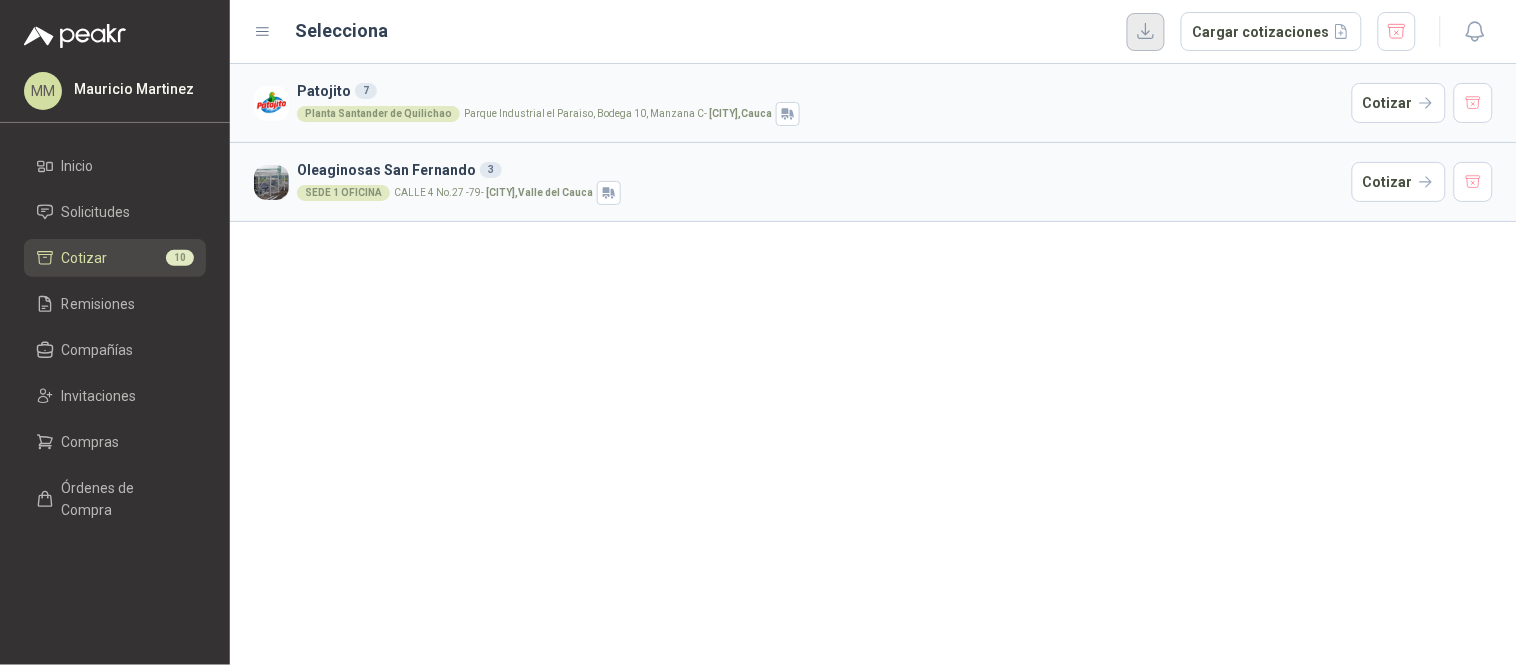 click at bounding box center (1146, 32) 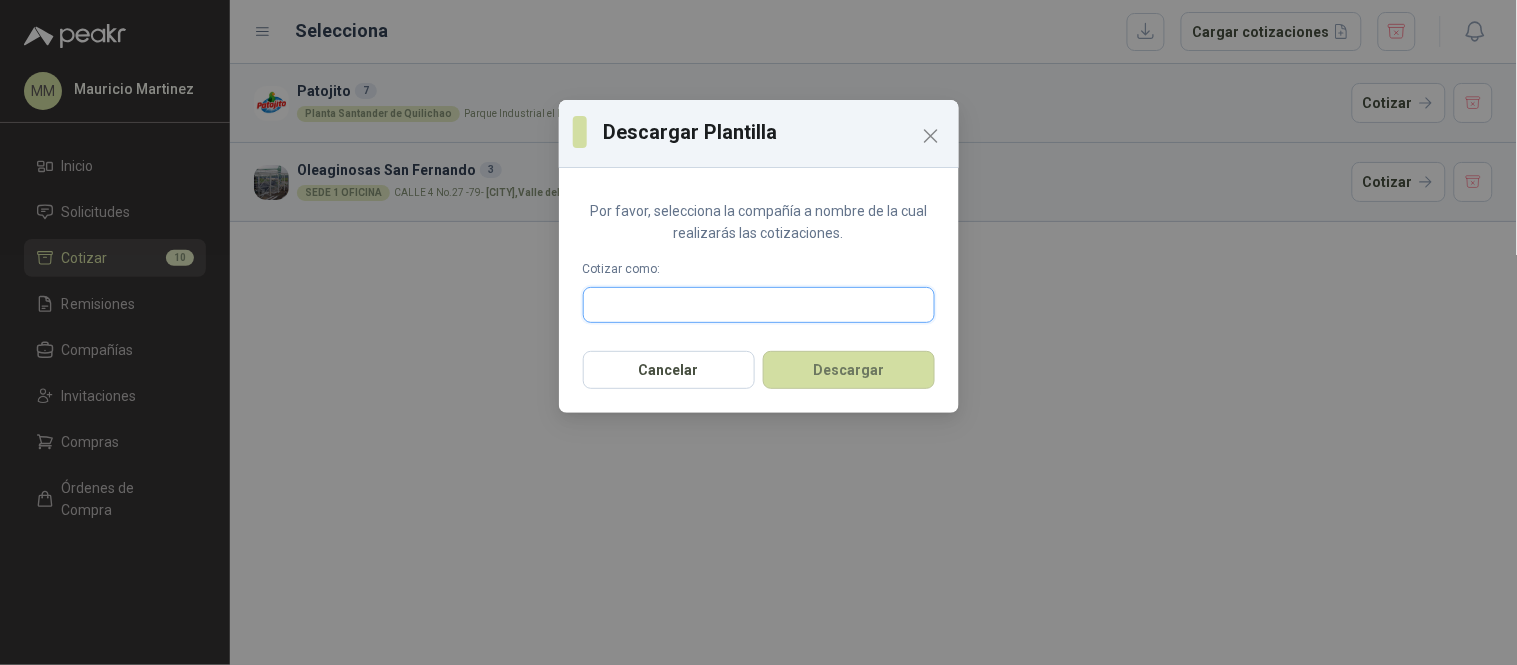 click at bounding box center (759, 305) 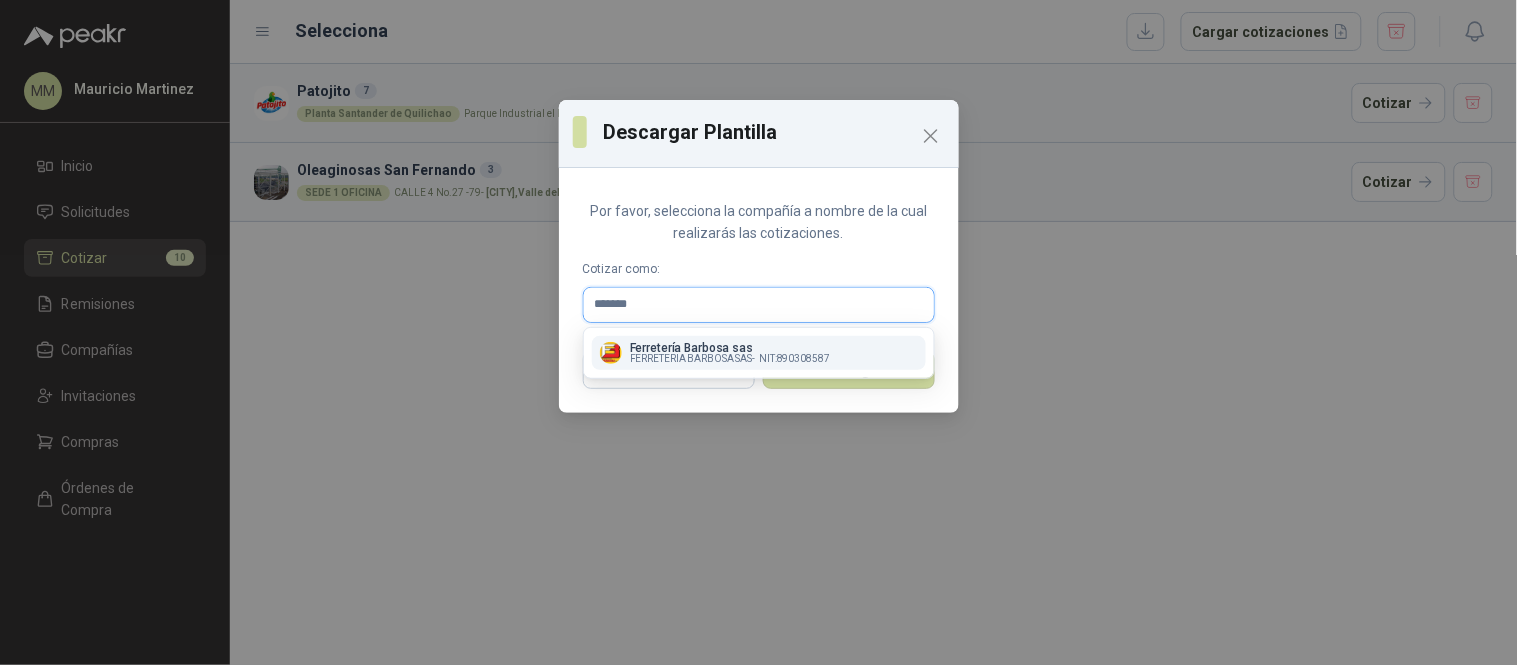 type on "*******" 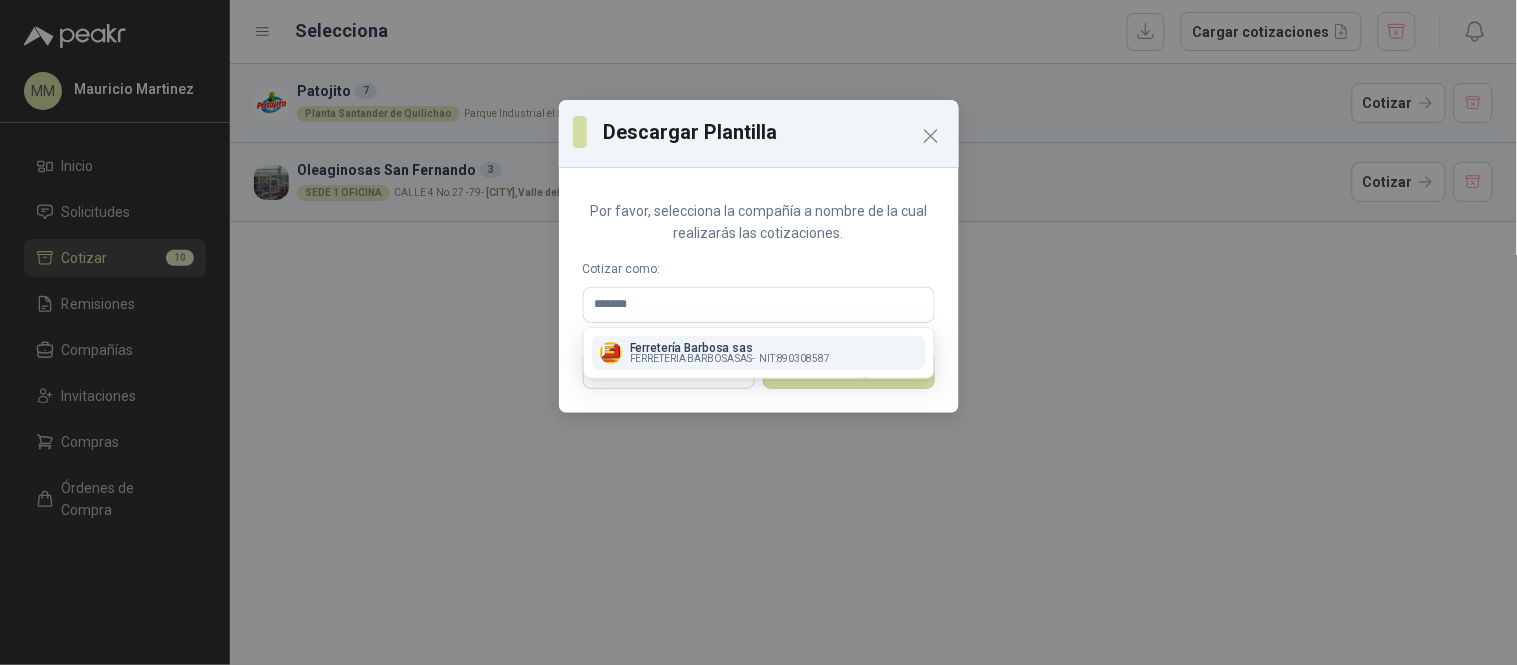 click on "[COMPANY_NAME] [COMPANY_NAME] - [NIT]" at bounding box center (759, 353) 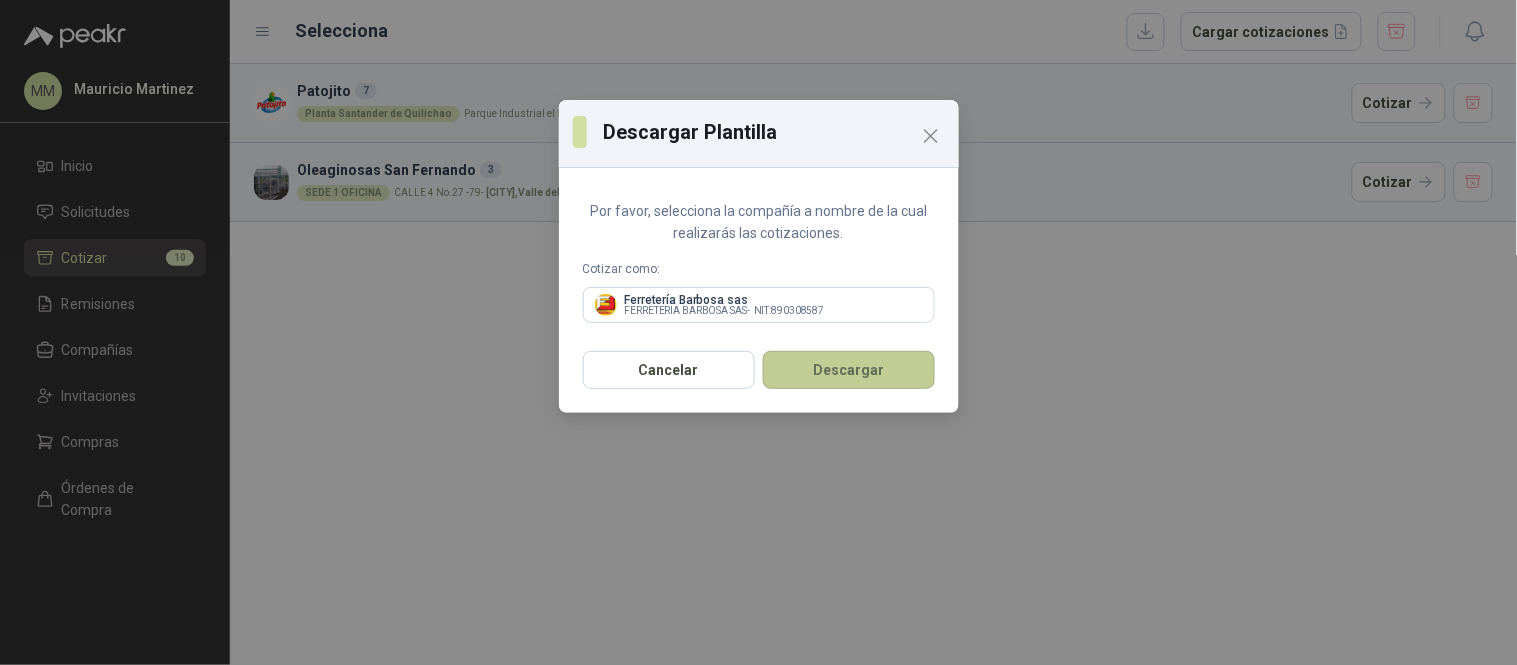 click on "Descargar" at bounding box center [849, 370] 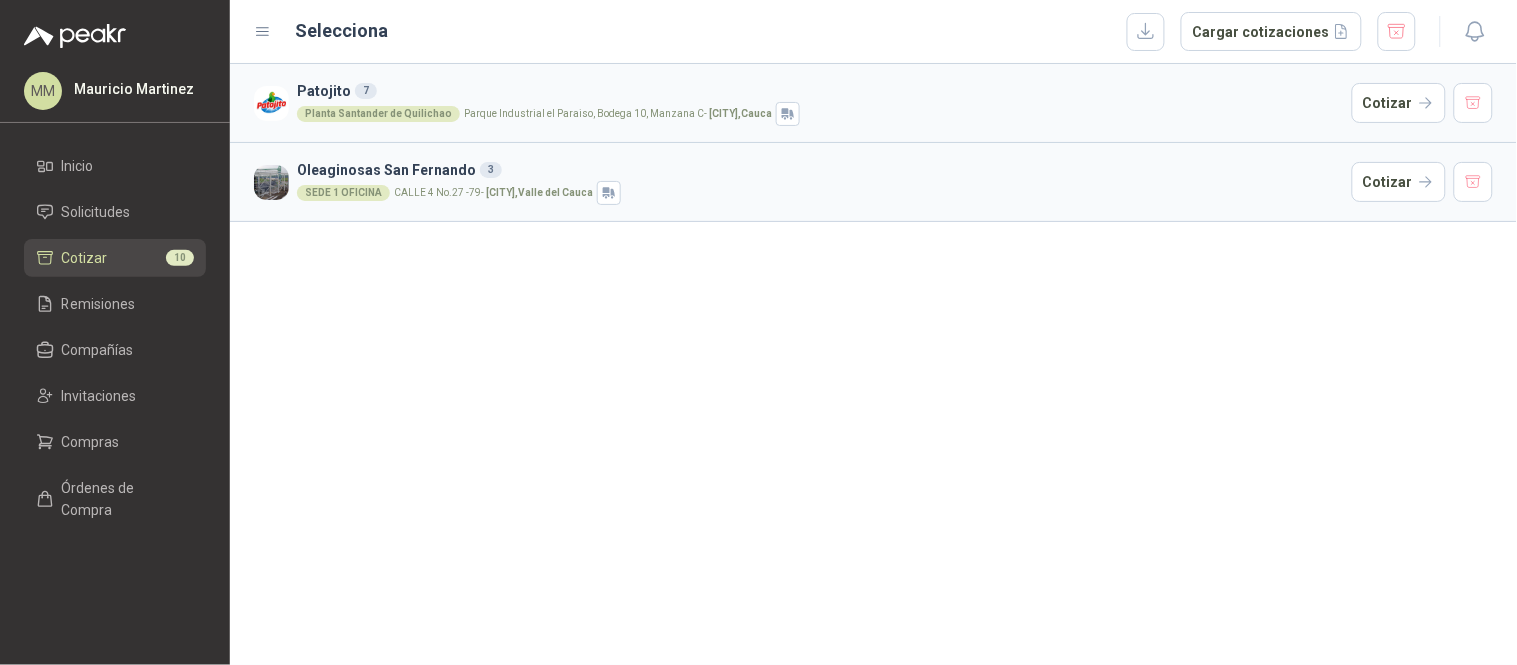 type 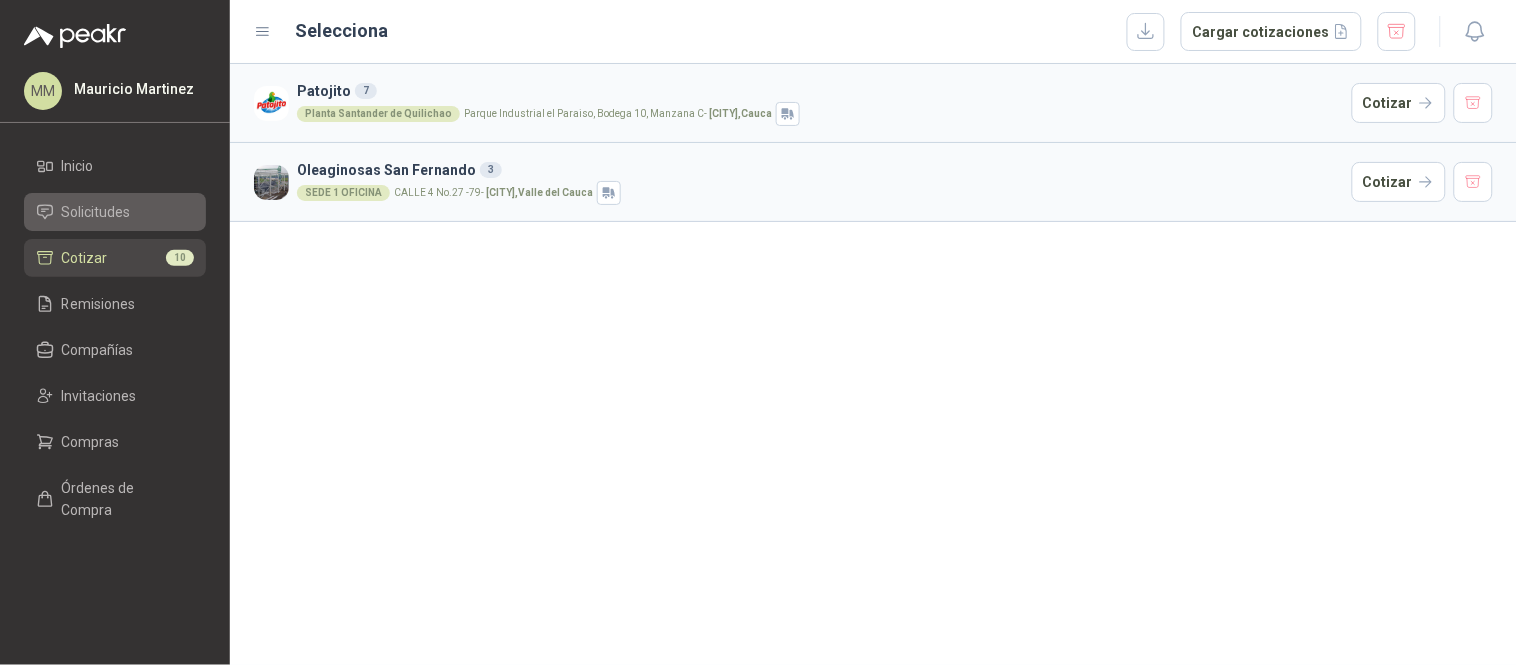 click on "Solicitudes" at bounding box center [96, 212] 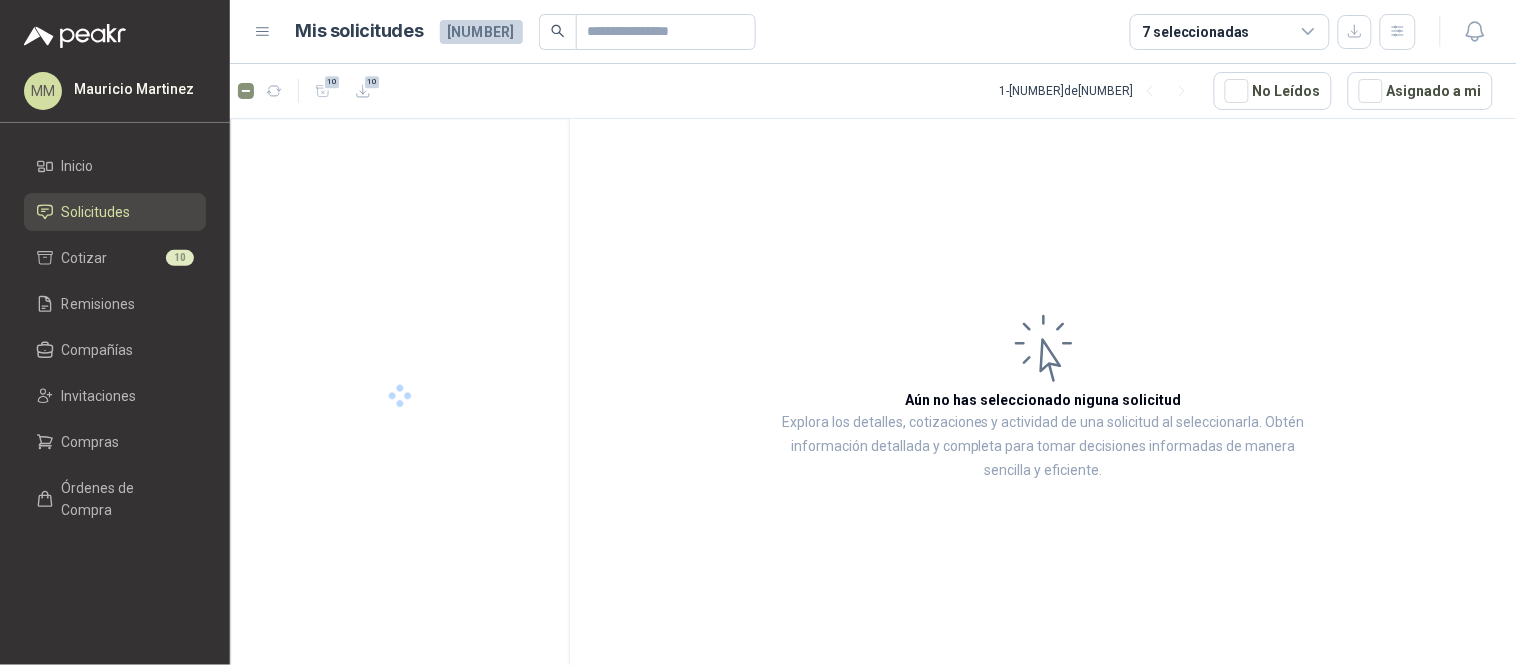click on "10 10 1 - 0  de  0 No Leídos Asignado a mi" at bounding box center [873, 91] 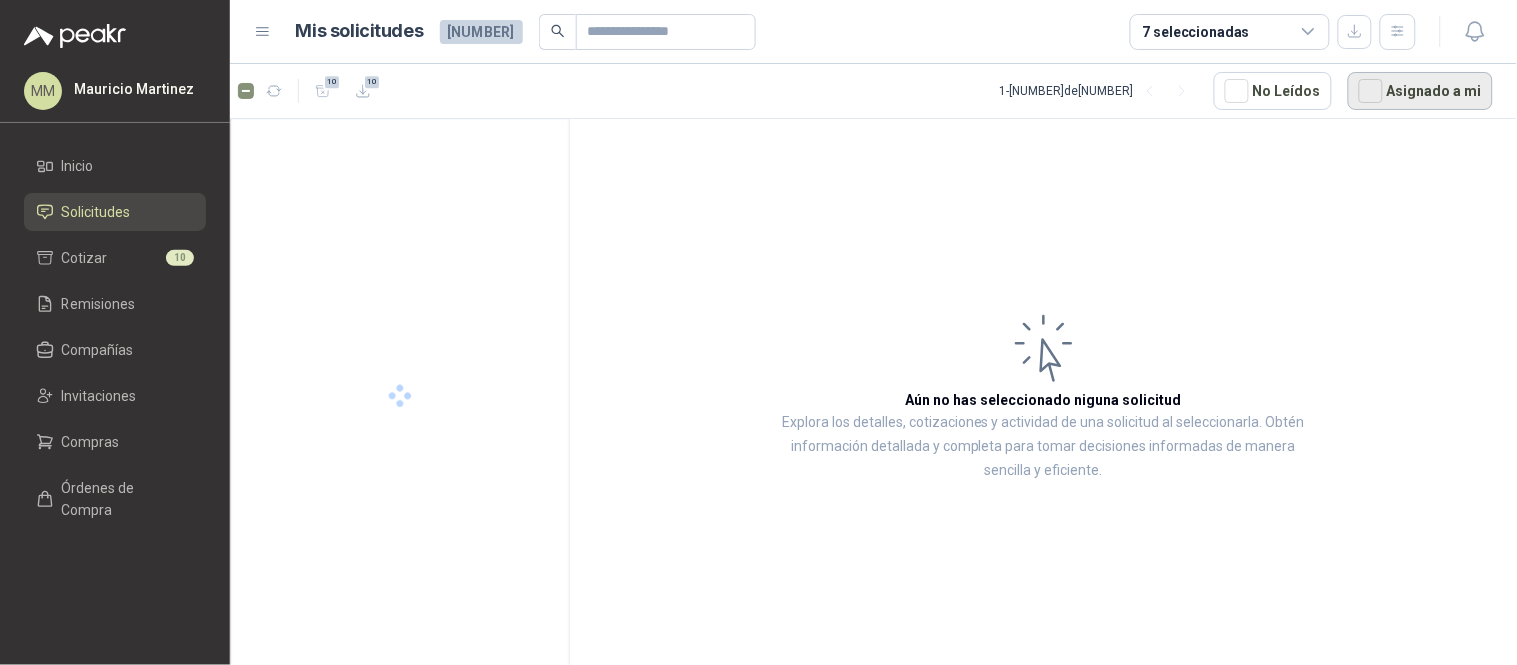 click on "Asignado a mi" at bounding box center [1420, 91] 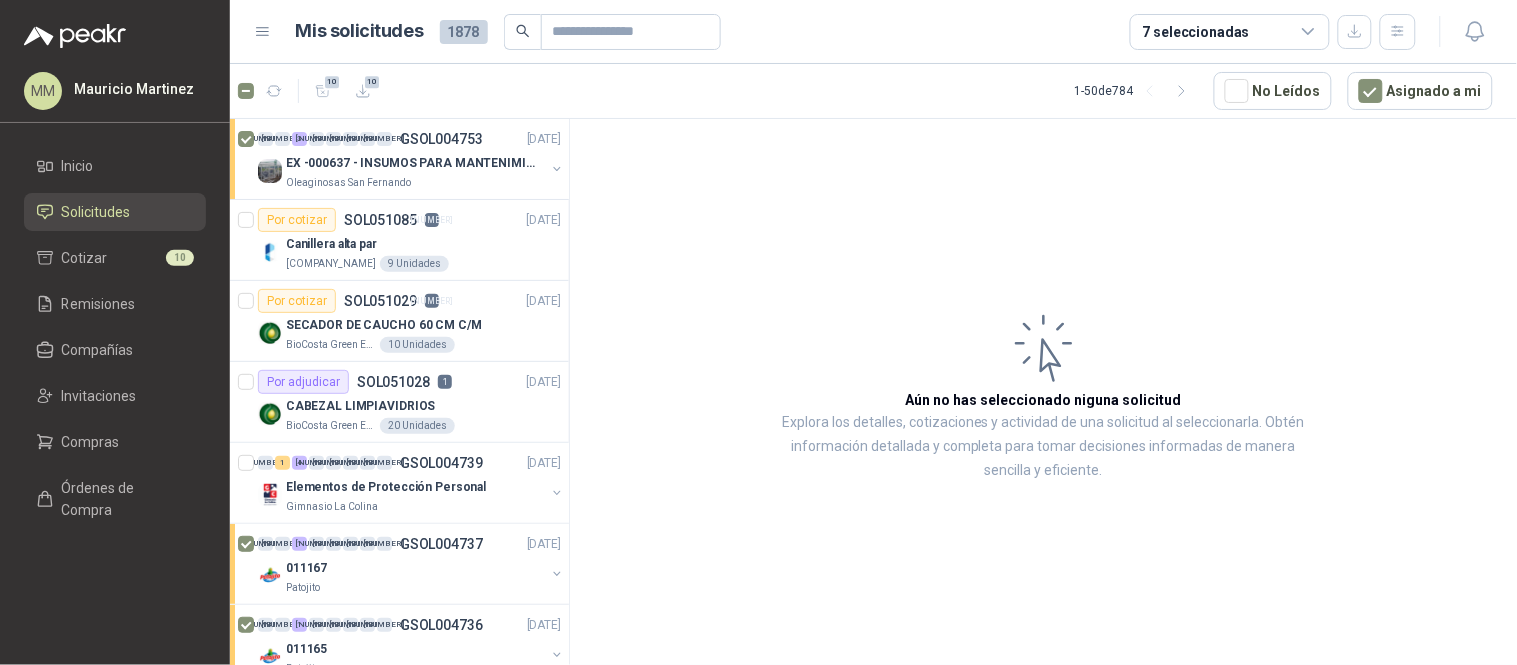 type 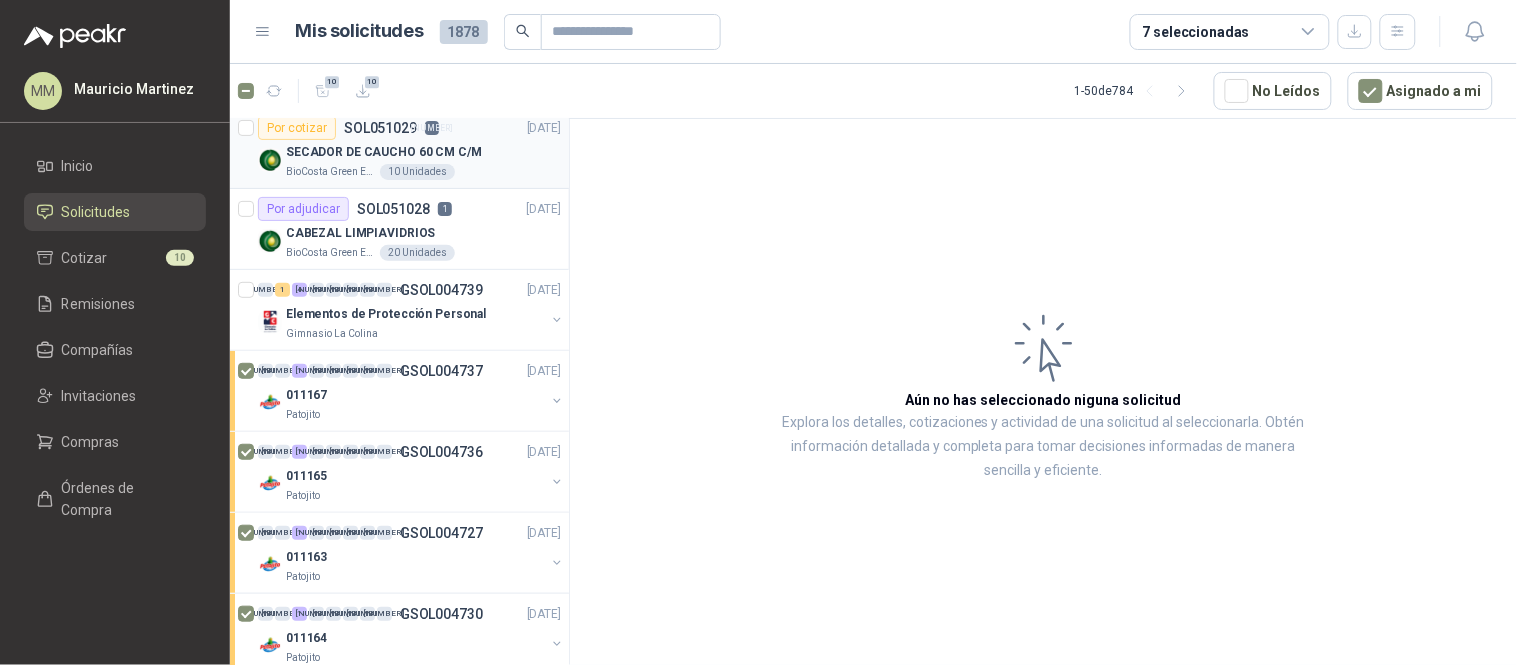 scroll, scrollTop: 444, scrollLeft: 0, axis: vertical 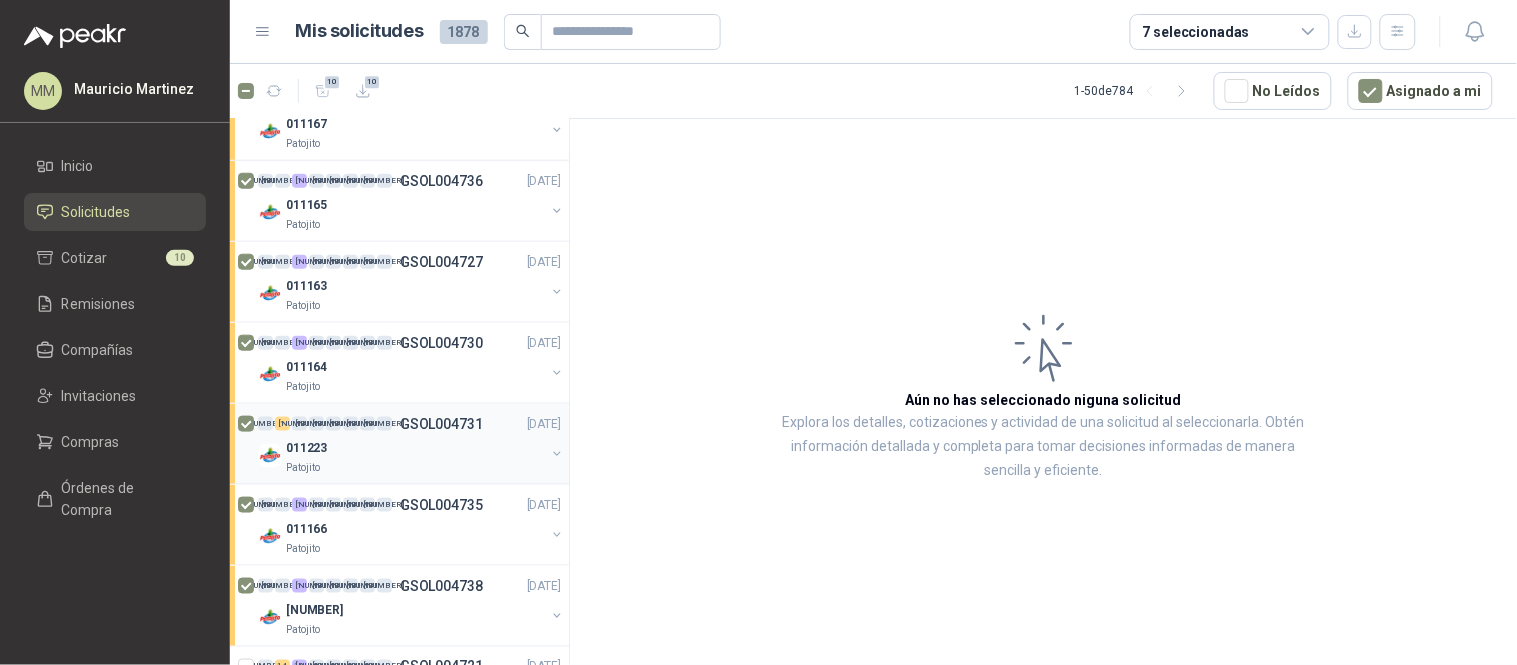click at bounding box center [557, 454] 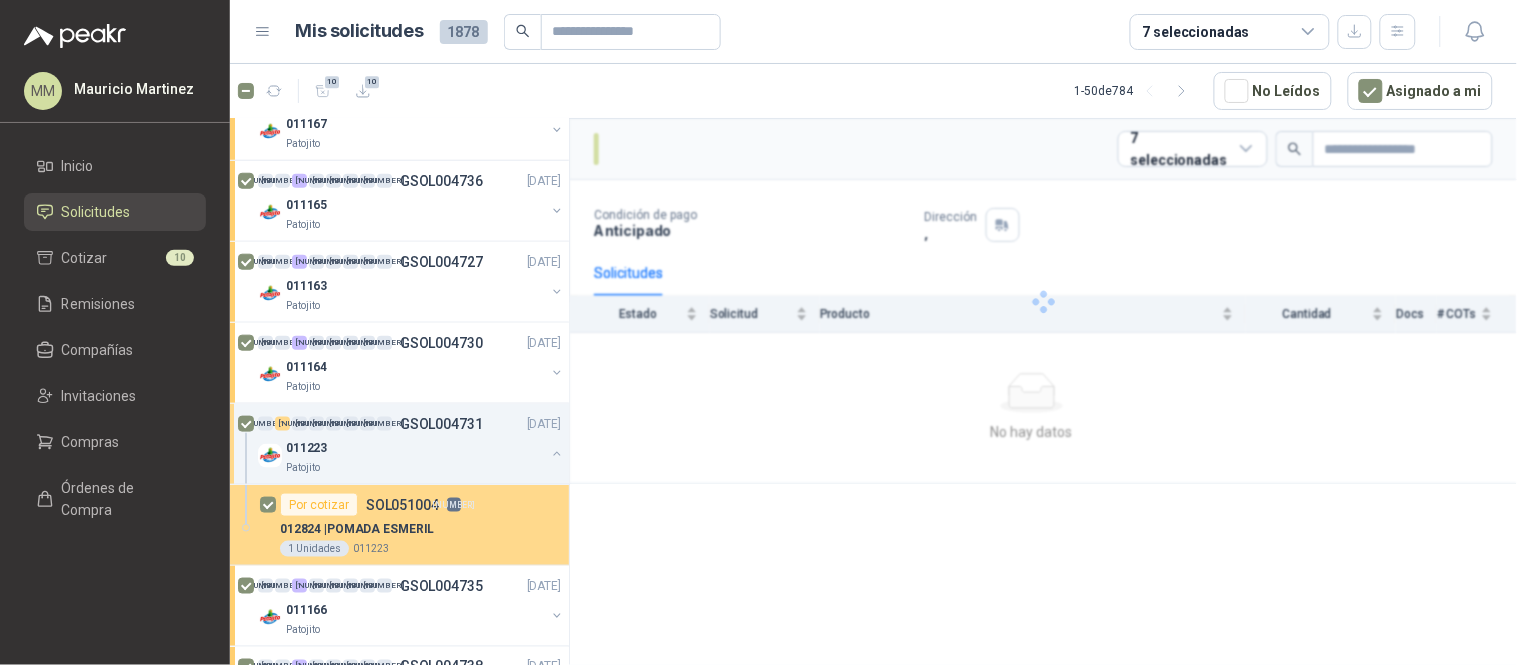 click on "Por cotizar SOL051004 0" at bounding box center (420, 505) 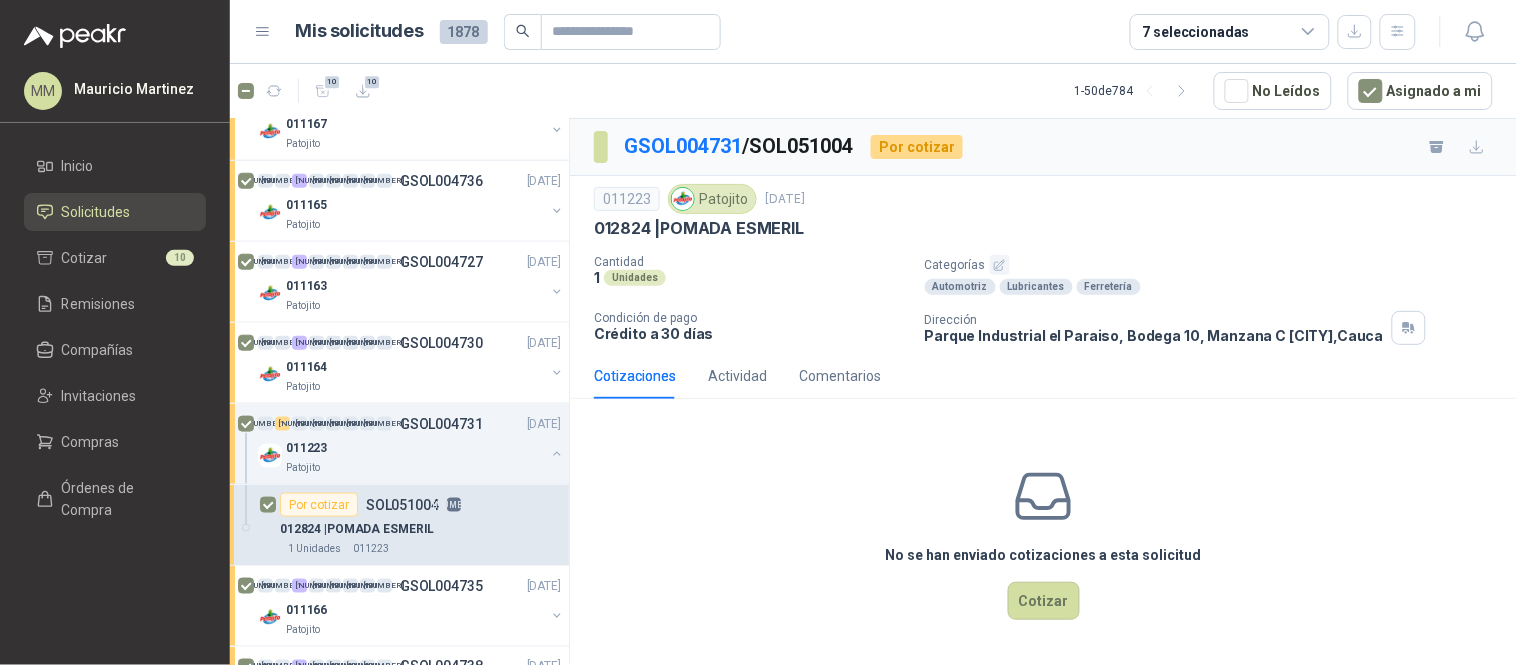 click on "012824 |  POMADA ESMERIL" at bounding box center (699, 228) 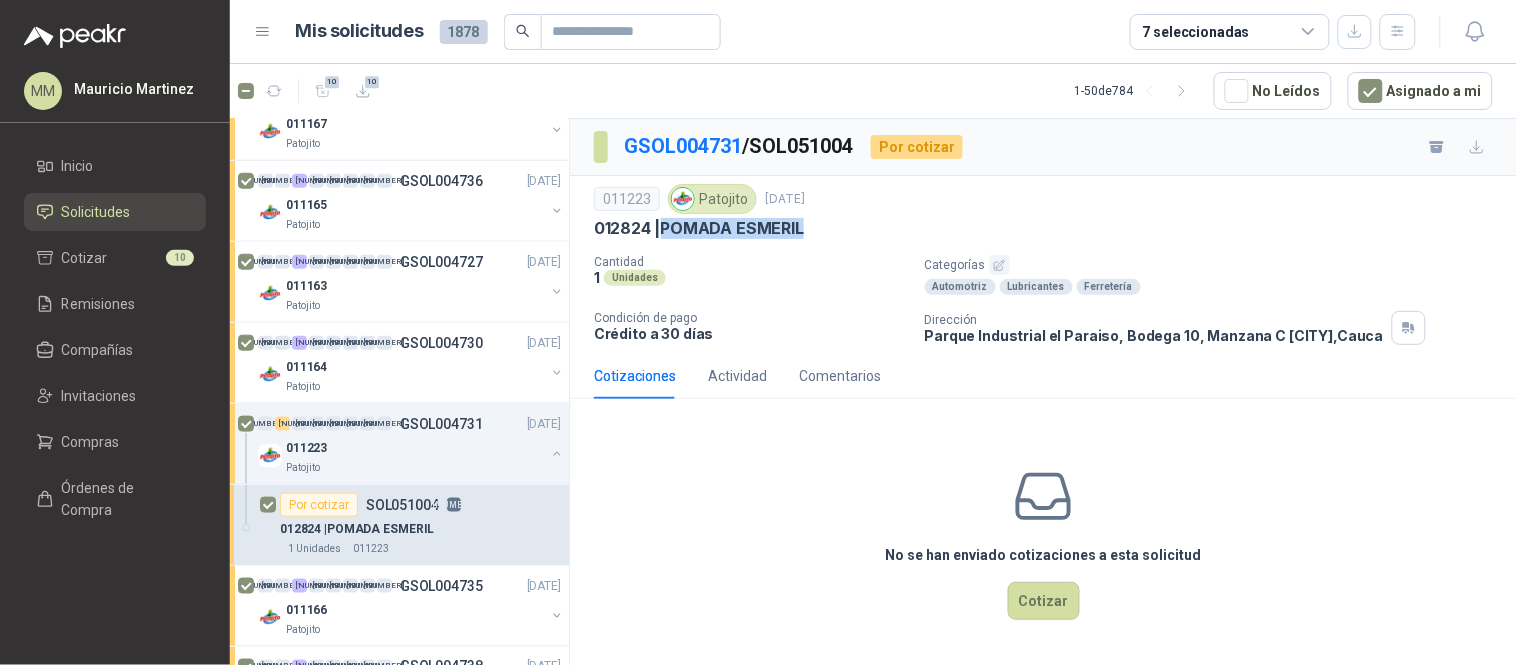 drag, startPoint x: 712, startPoint y: 235, endPoint x: 771, endPoint y: 230, distance: 59.211487 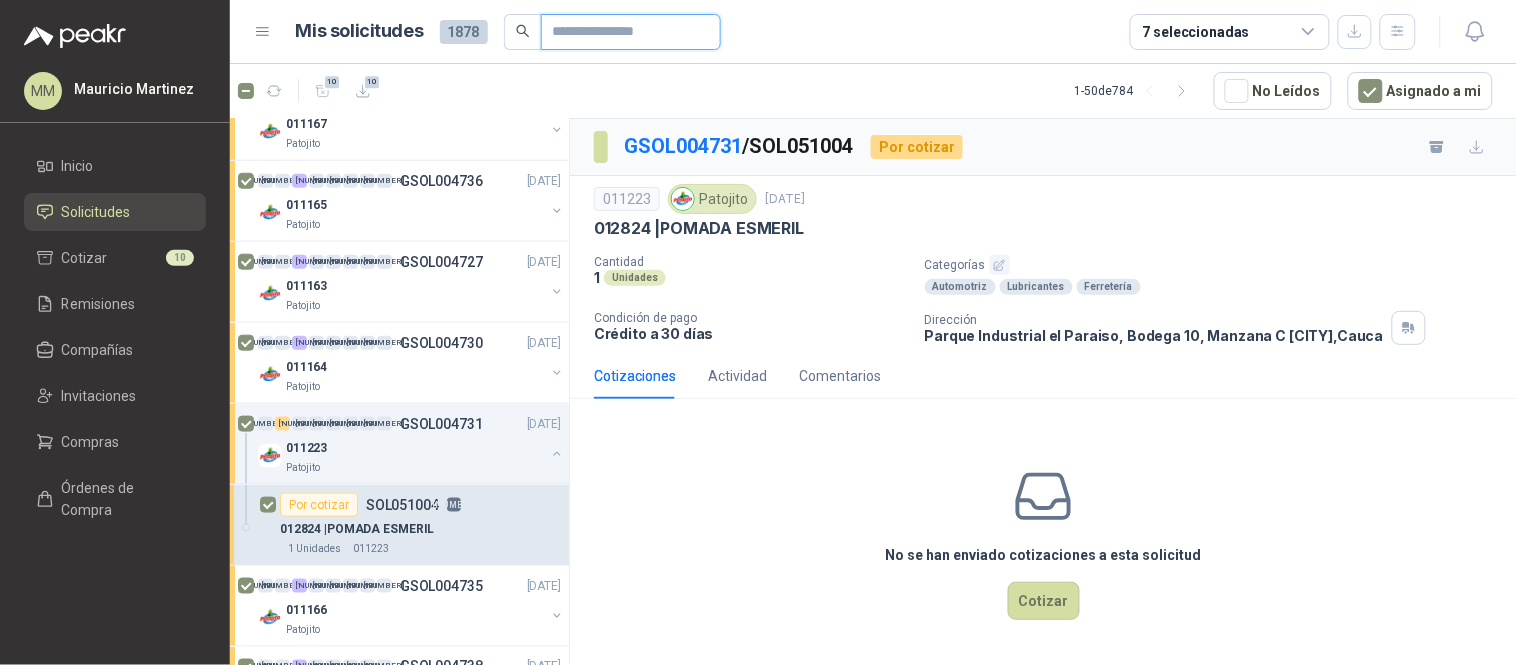 click at bounding box center (623, 32) 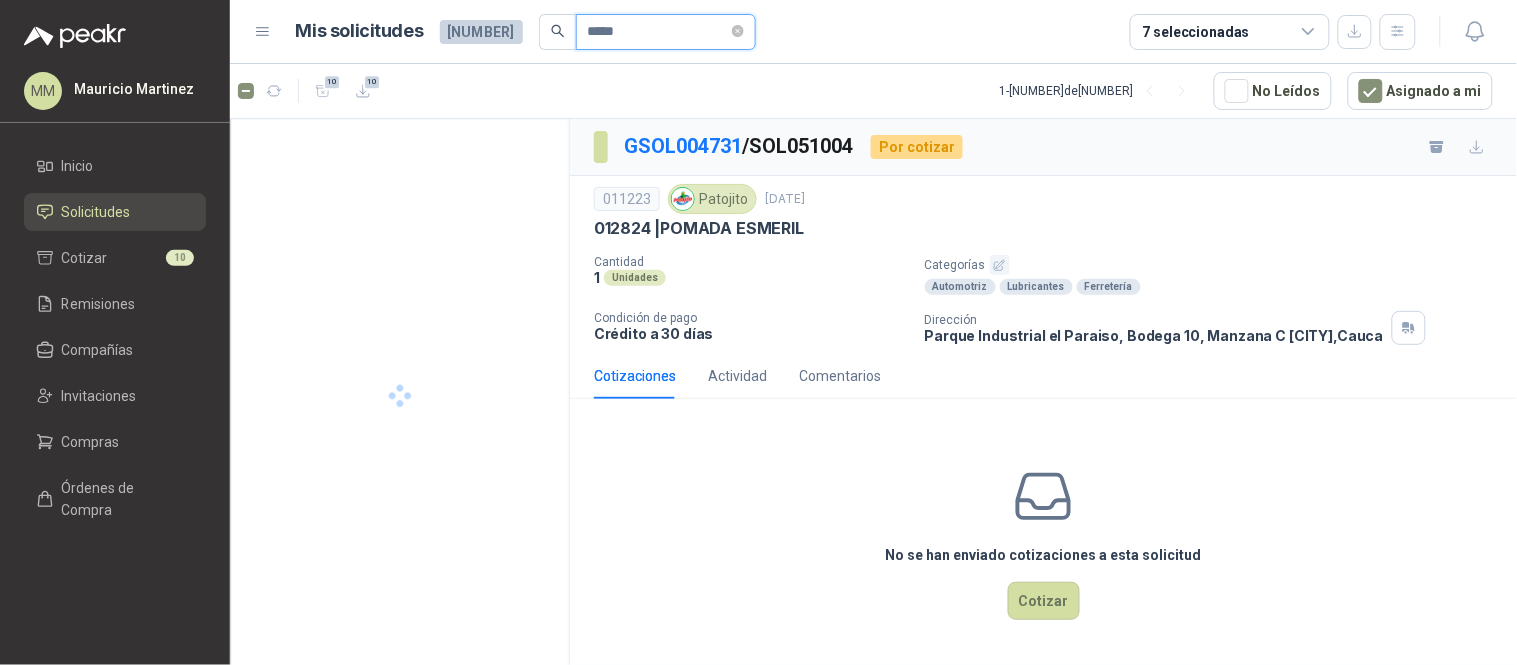 scroll, scrollTop: 0, scrollLeft: 0, axis: both 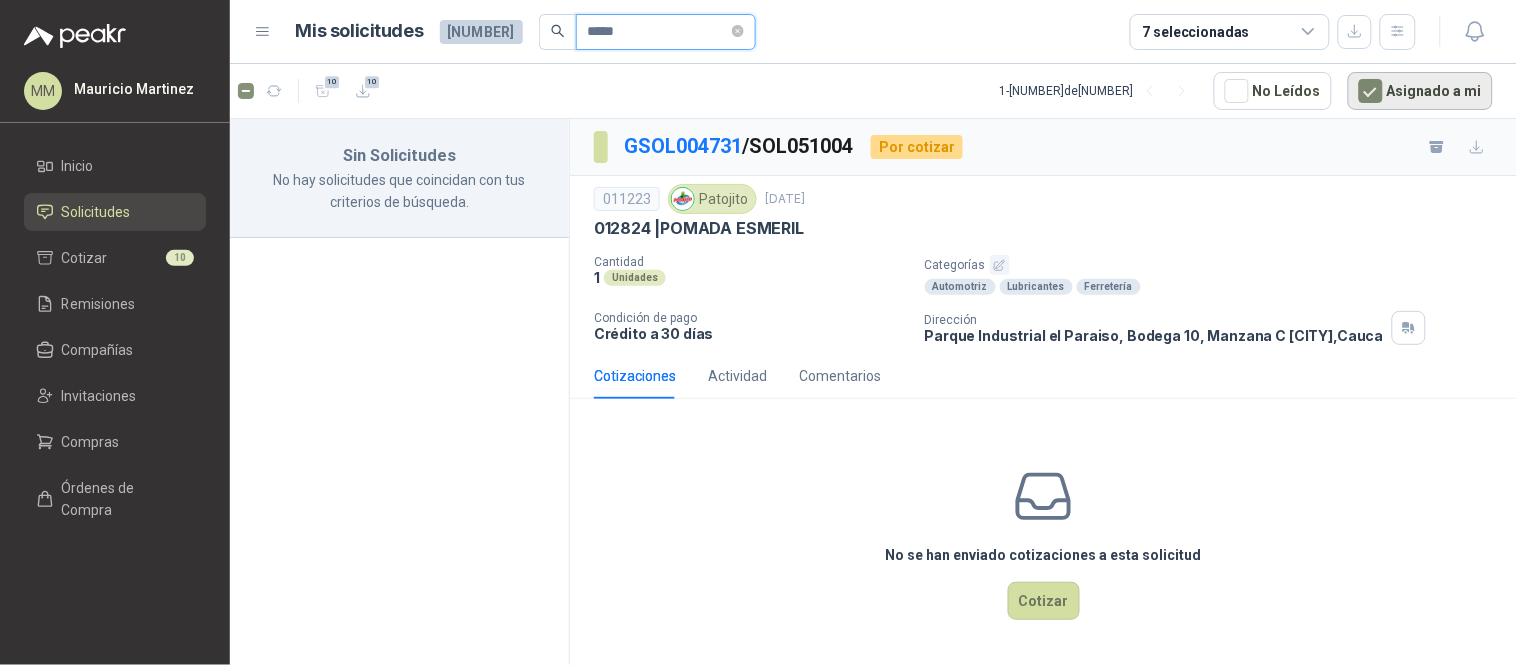 type on "*****" 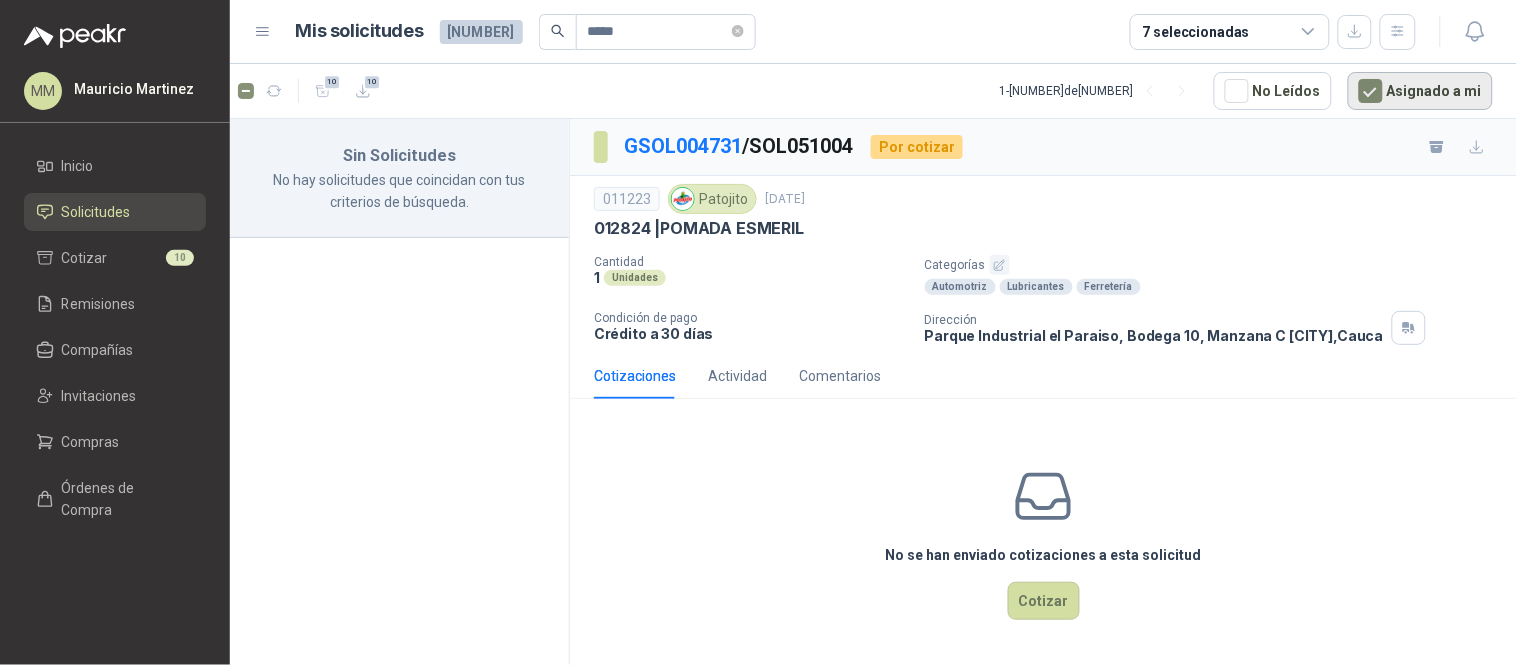 click on "Asignado a mi" at bounding box center [1420, 91] 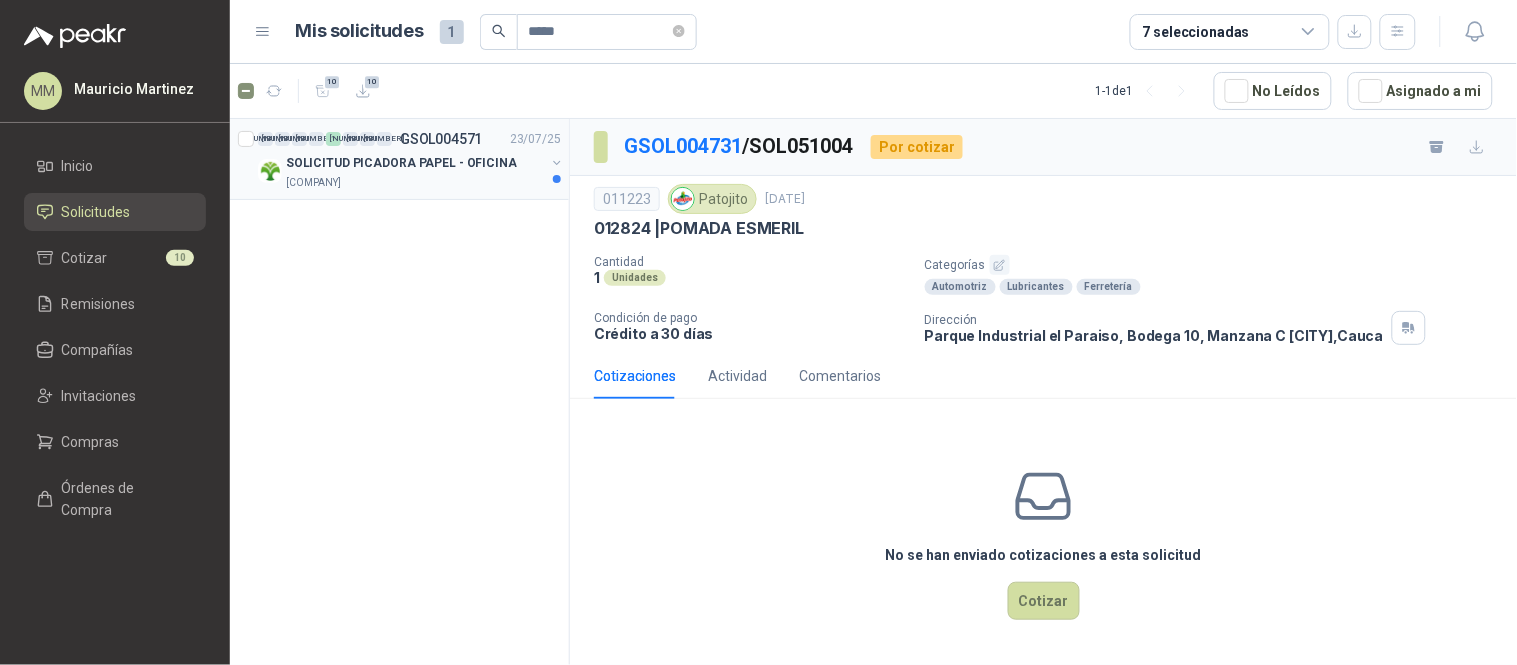 click at bounding box center (557, 163) 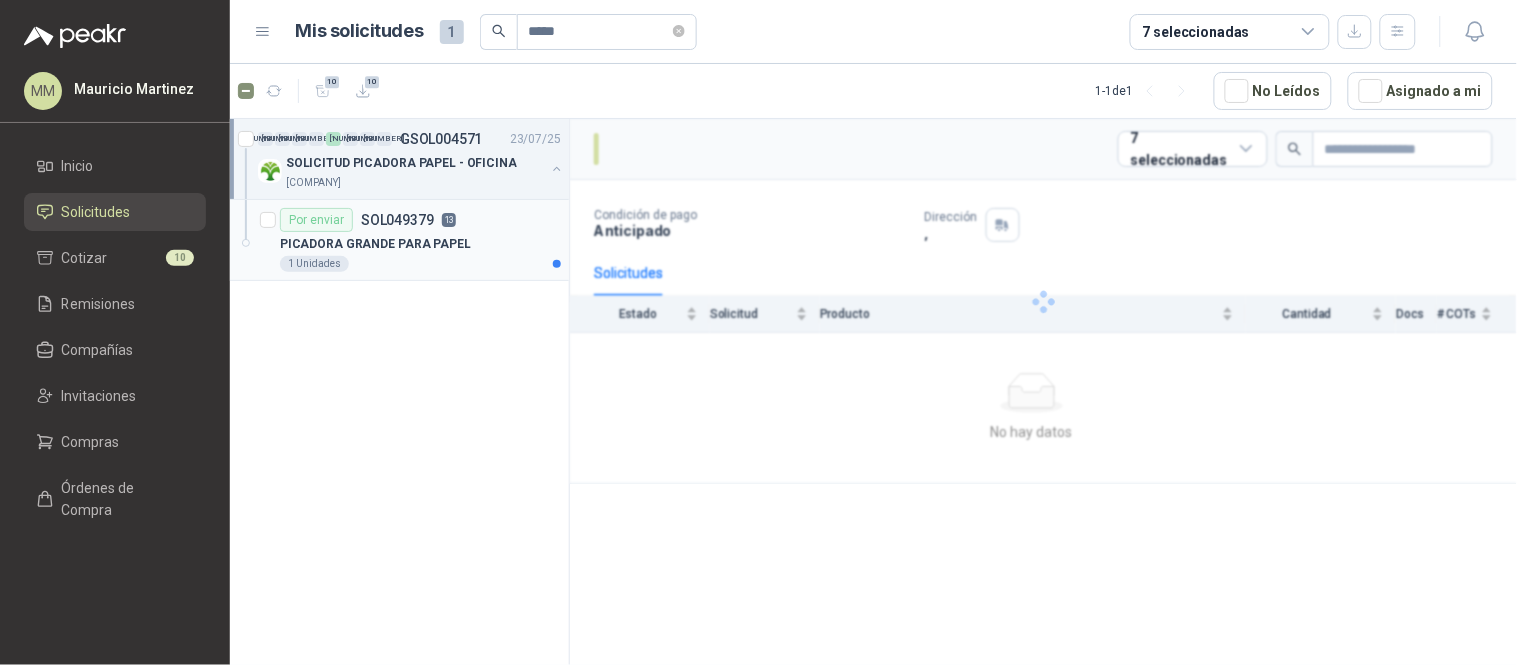 click on "PICADORA GRANDE PARA PAPEL" at bounding box center (420, 244) 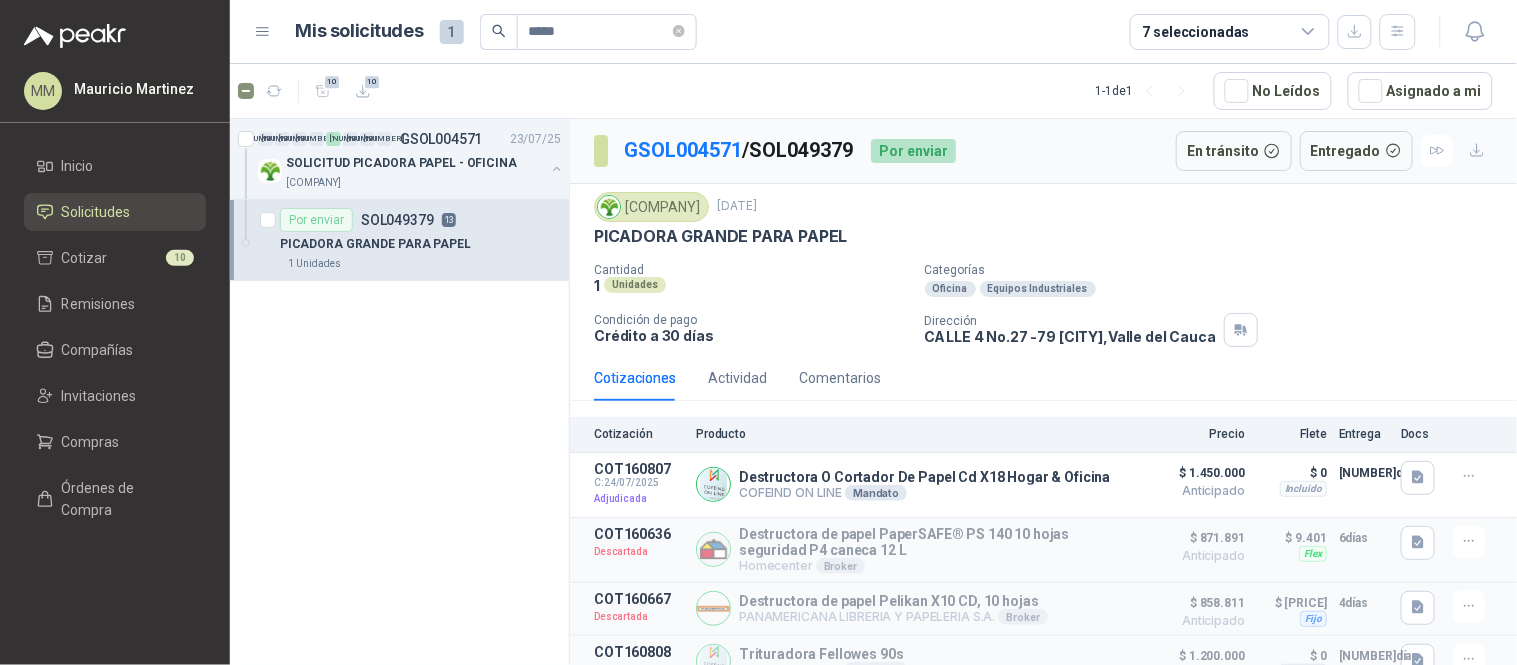 click on "Oficina Equipos Industriales" at bounding box center [1217, 289] 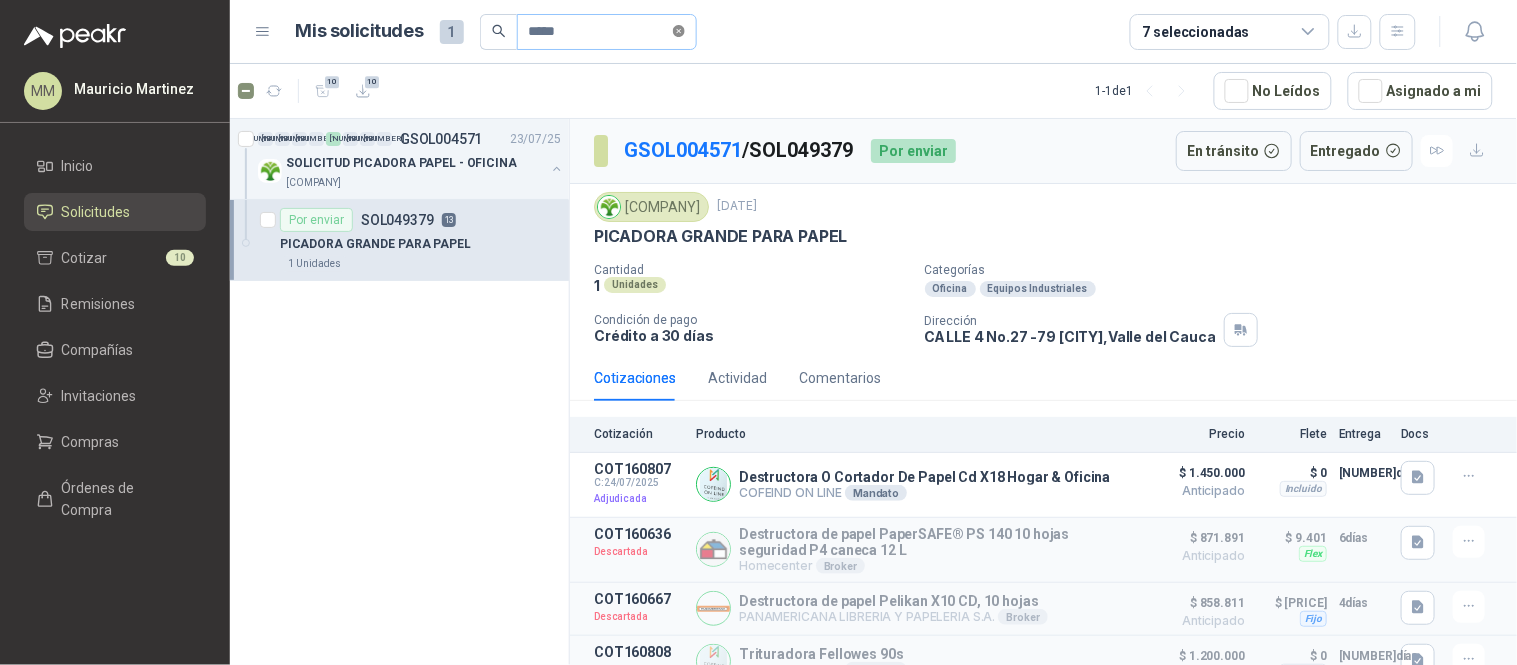 click 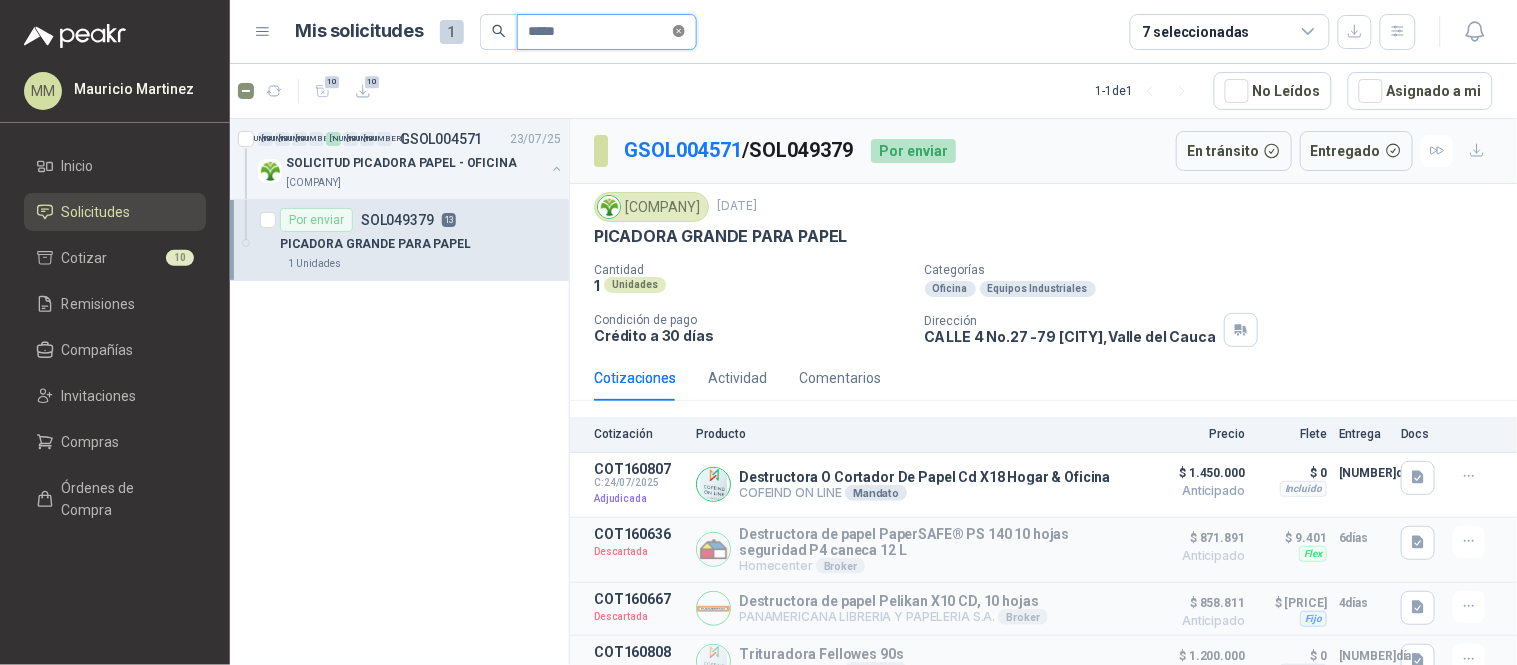 type 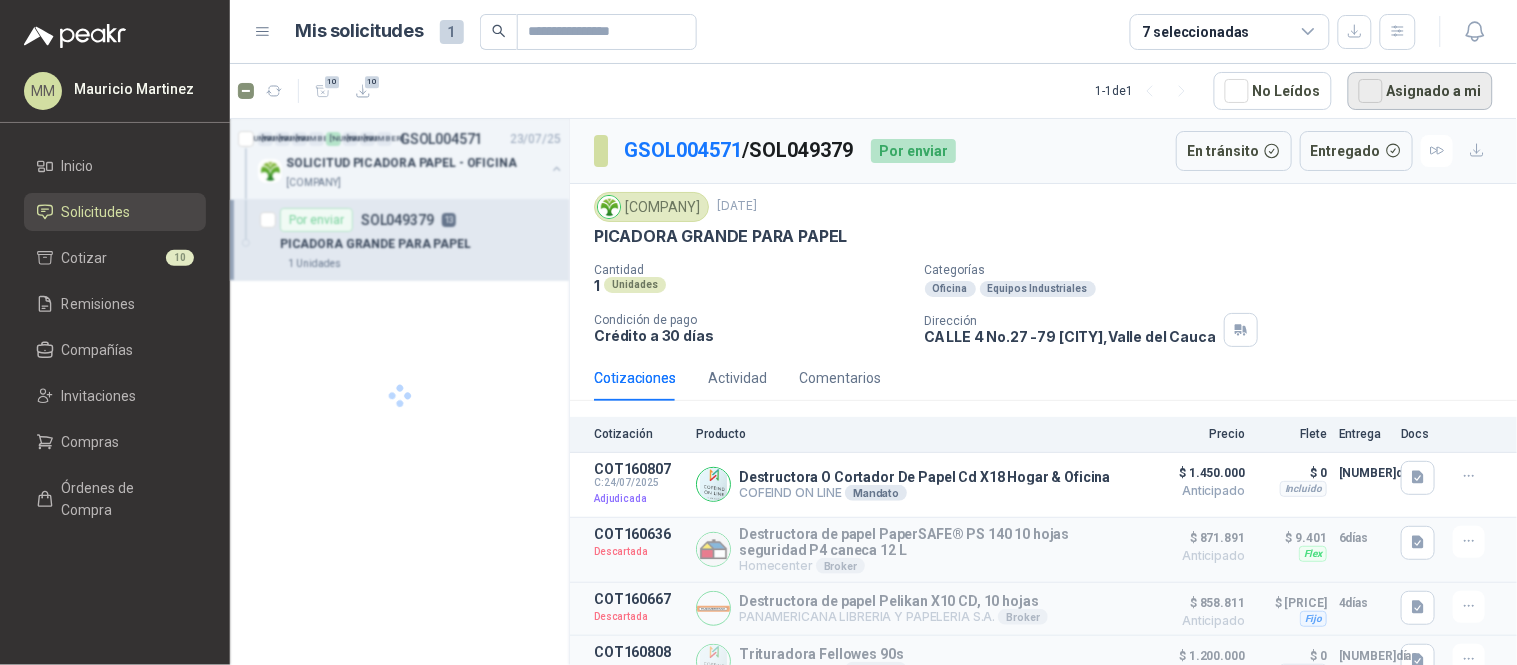 click on "Asignado a mi" at bounding box center (1420, 91) 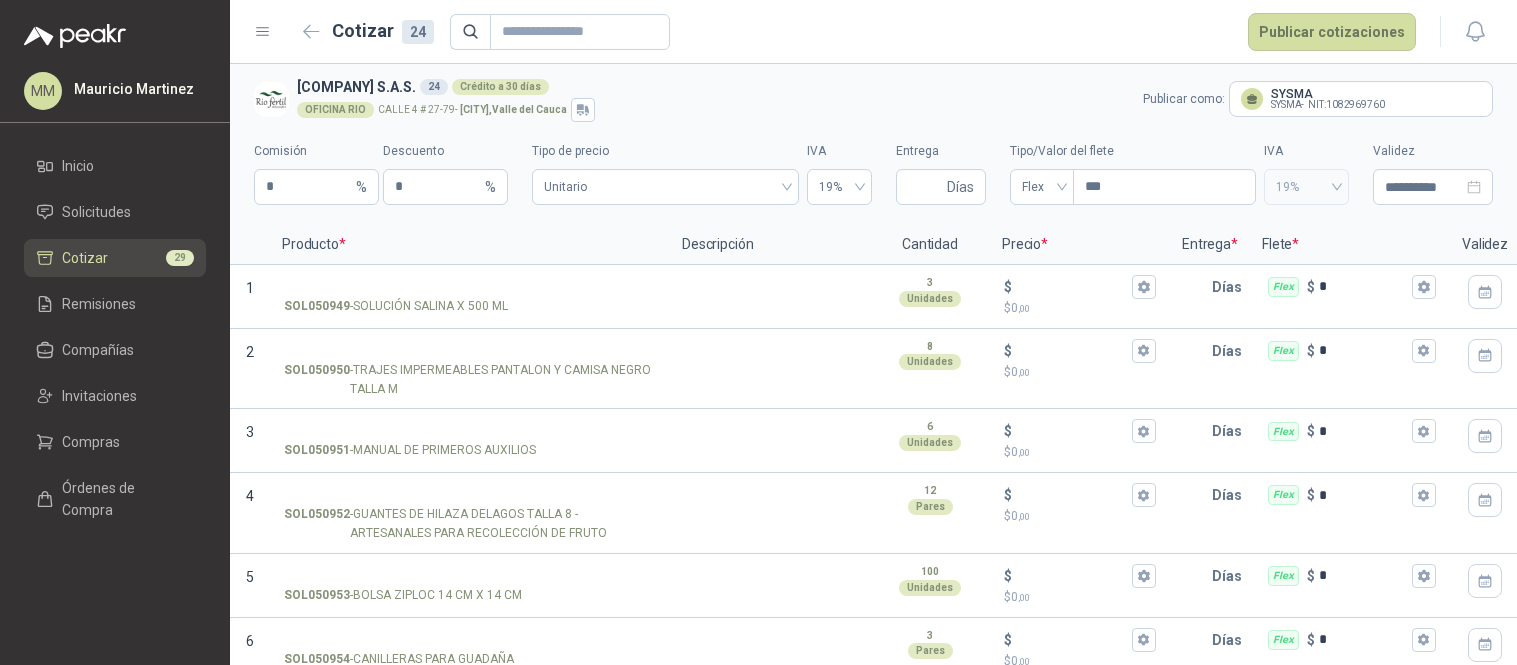 scroll, scrollTop: 0, scrollLeft: 0, axis: both 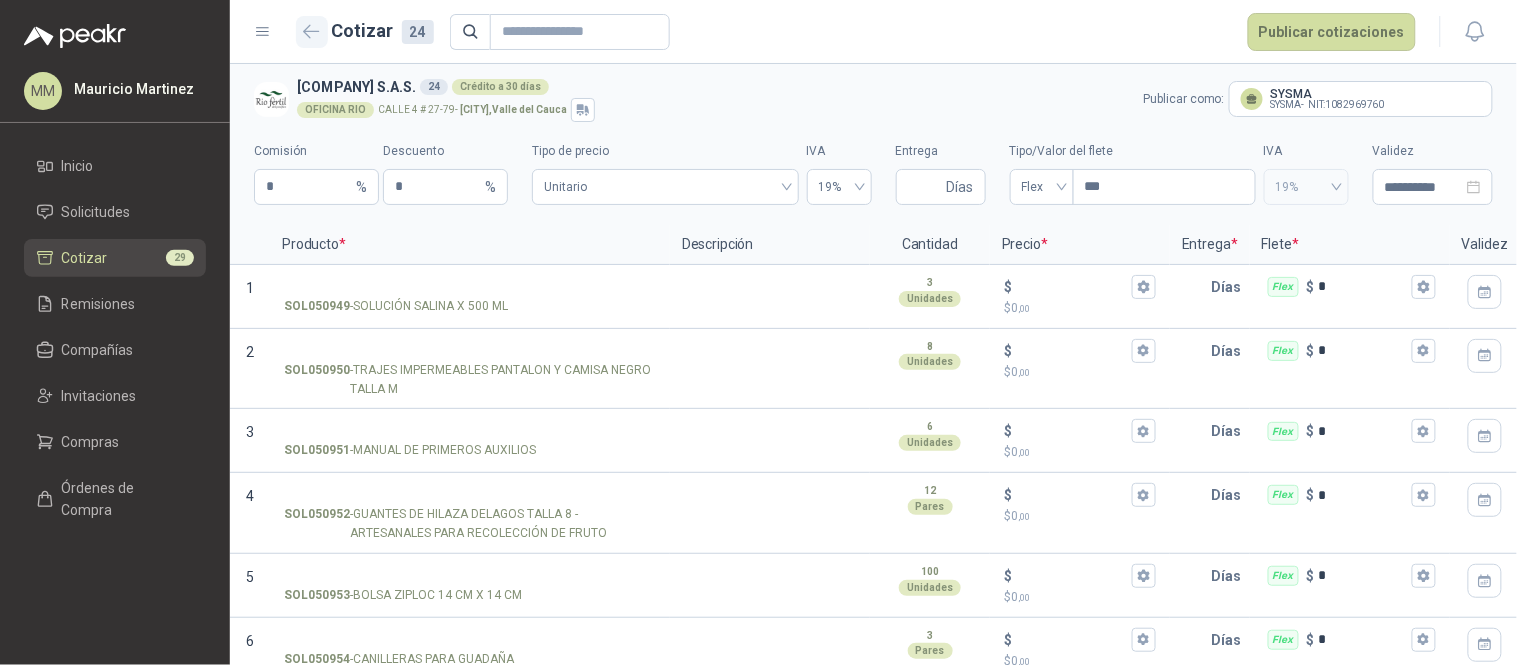 click 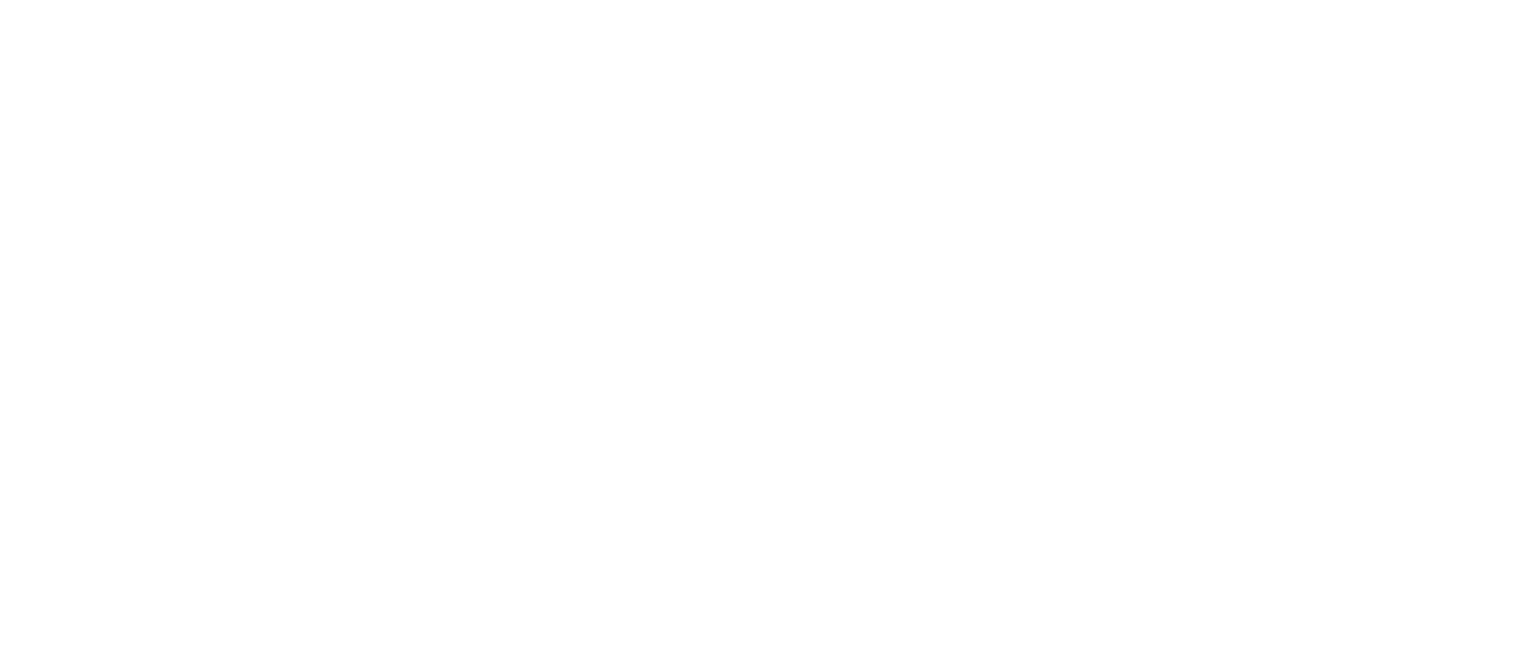 scroll, scrollTop: 0, scrollLeft: 0, axis: both 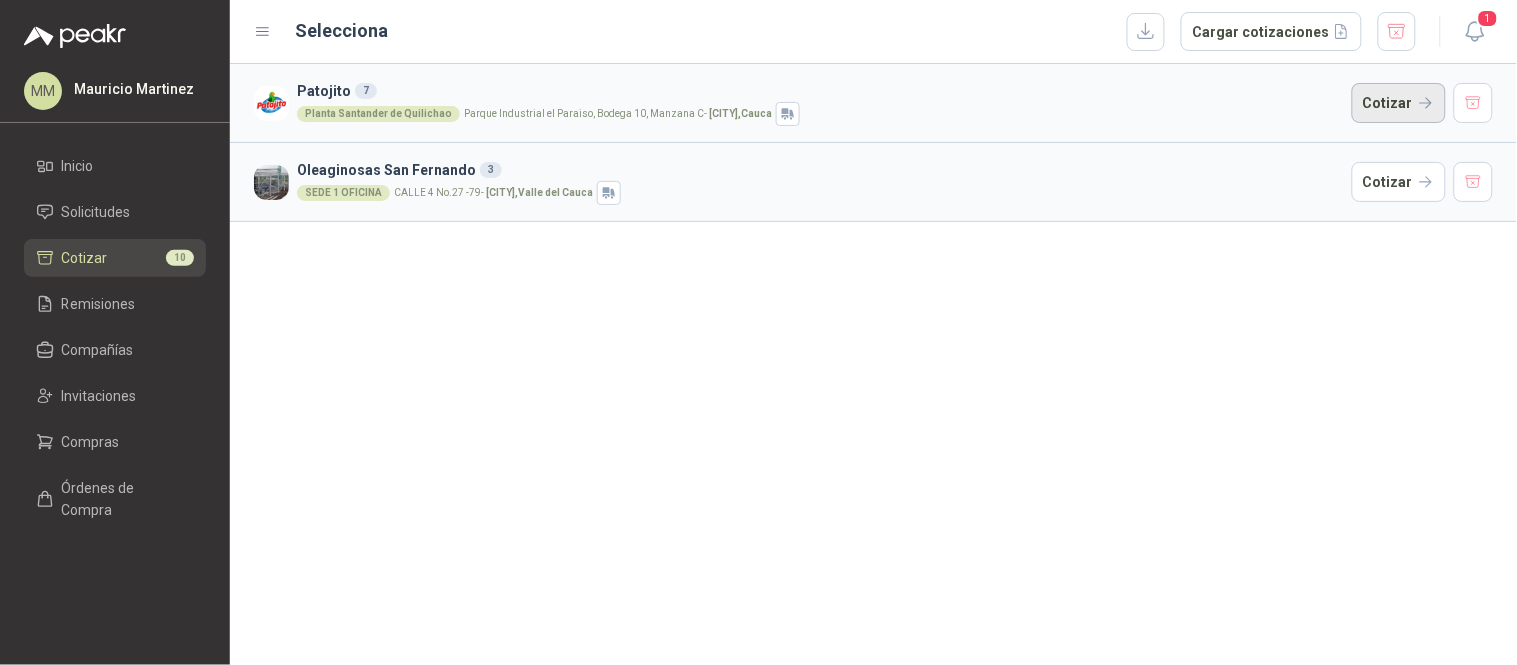 click on "Cotizar" at bounding box center [1399, 103] 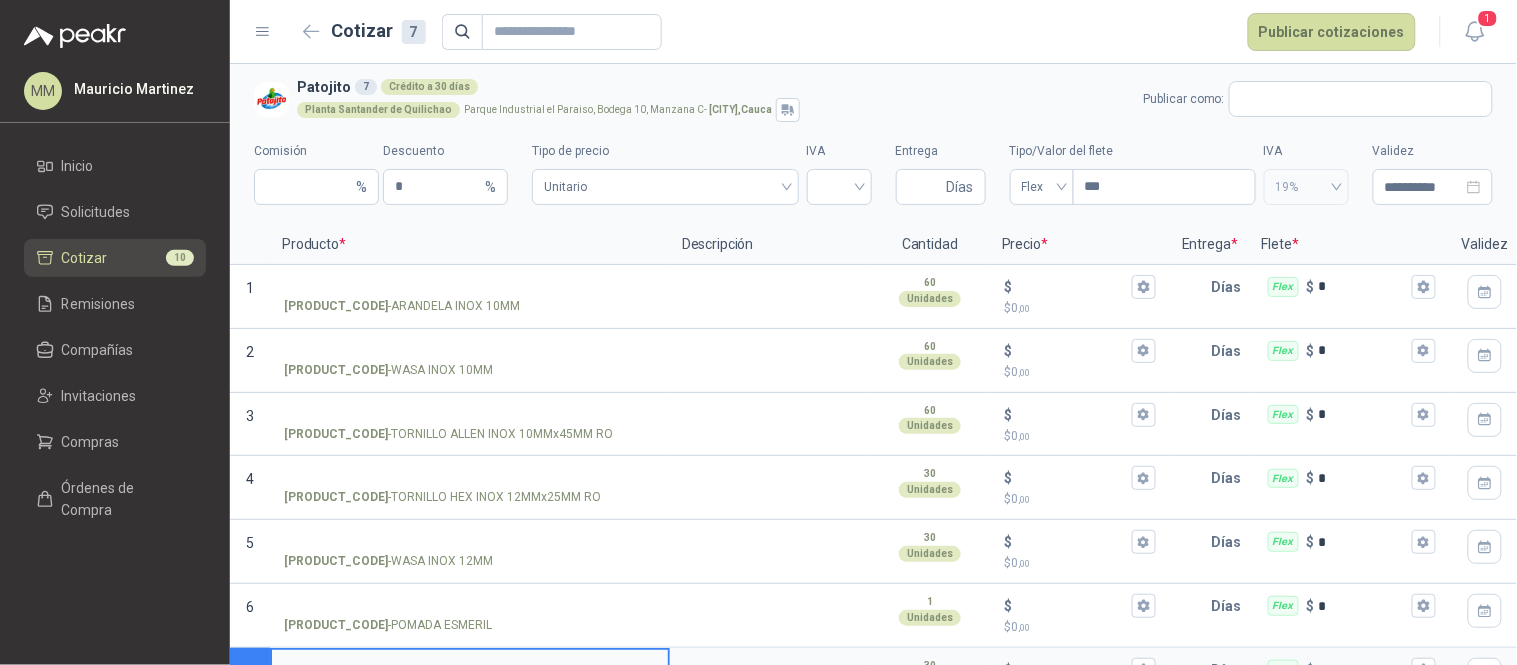 type 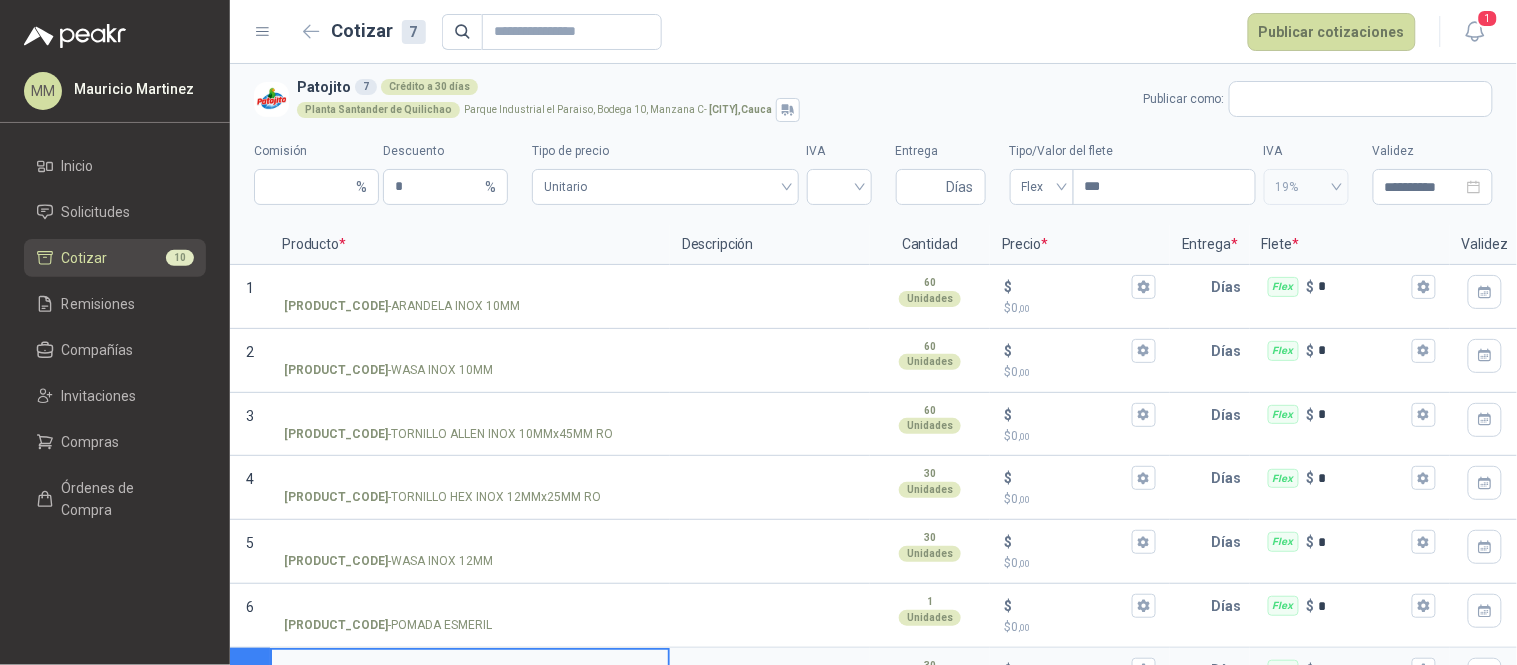 scroll, scrollTop: 12, scrollLeft: 0, axis: vertical 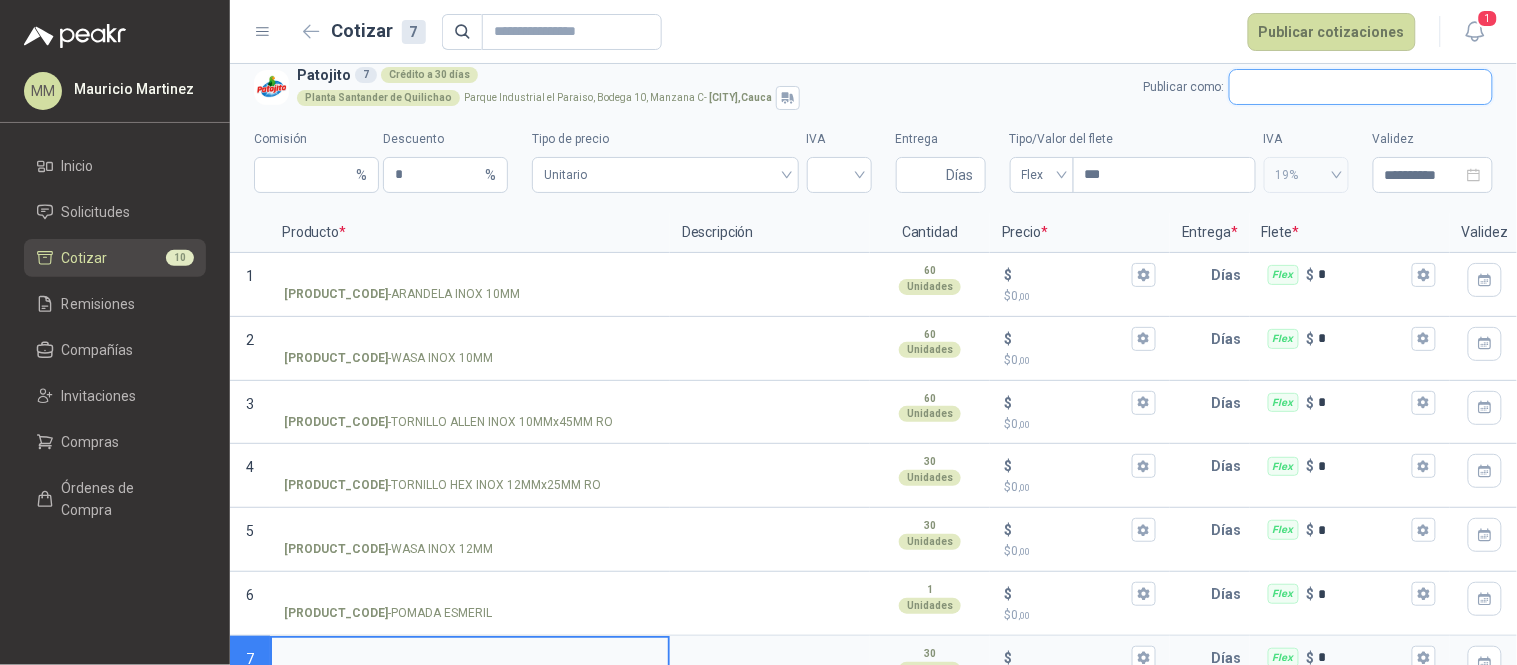 click at bounding box center [1361, 87] 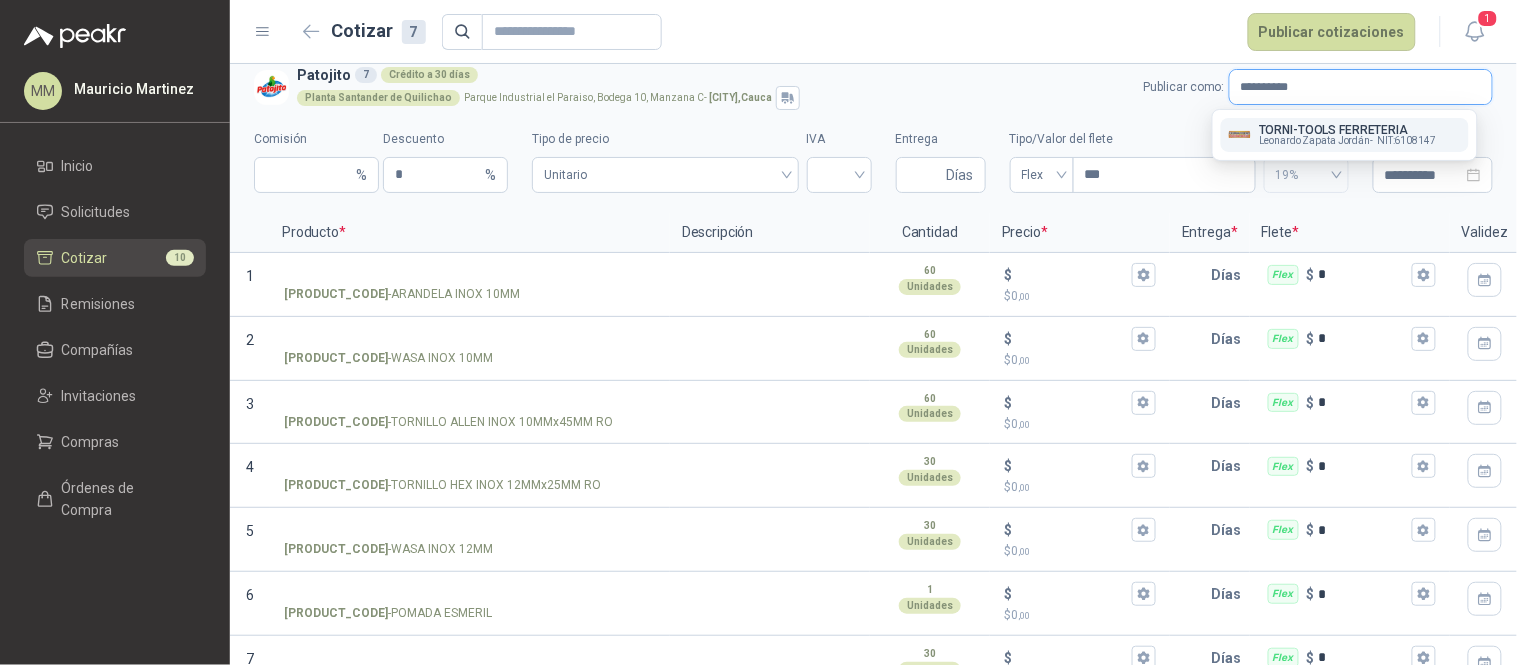 type on "**********" 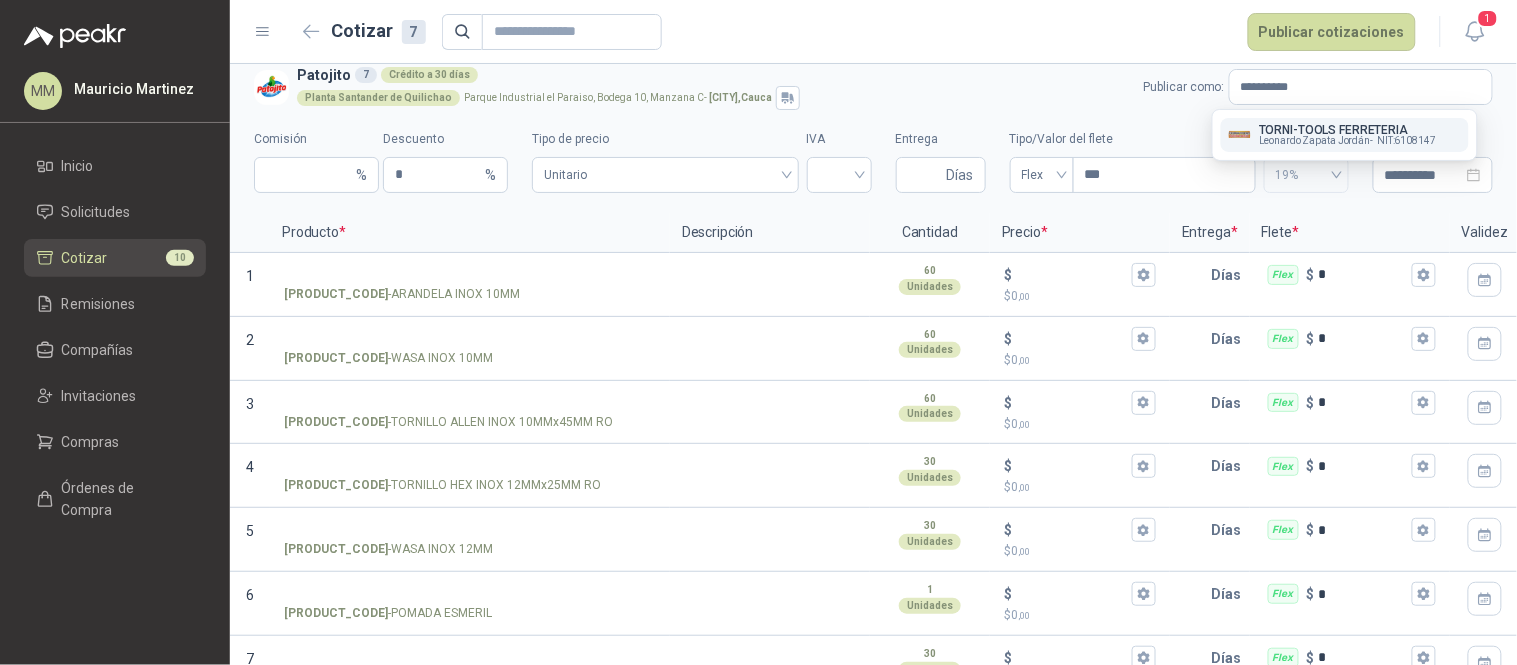 click on "Leonardo Zapata Jordán  -" at bounding box center (1316, 141) 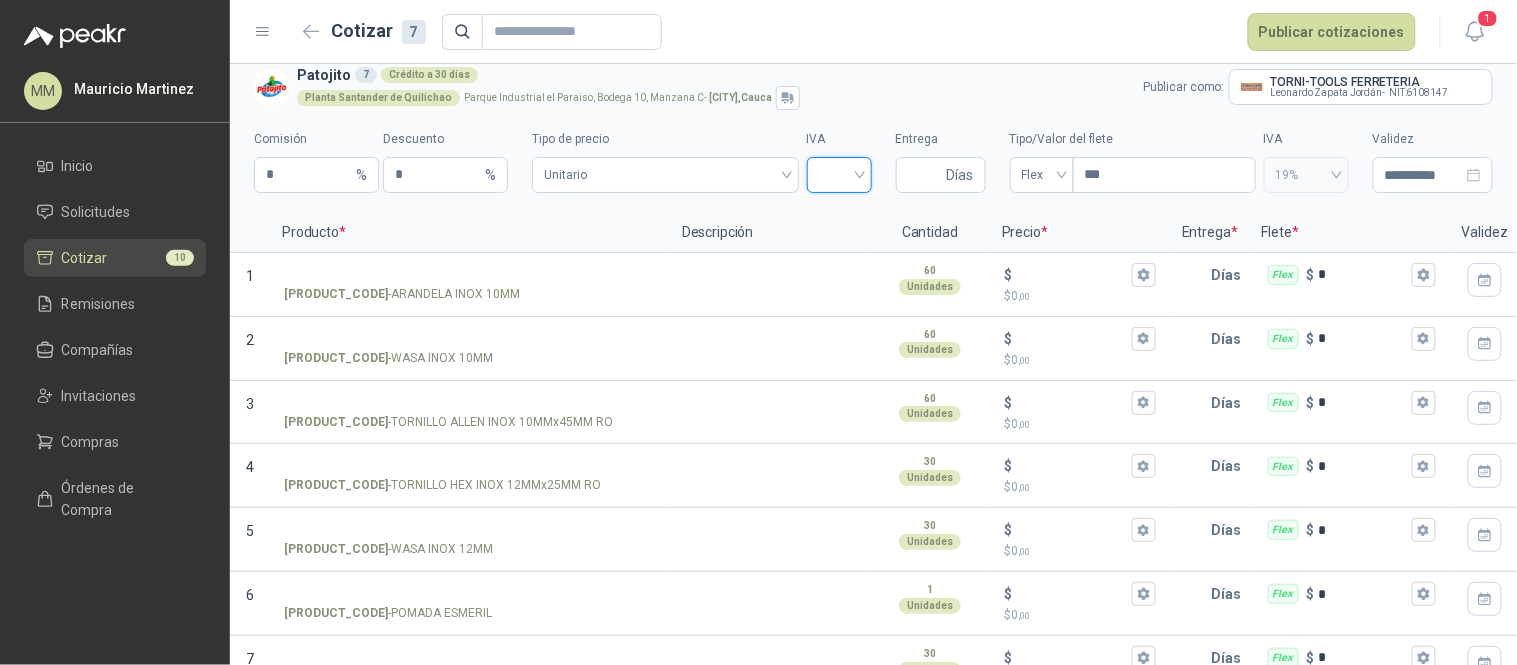 click at bounding box center [839, 173] 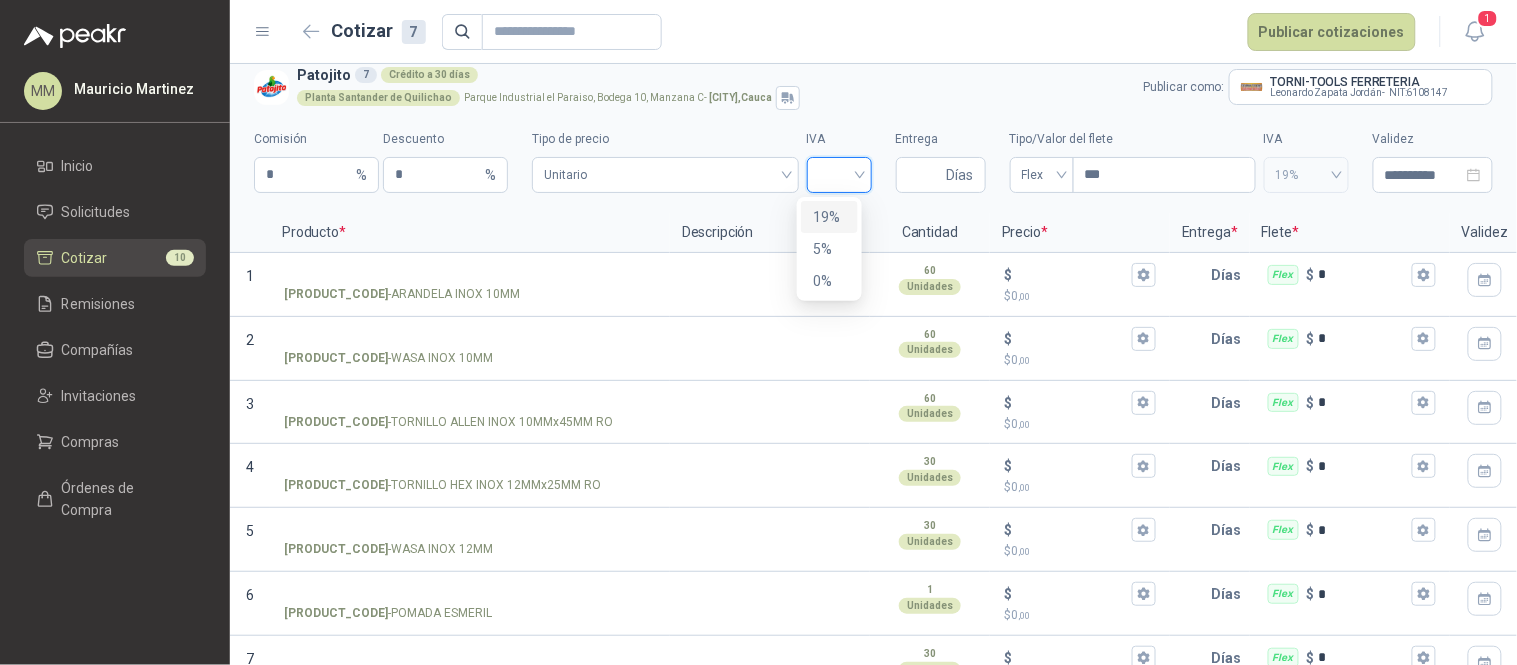 click on "19%" at bounding box center [829, 217] 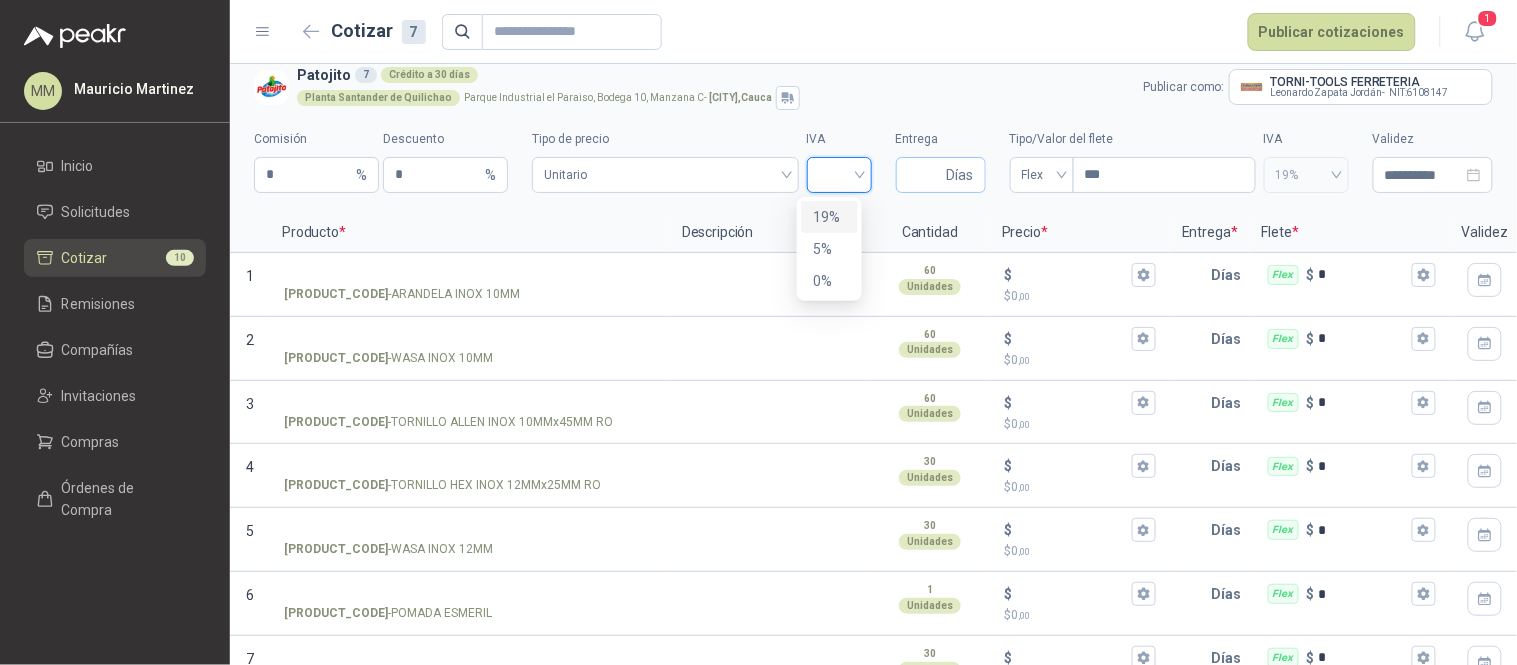 type 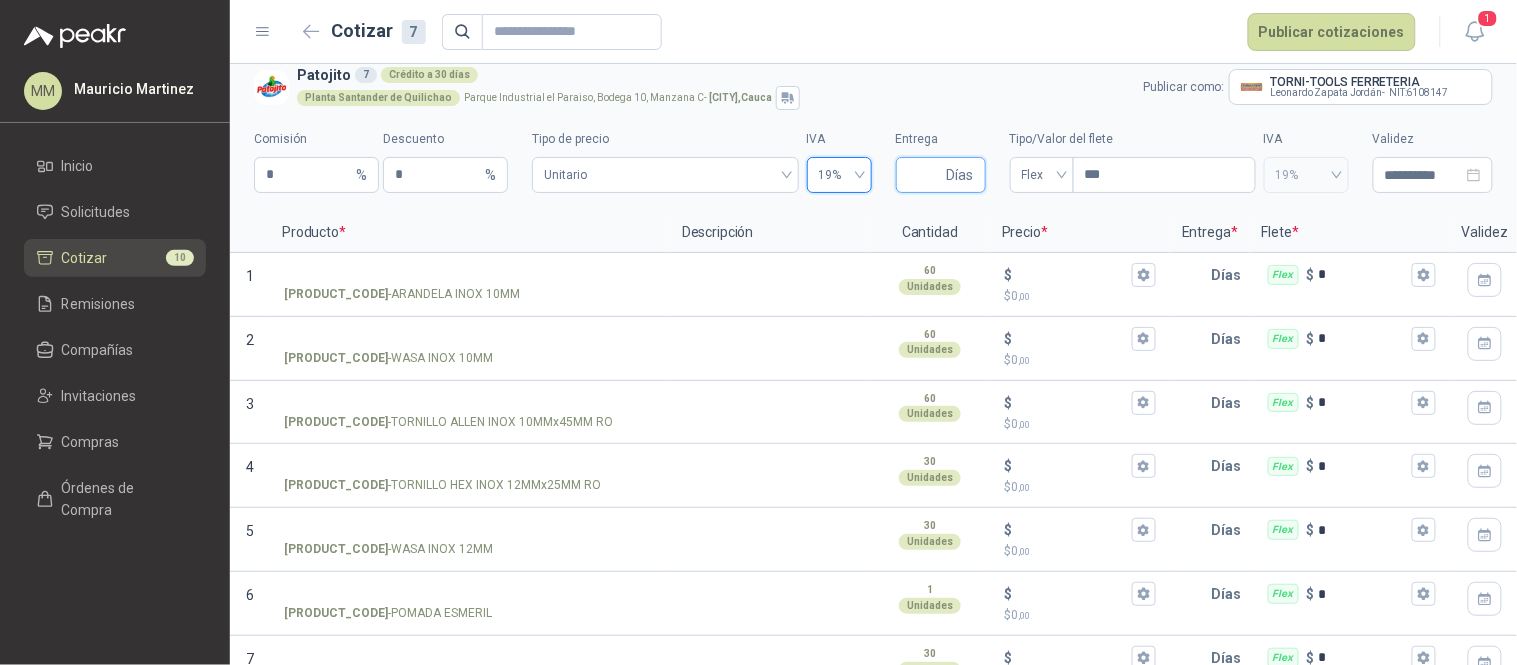click on "Entrega" at bounding box center [925, 175] 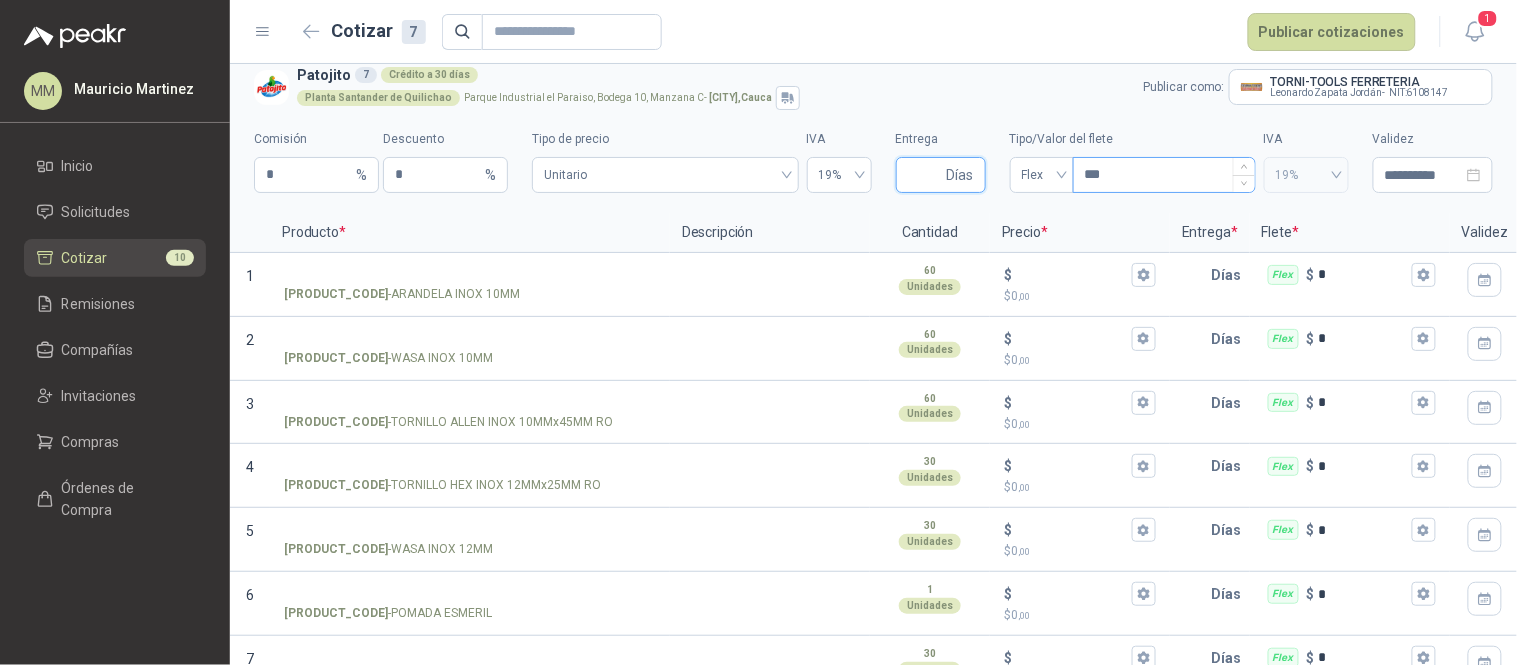 type on "*" 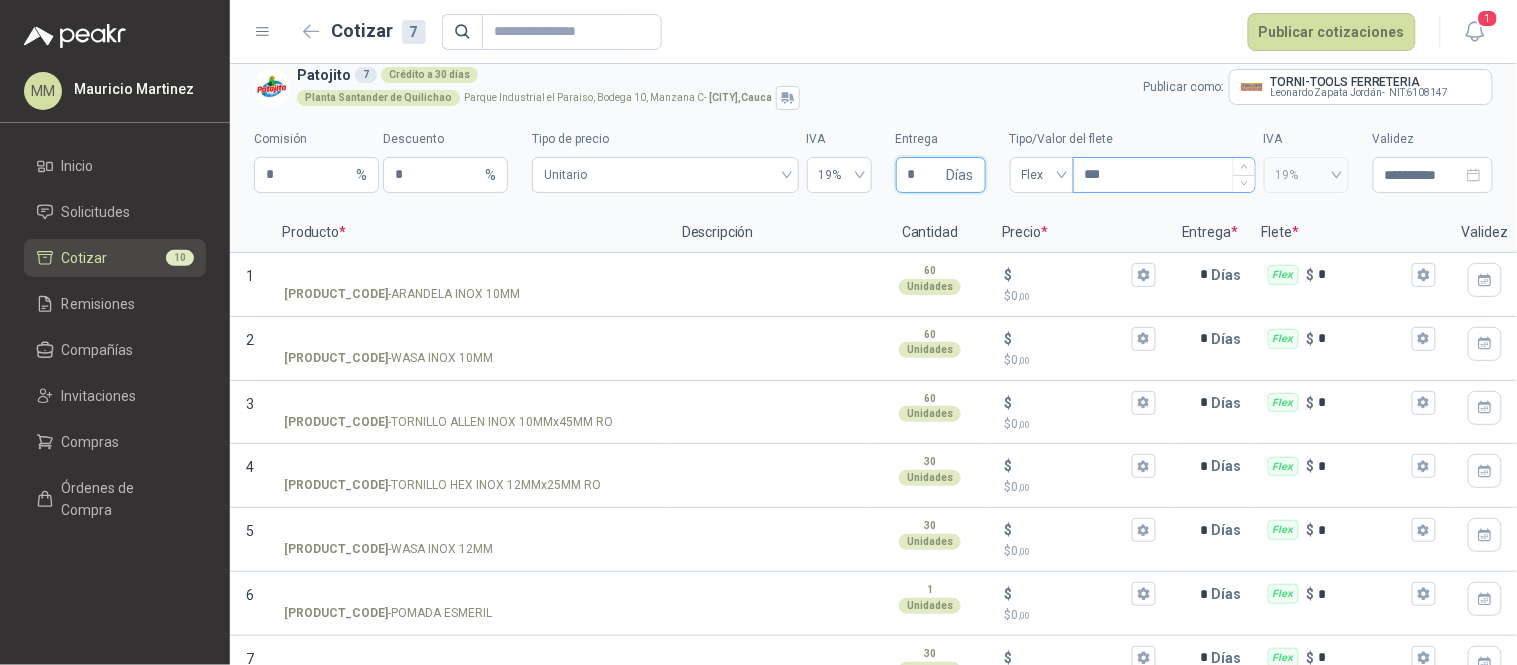 type 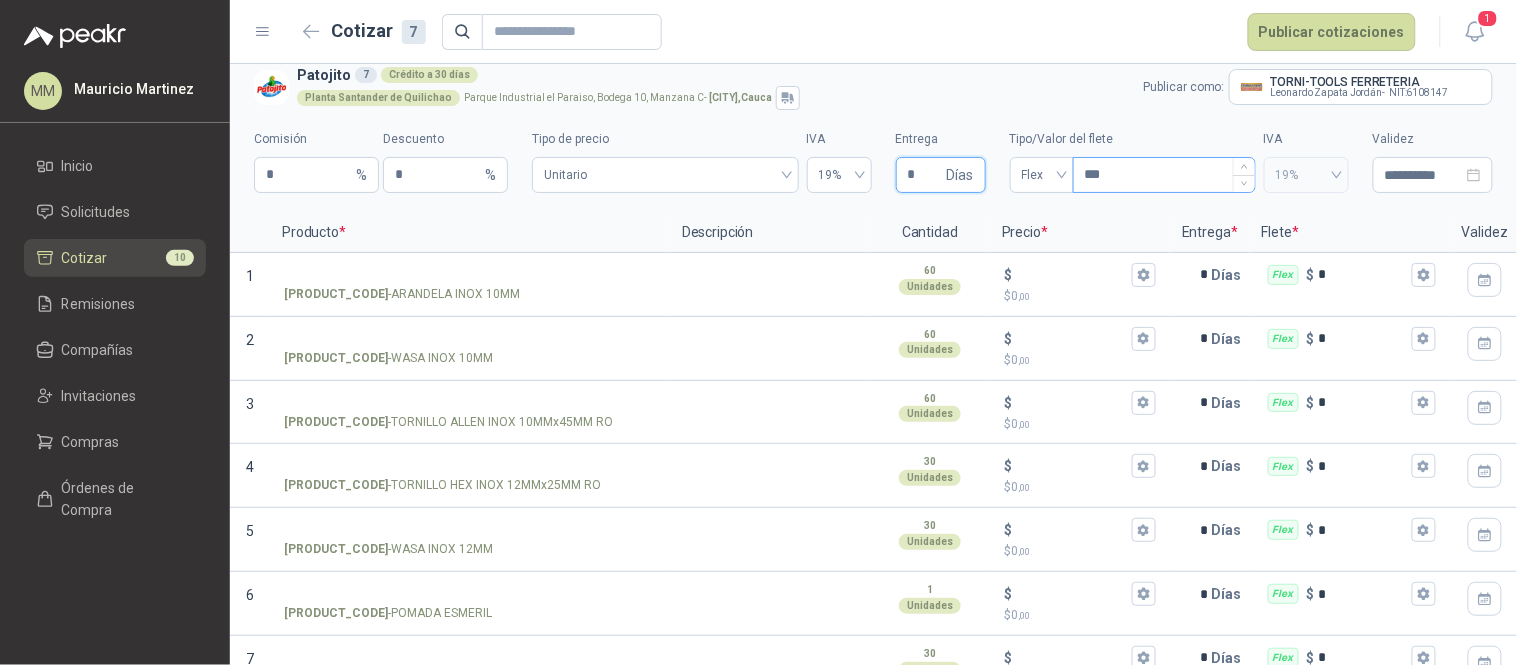 type on "*" 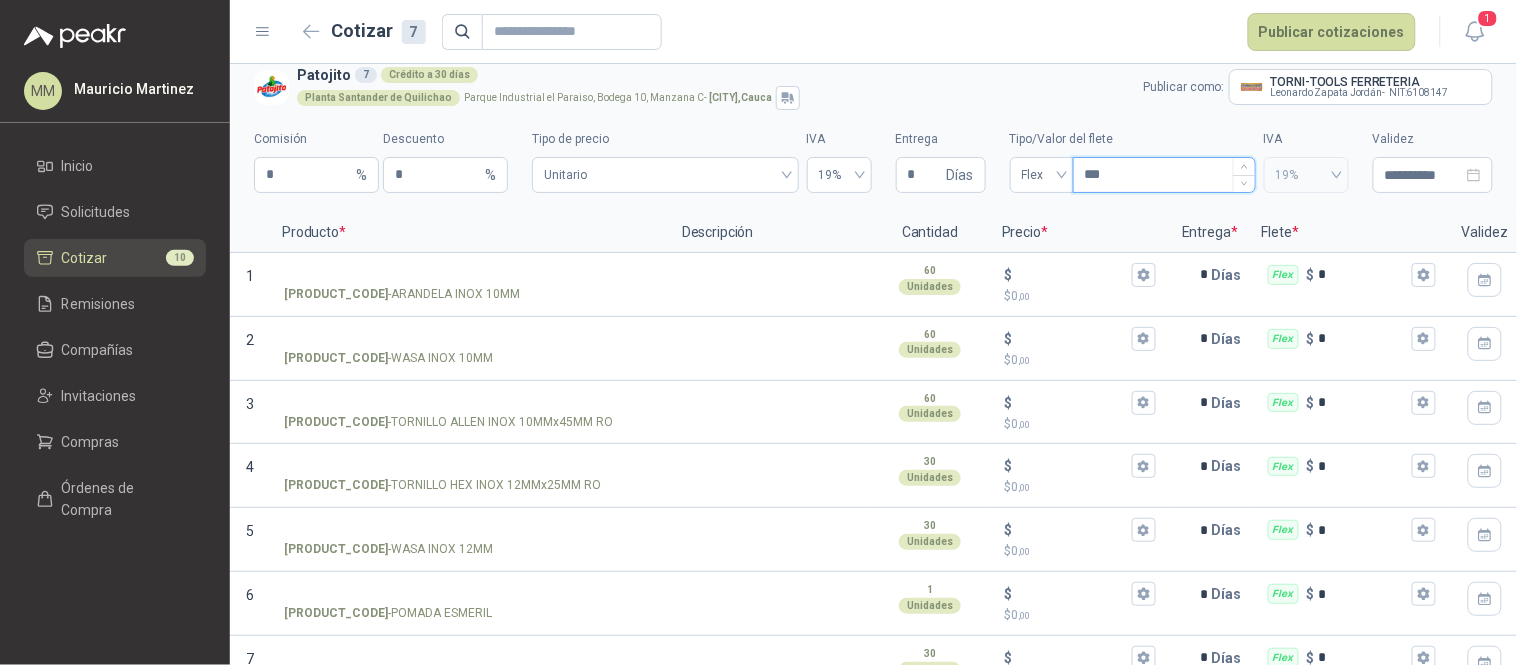 click on "***" at bounding box center [1164, 175] 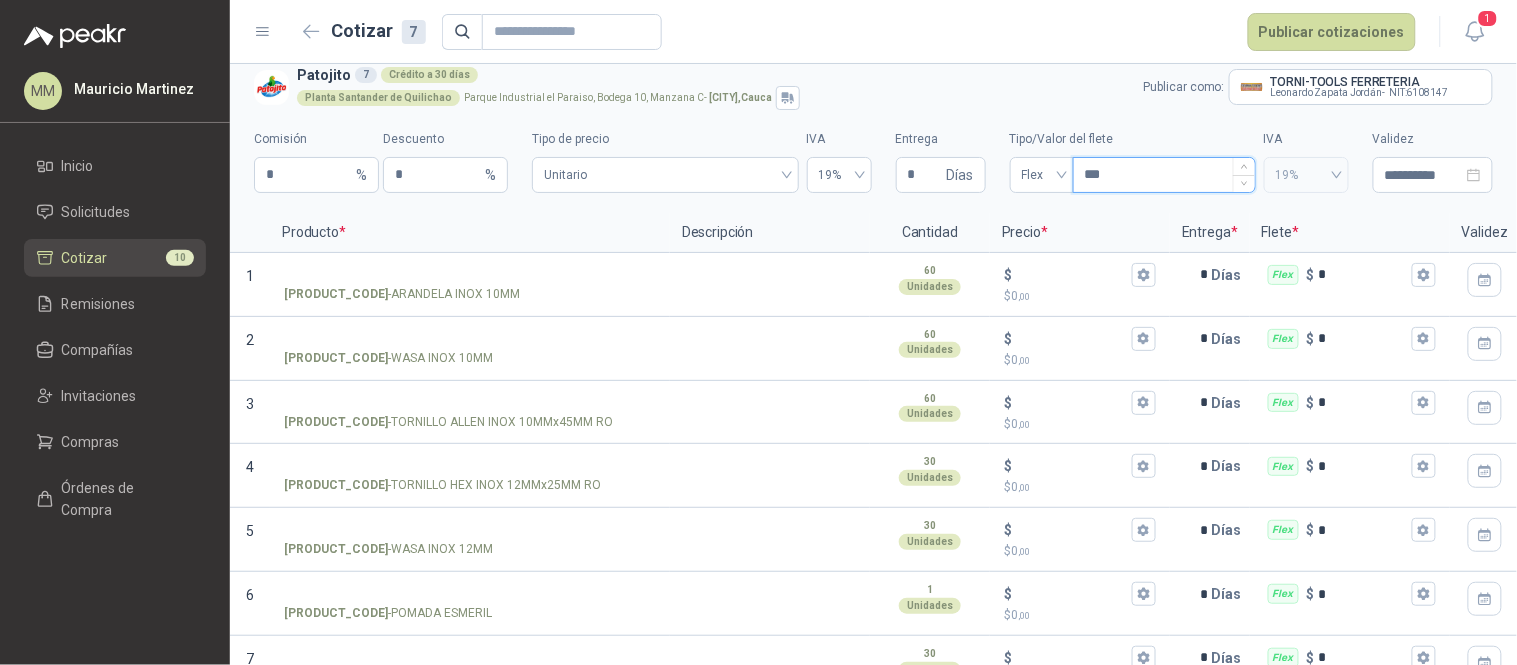 type on "****" 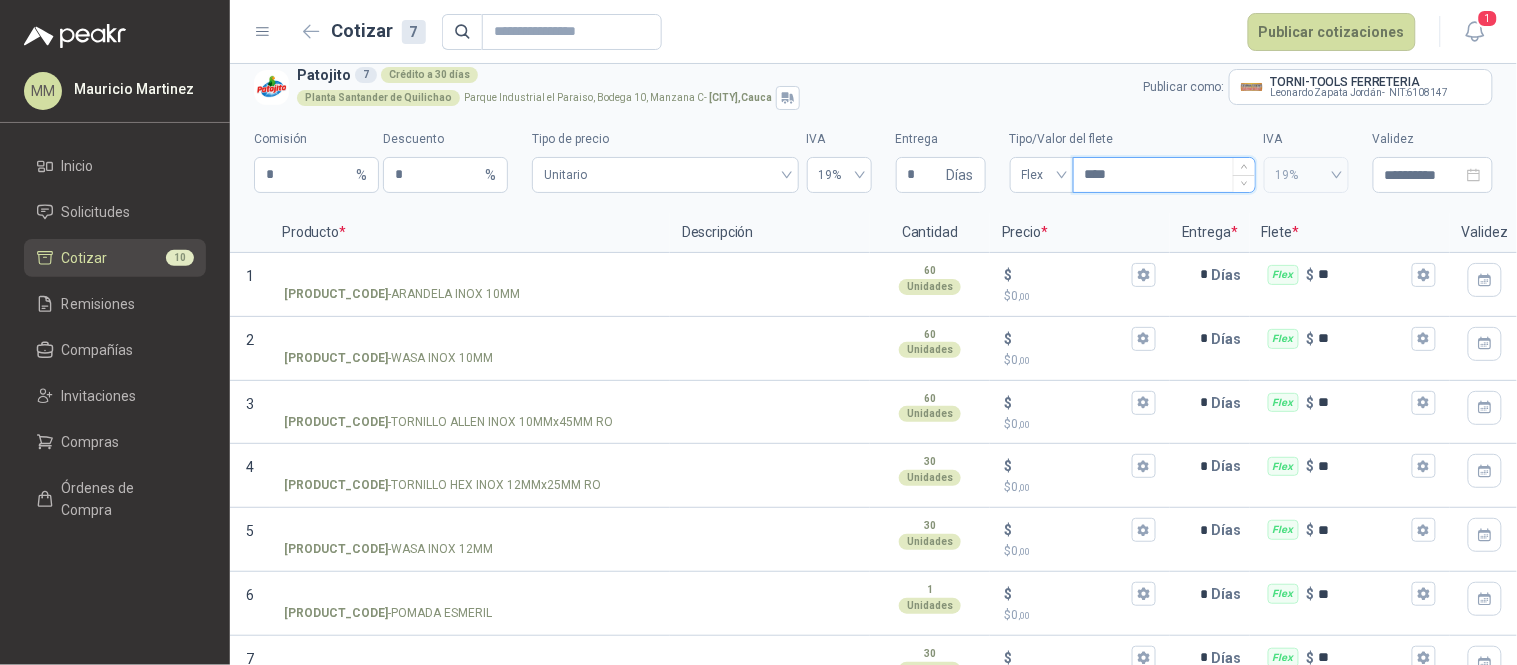type 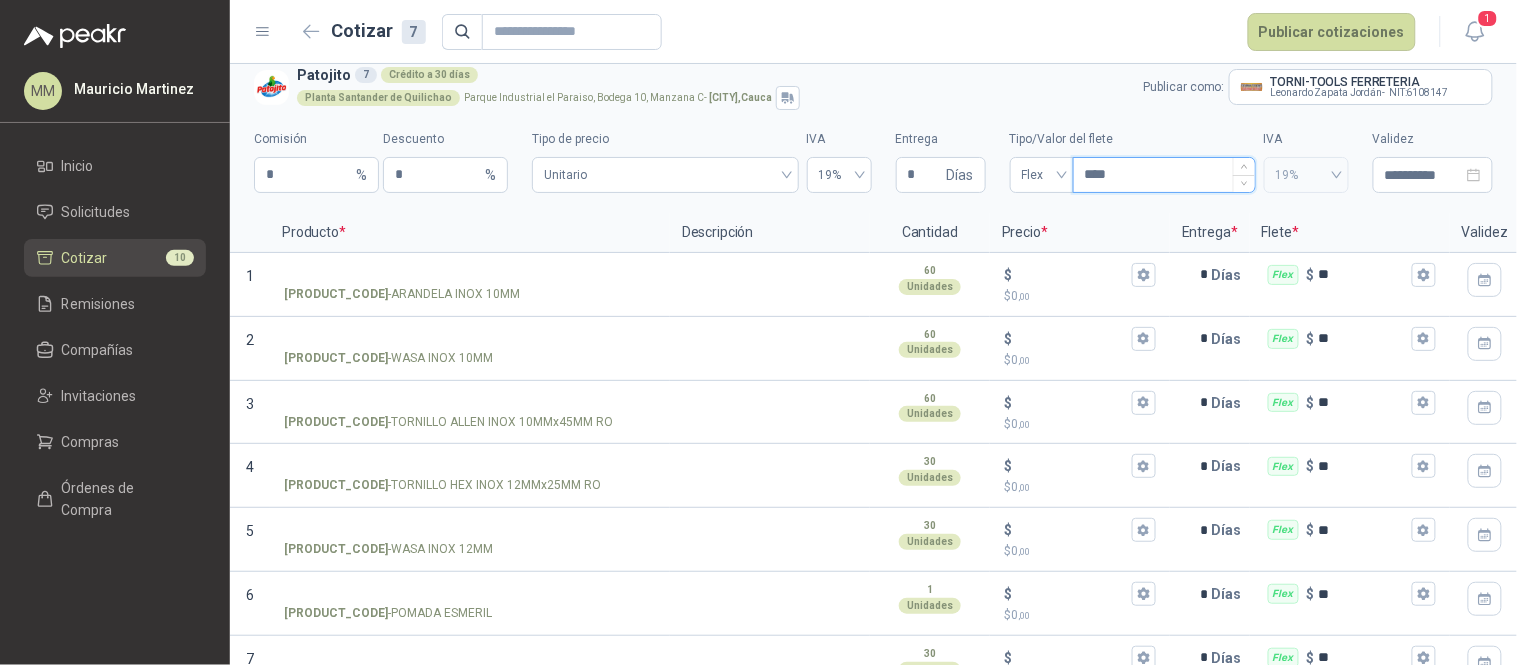 type on "*****" 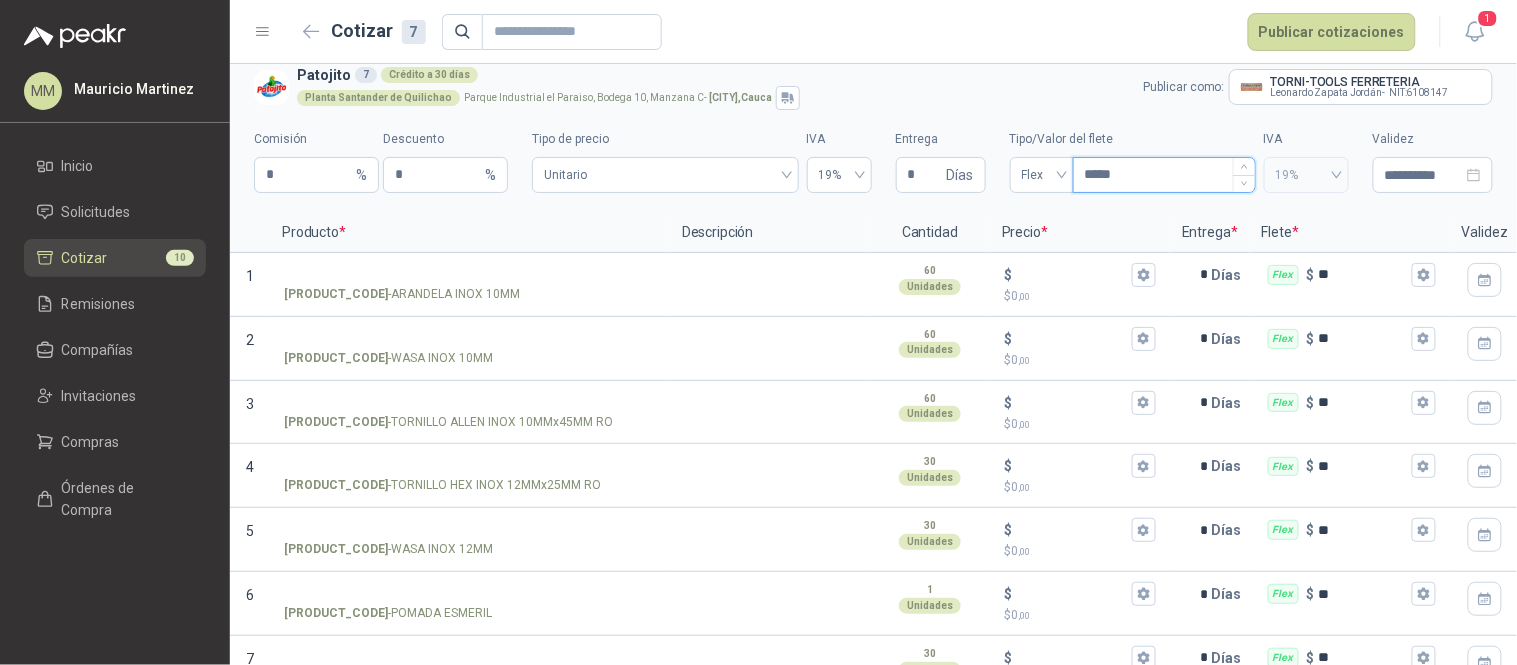 type 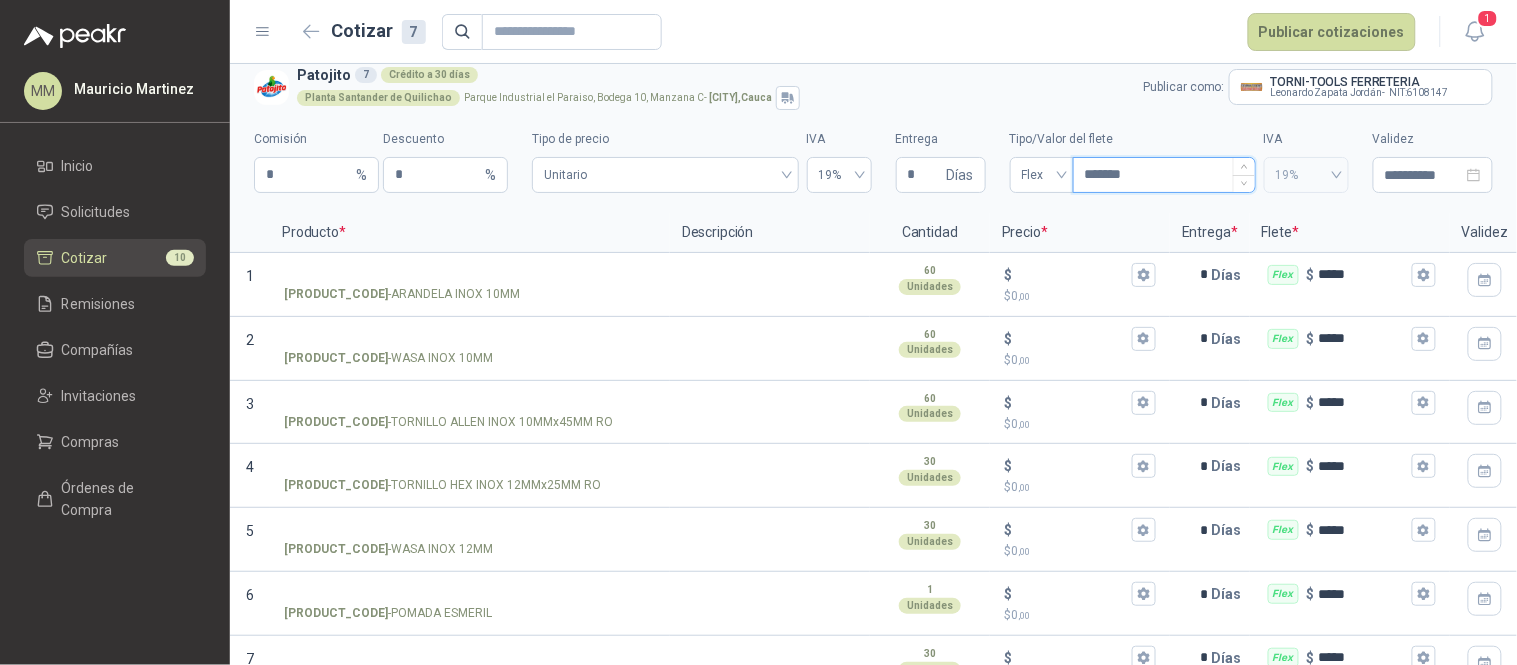 type 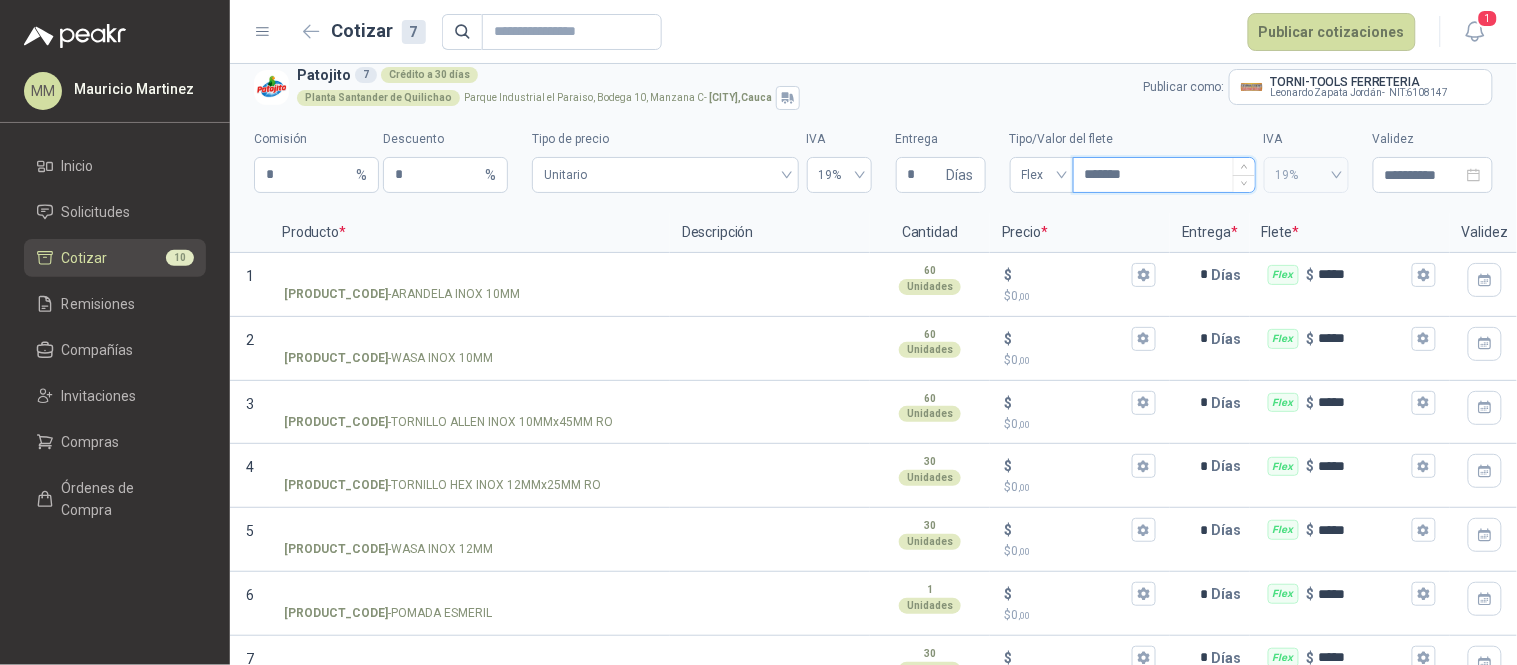type on "********" 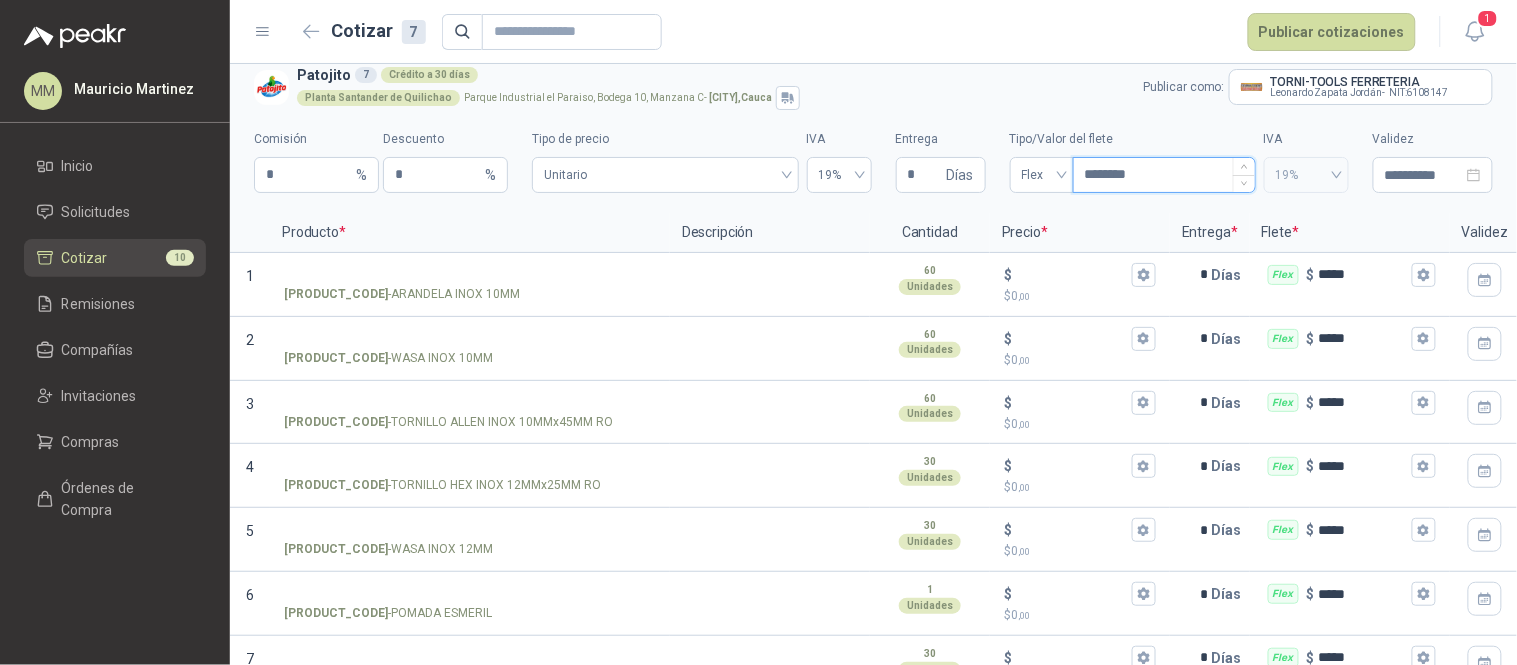type 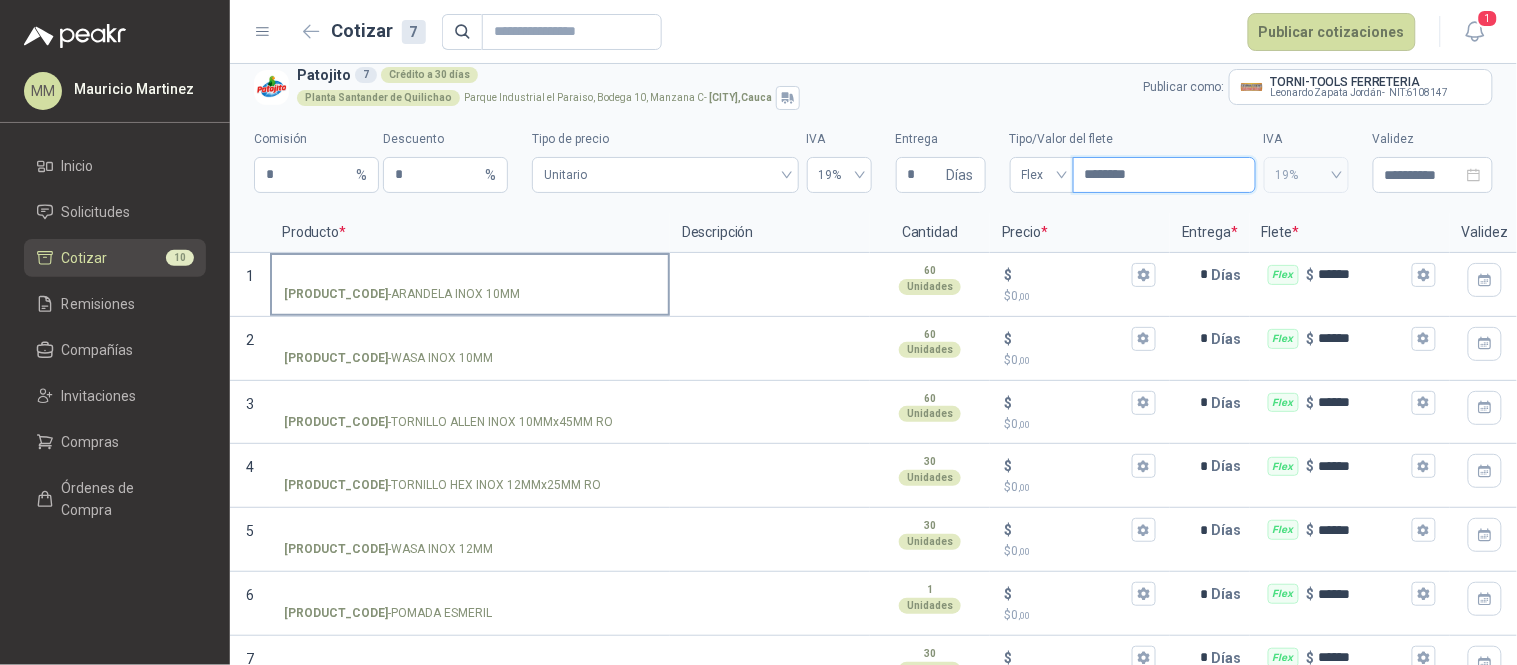 type on "********" 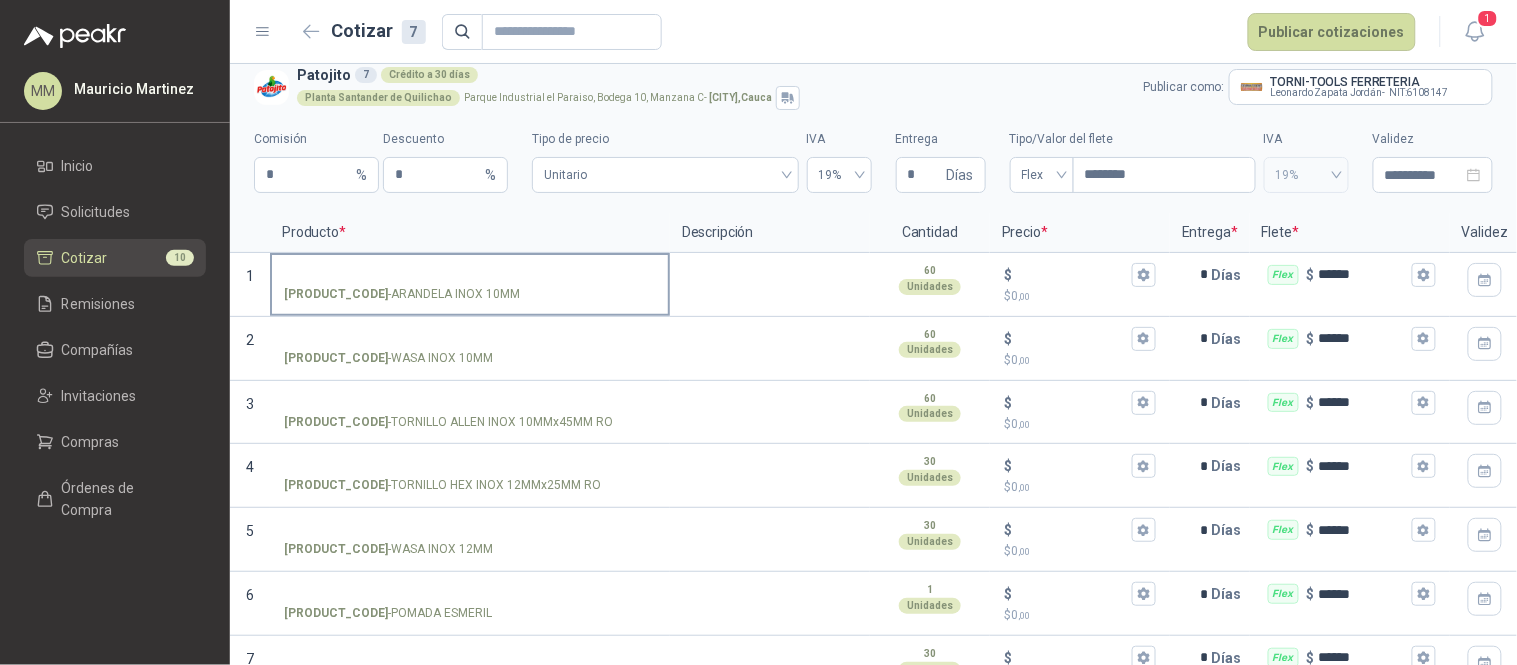 click on "SOL050983  -  ARANDELA INOX 10MM" at bounding box center (470, 275) 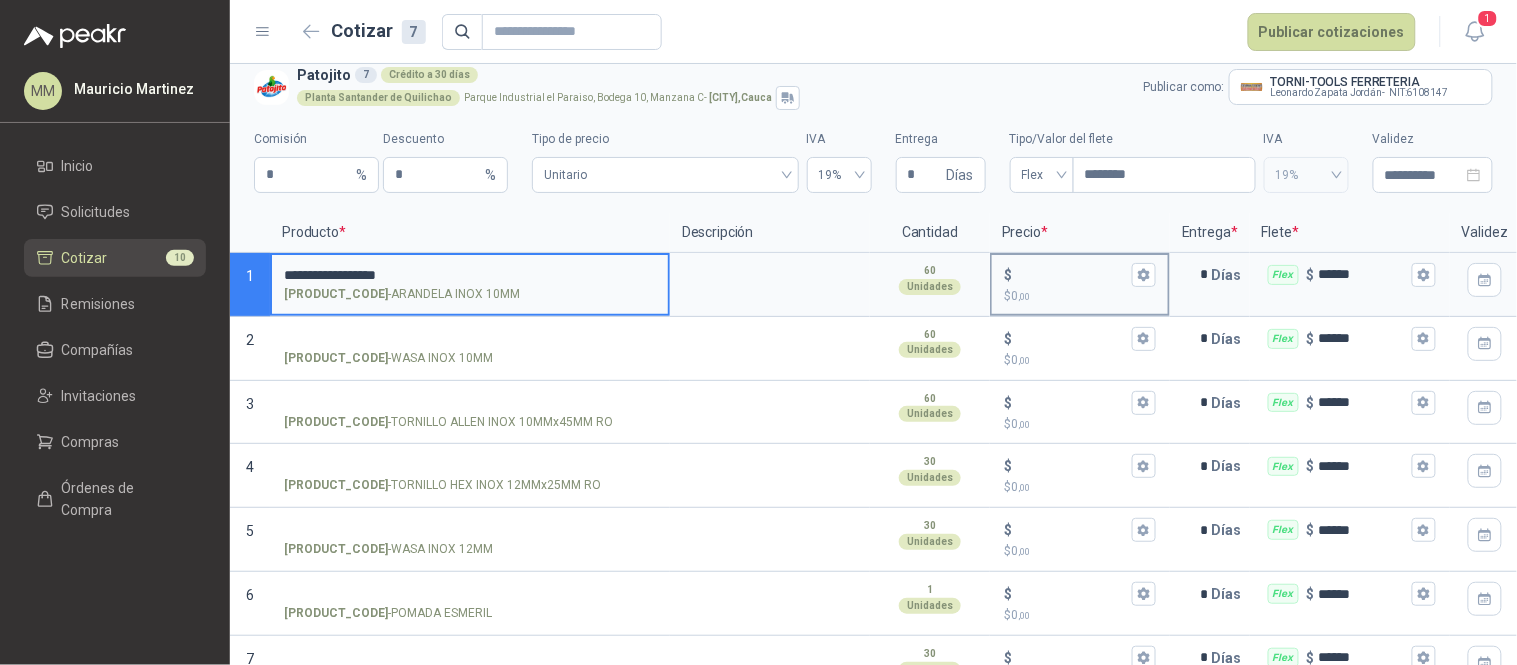 click on "$ $  0 ,00" at bounding box center [1072, 274] 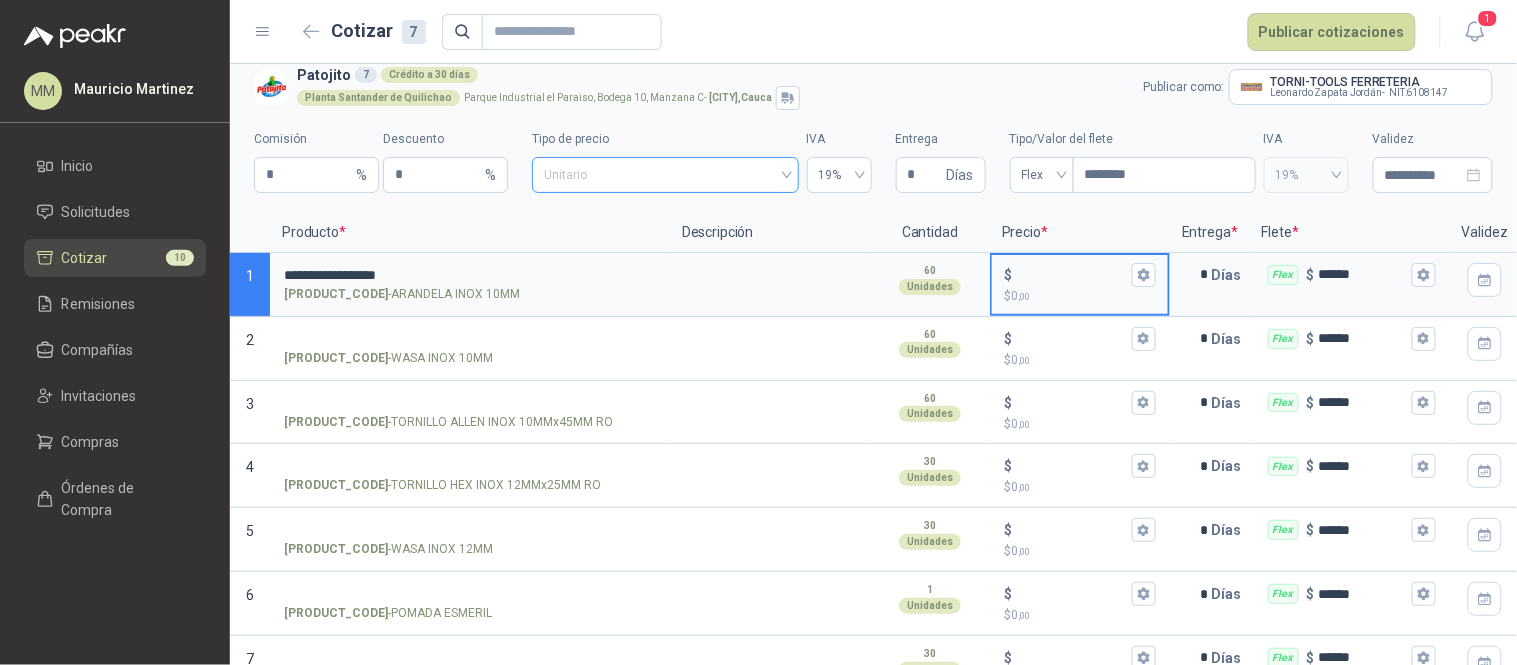 click on "Unitario" at bounding box center (665, 175) 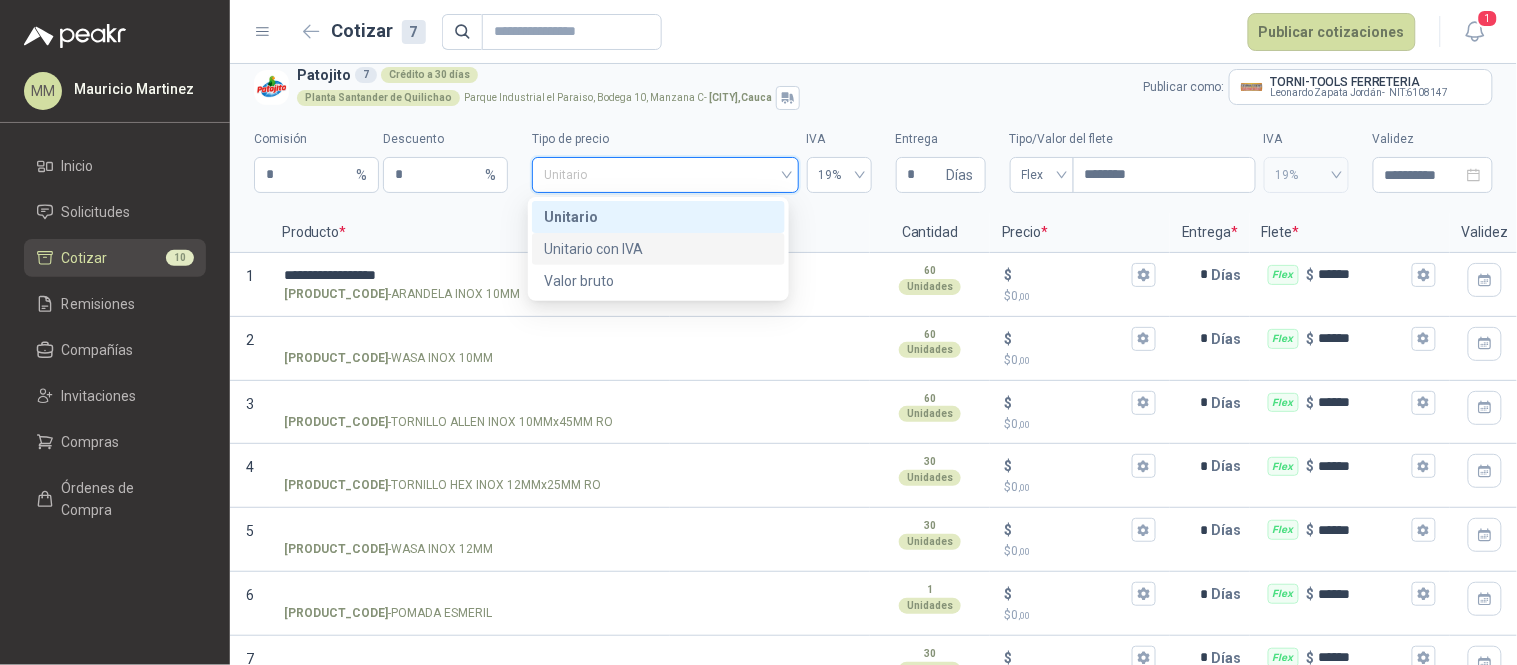 click on "Unitario con IVA" at bounding box center [658, 249] 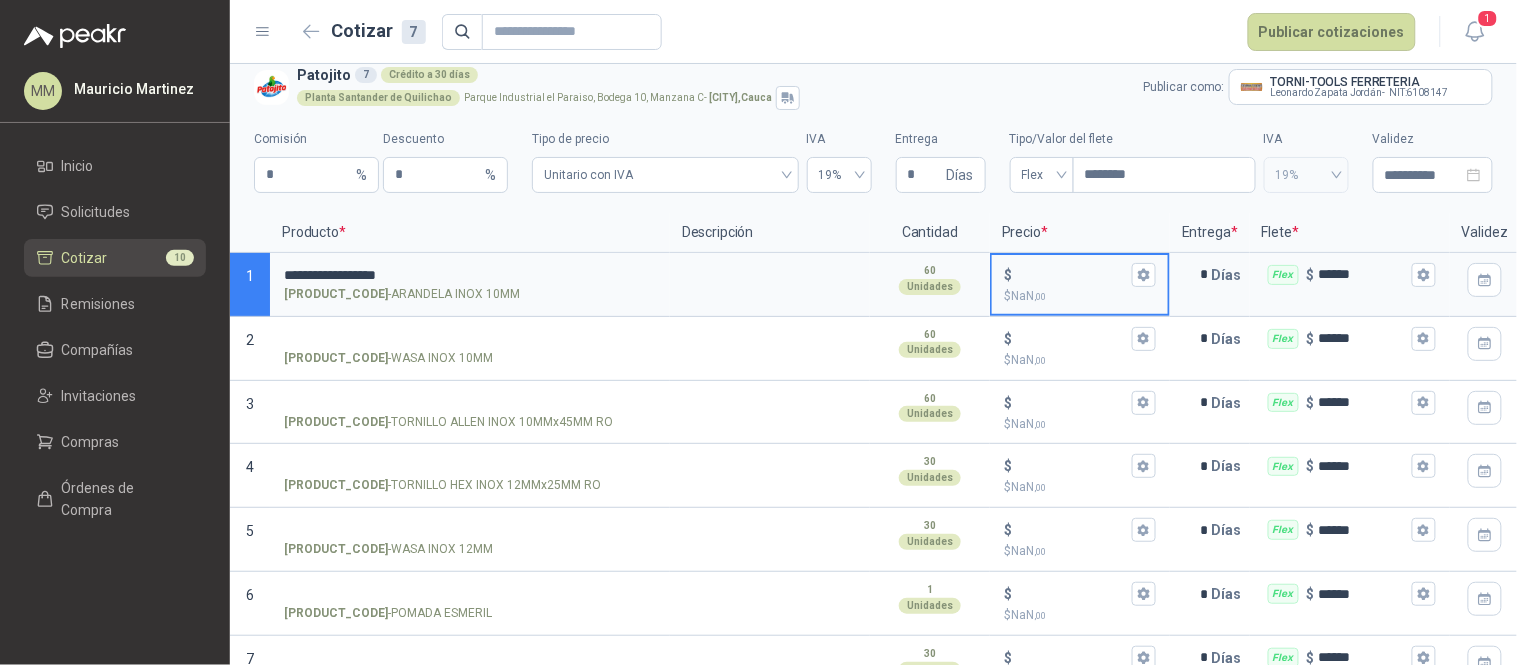click on "$ $  NaN ,00" at bounding box center [1072, 274] 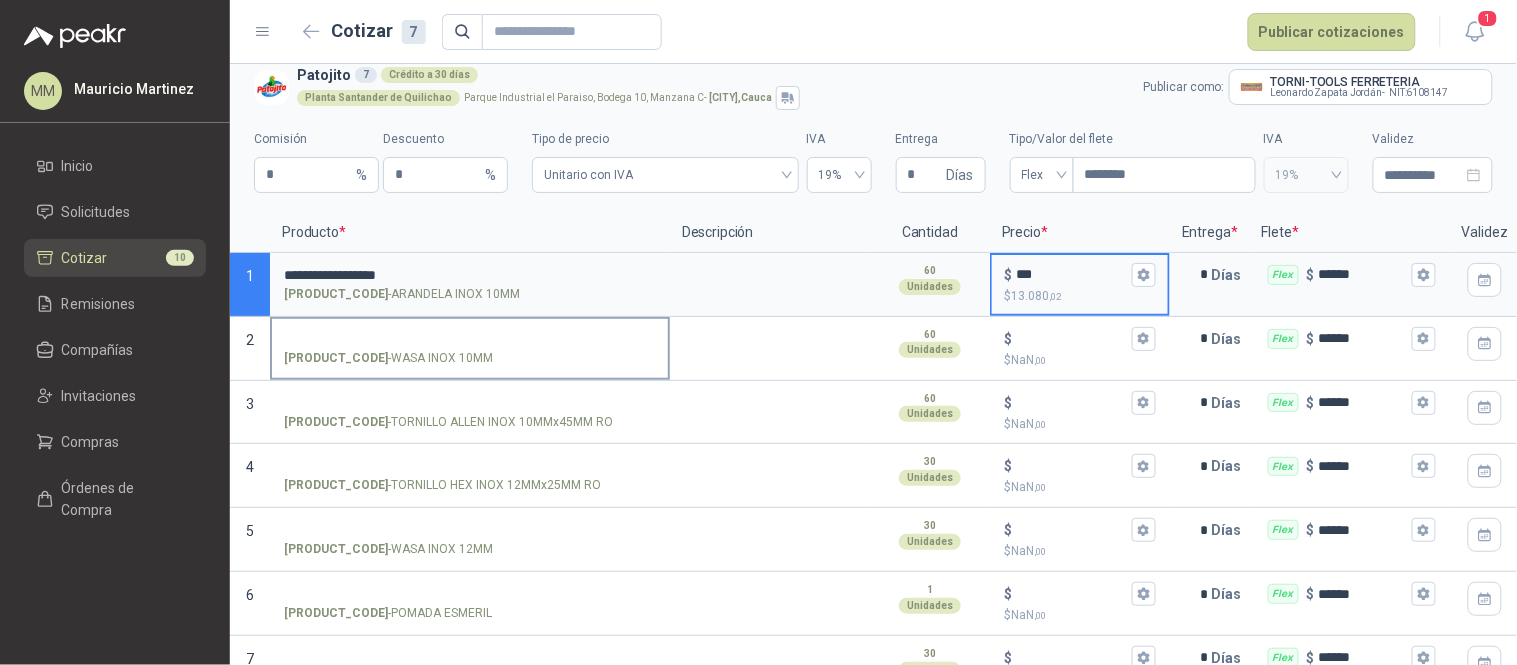 type on "***" 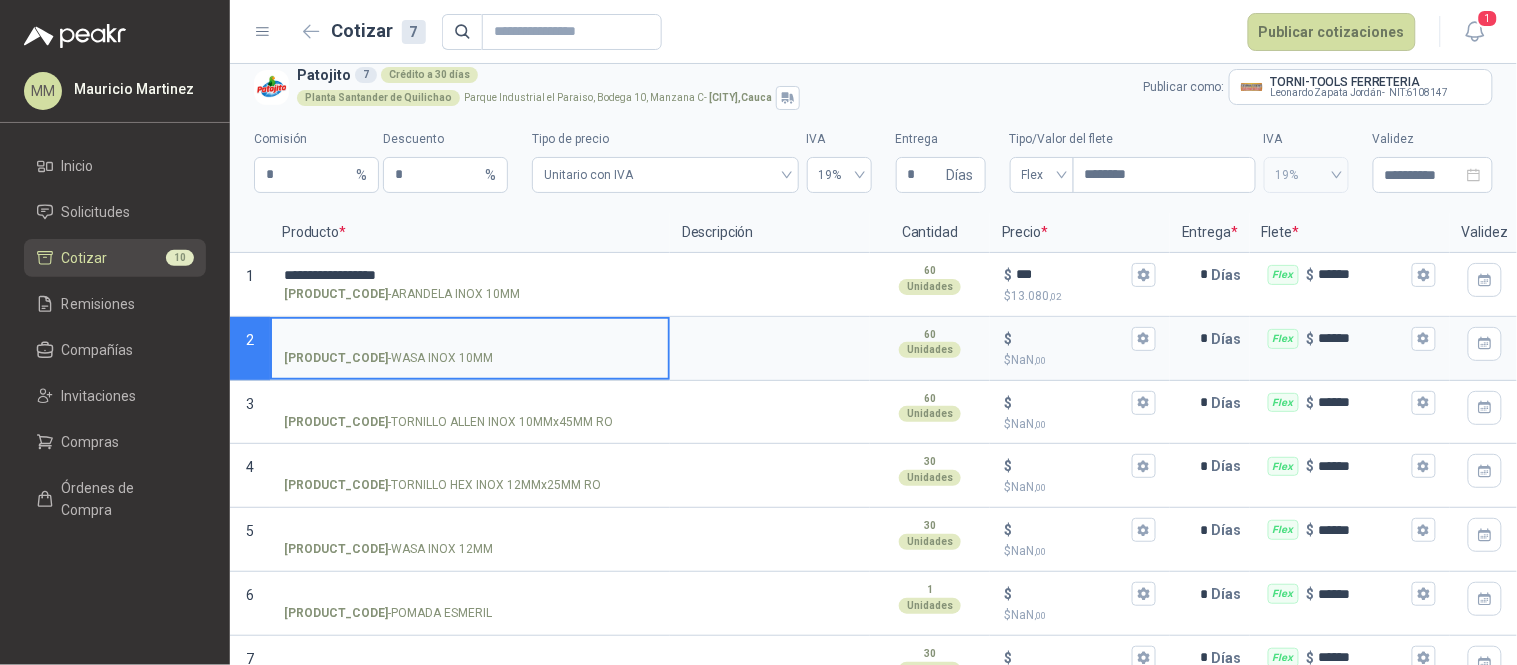 click on "SOL050986  -  WASA INOX 10MM" at bounding box center (470, 339) 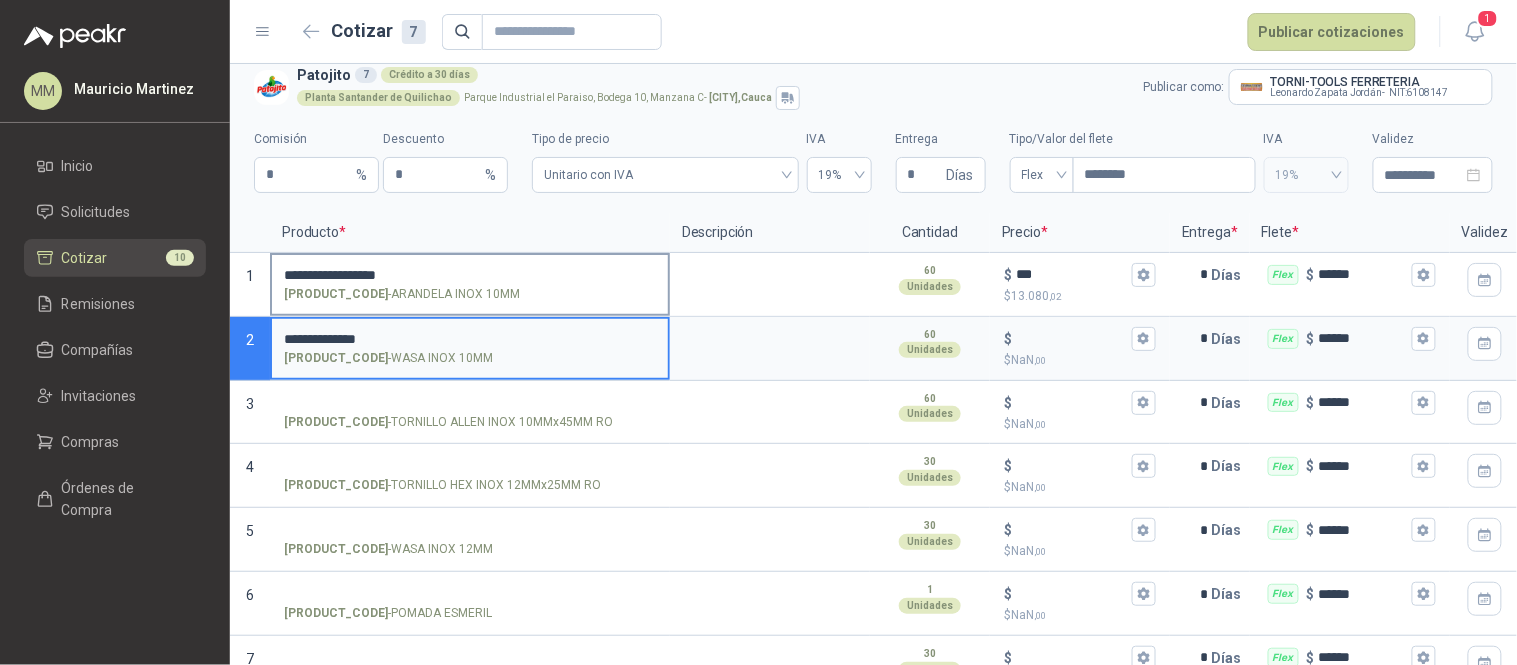 type 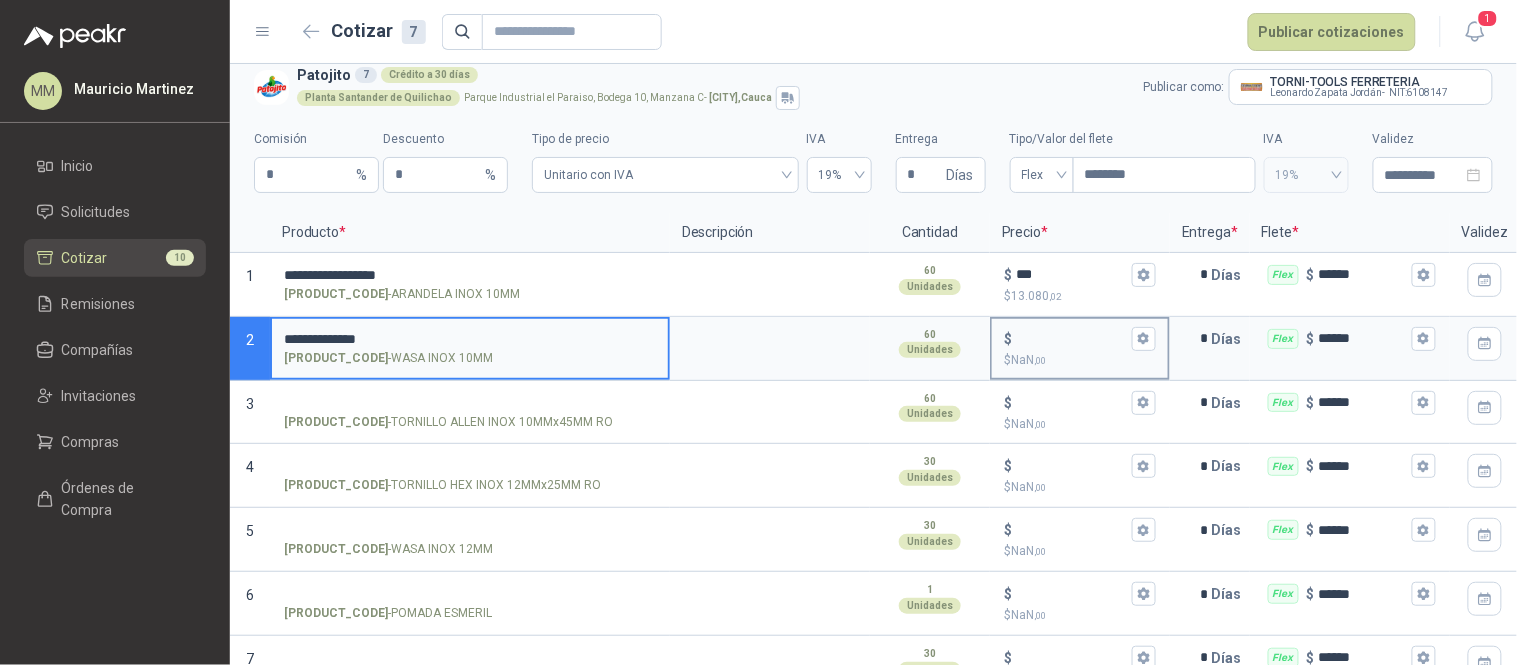 click on "$ $  NaN ,00" at bounding box center [1072, 338] 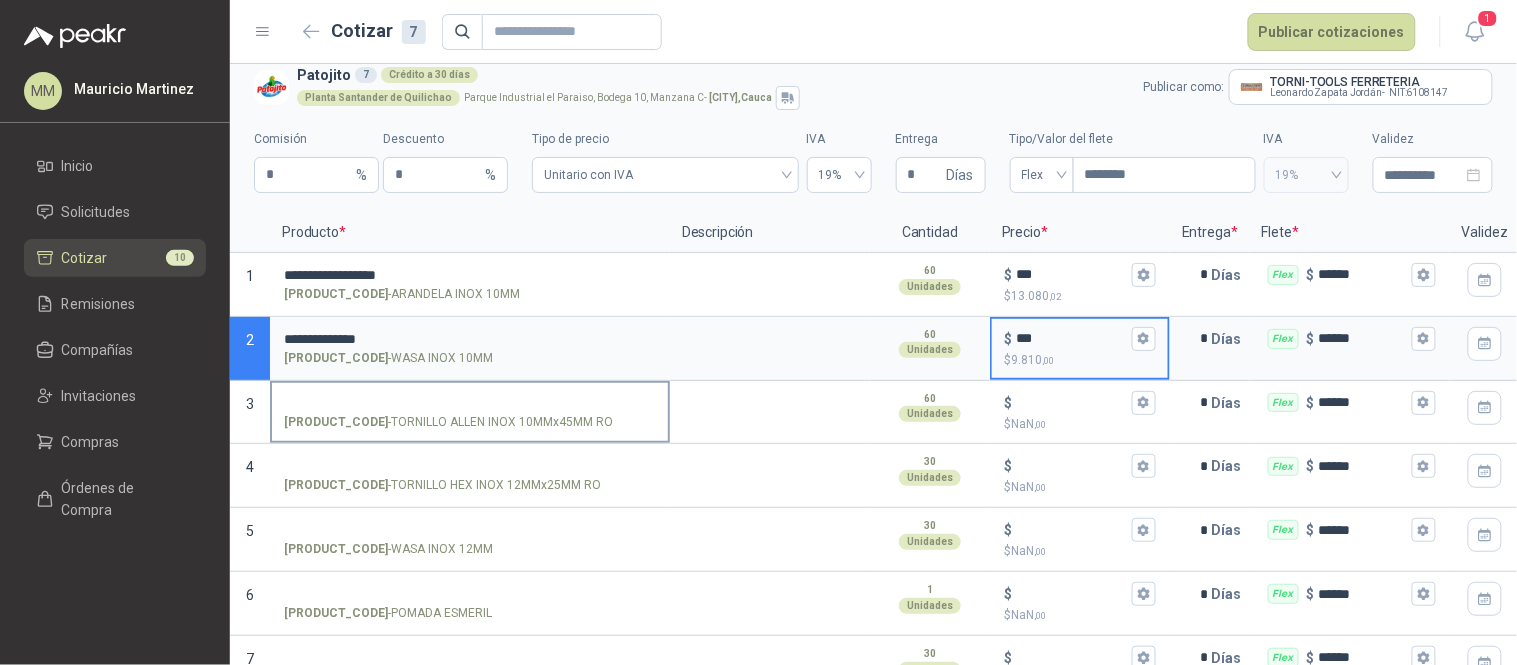 type on "***" 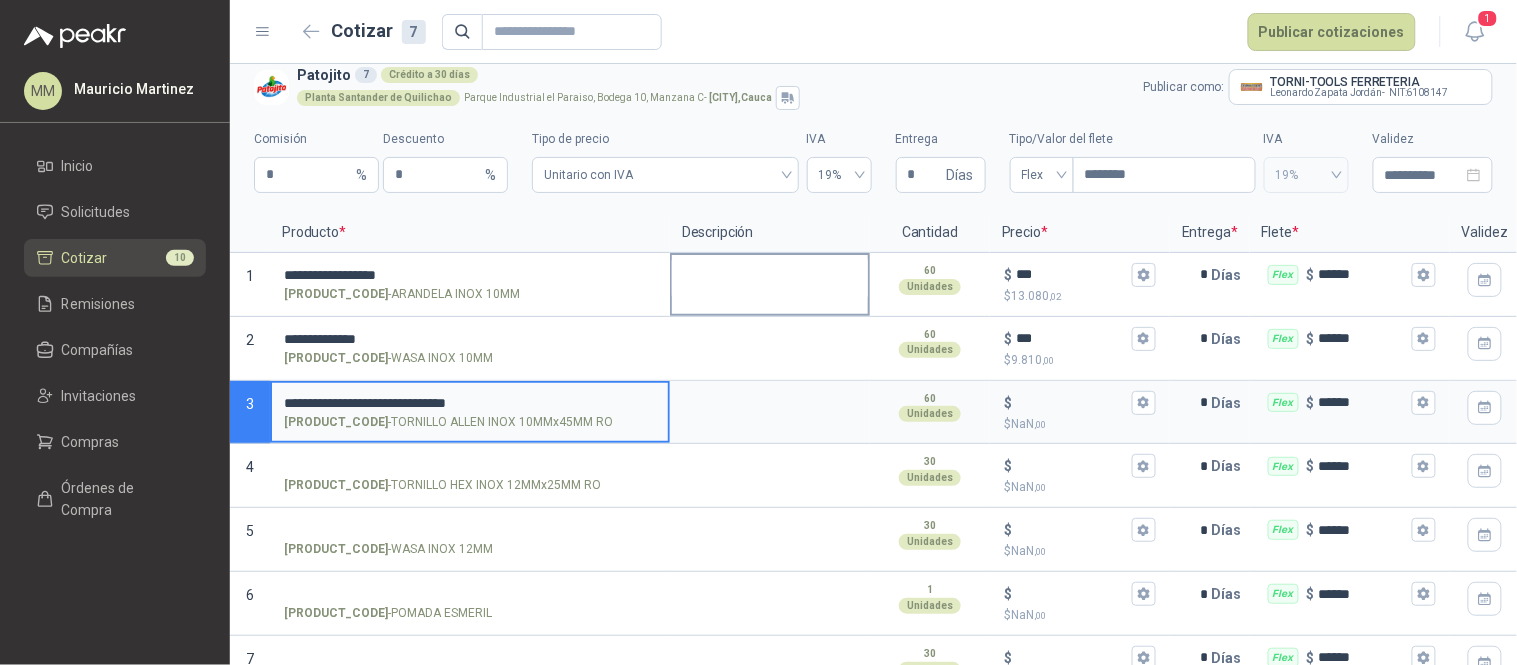 type 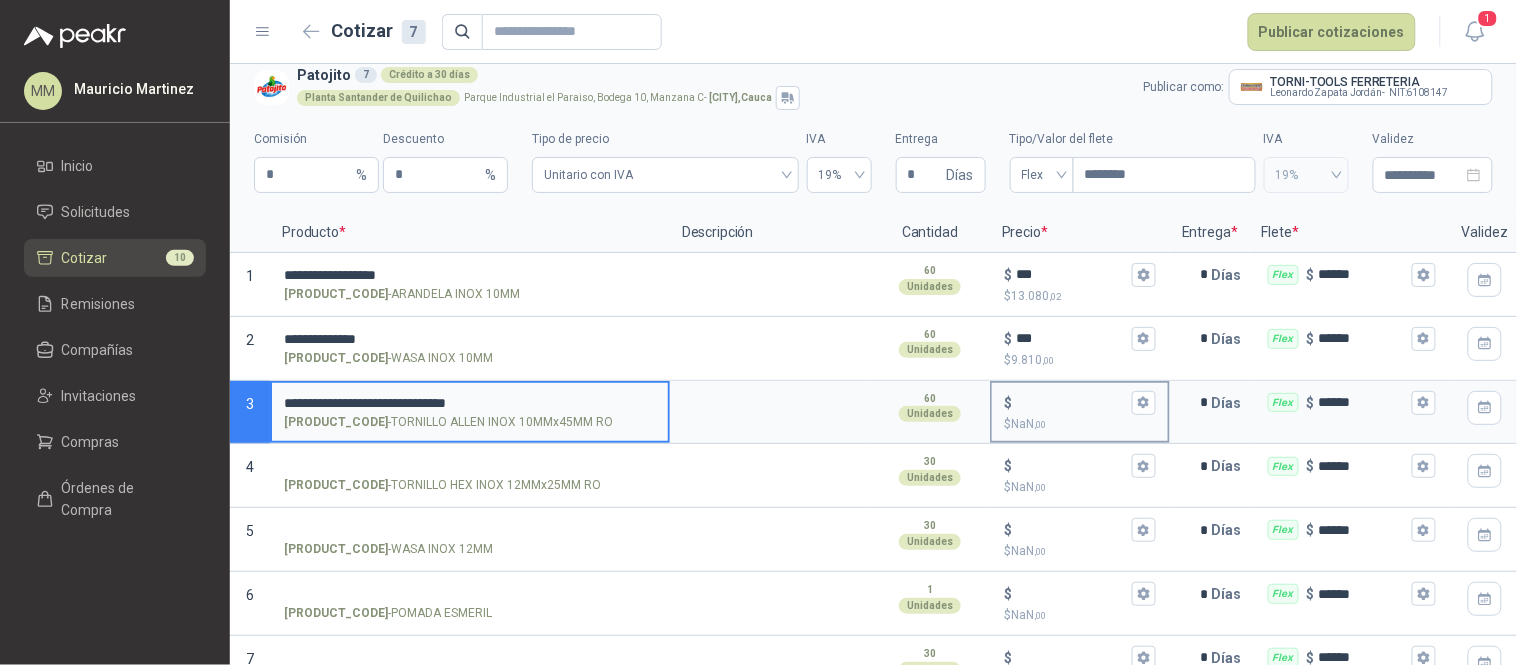 click on "$ $  NaN ,00" at bounding box center (1072, 402) 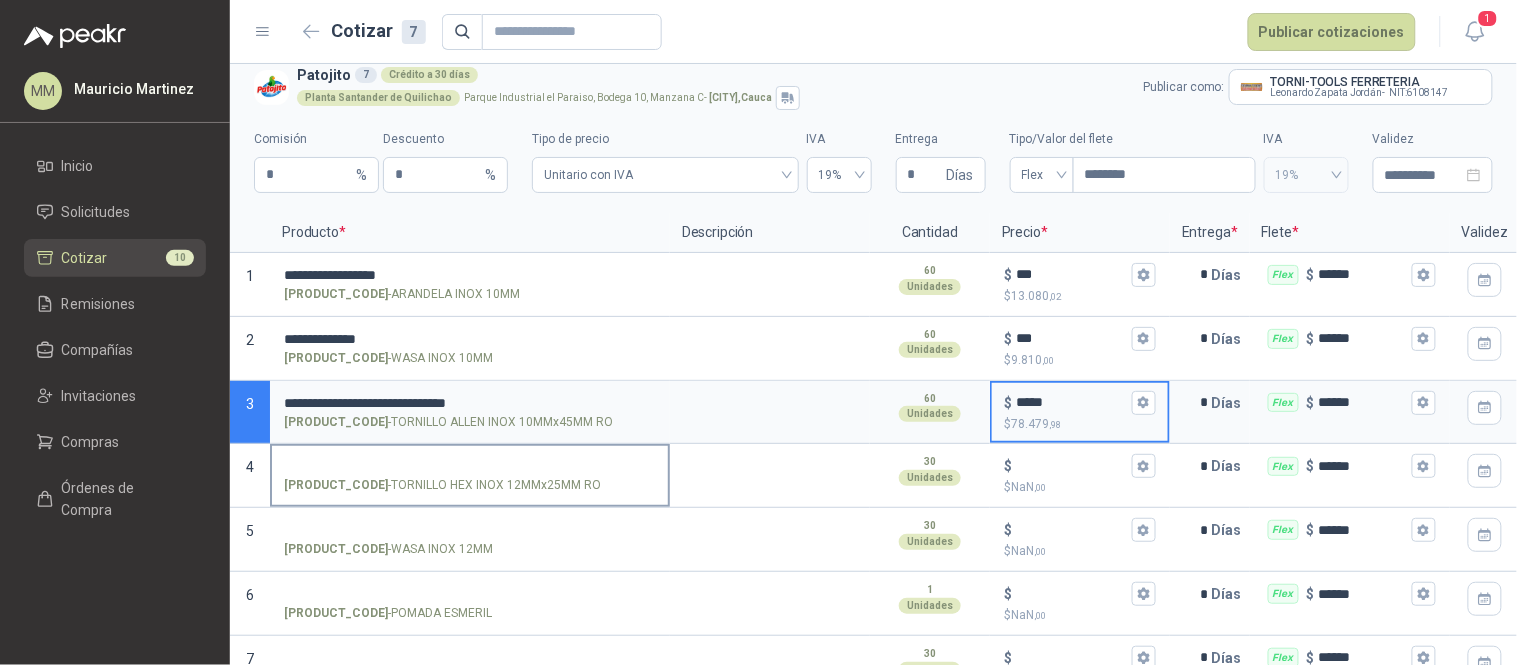 type on "*****" 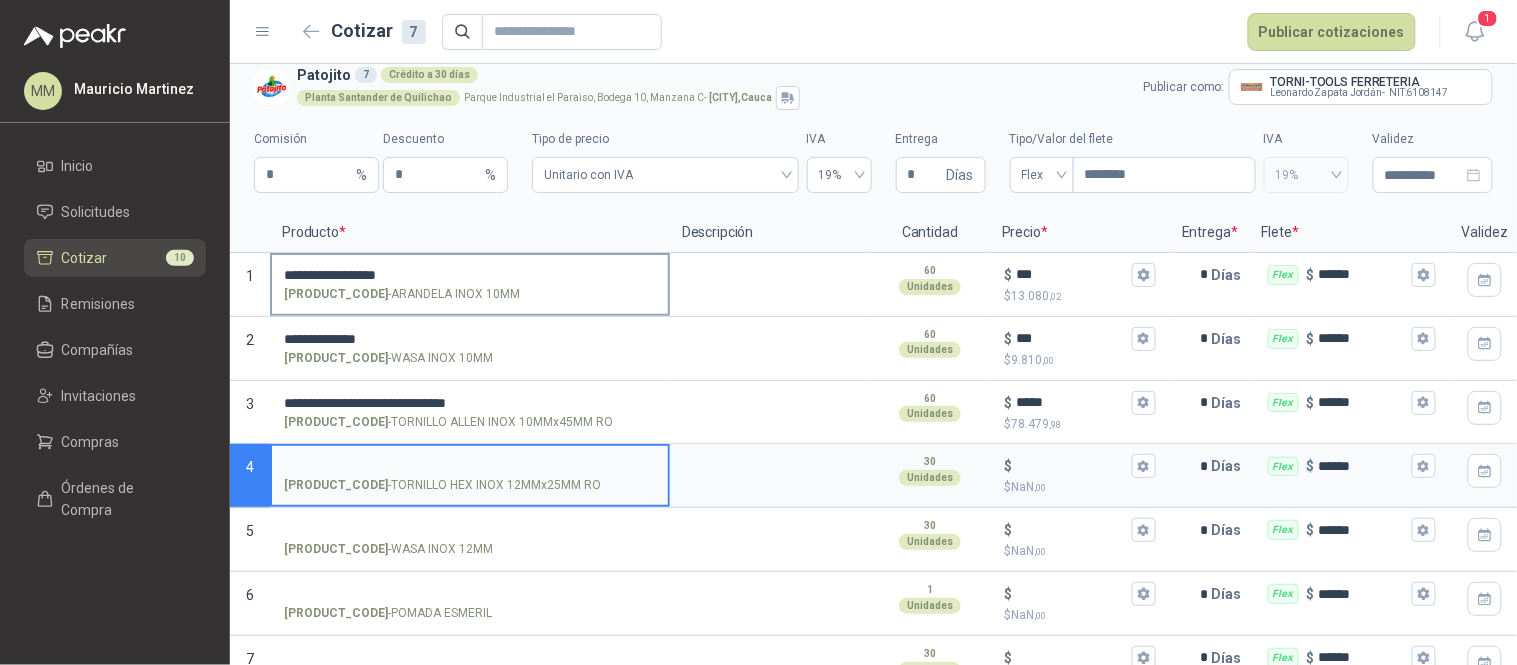type 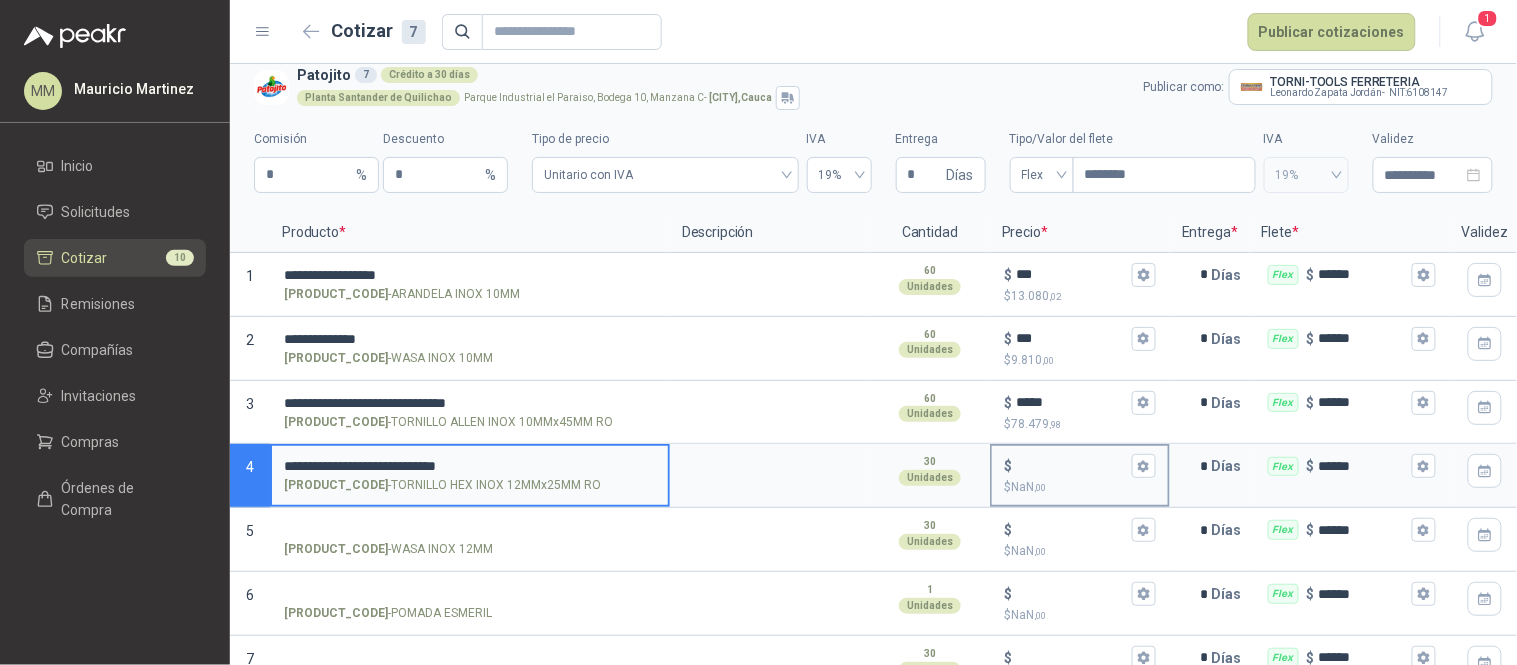 click on "$ $  NaN ,00" at bounding box center (1072, 466) 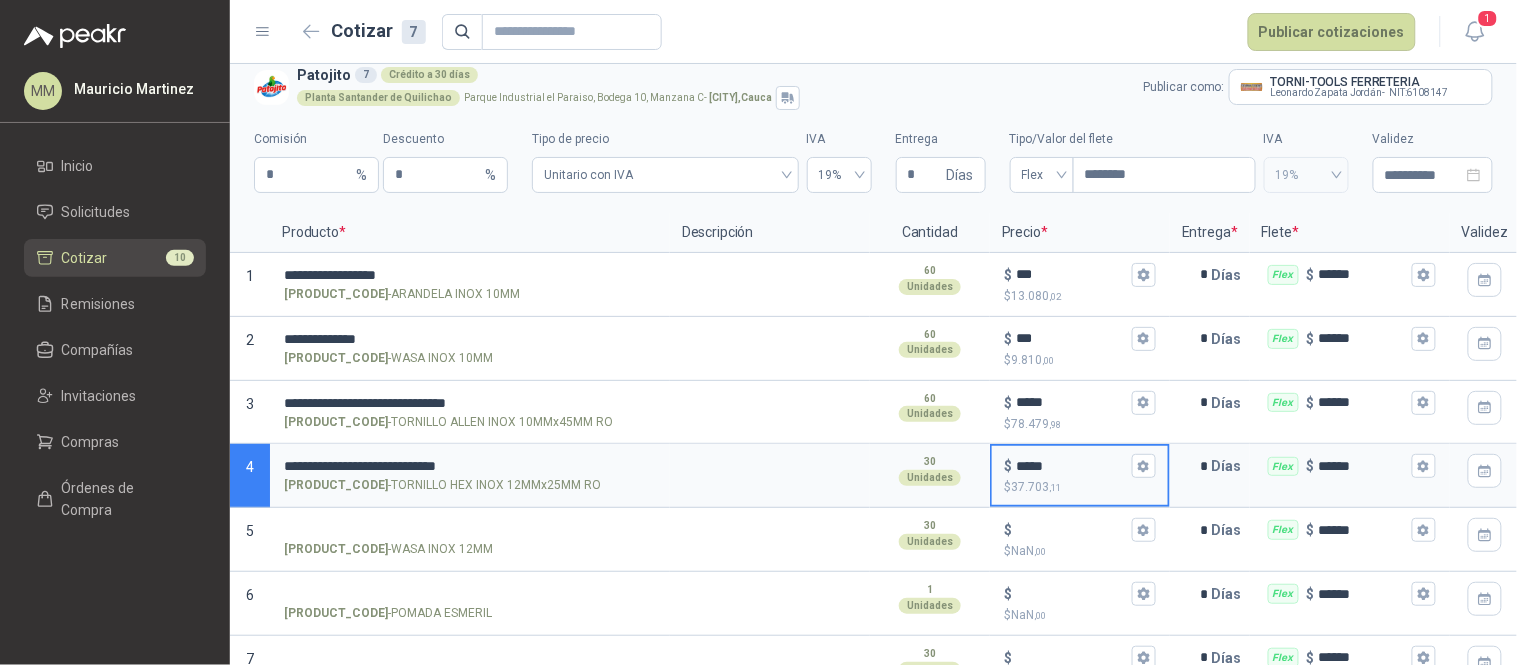 type on "*****" 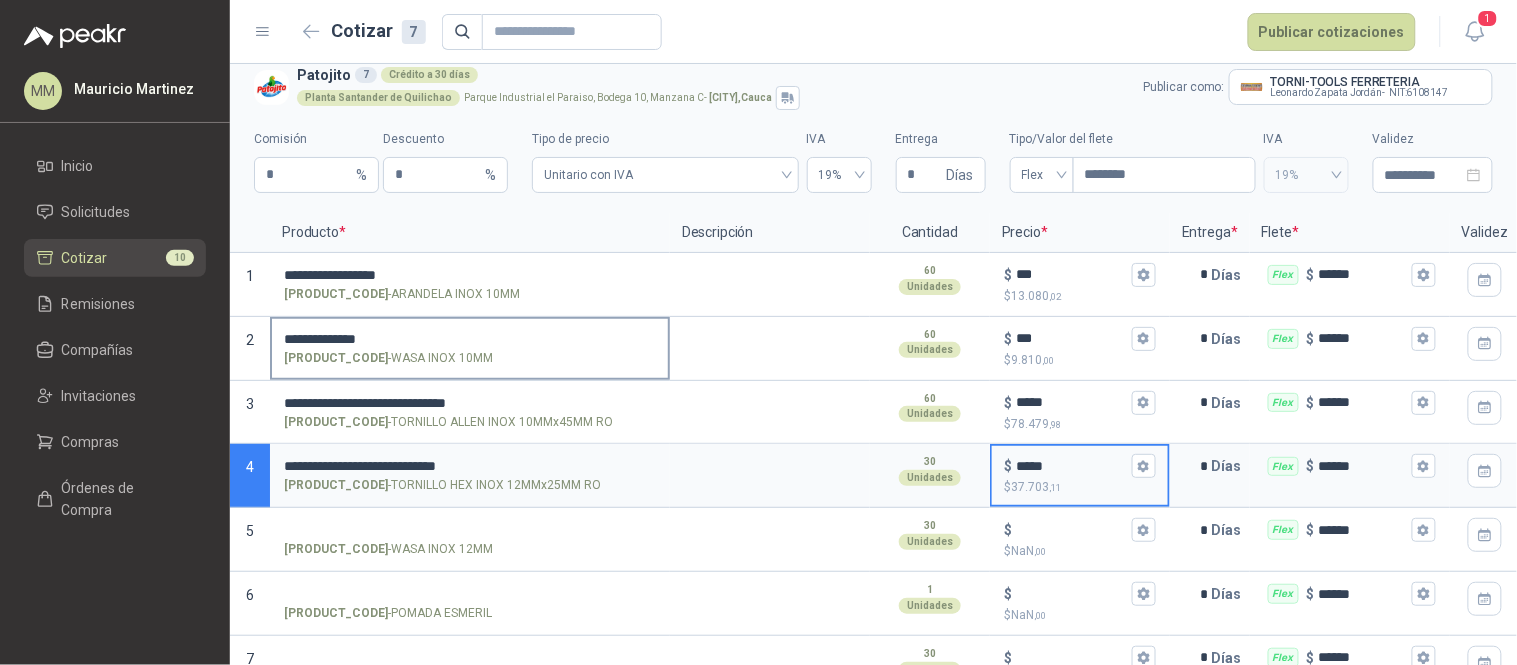 scroll, scrollTop: 62, scrollLeft: 0, axis: vertical 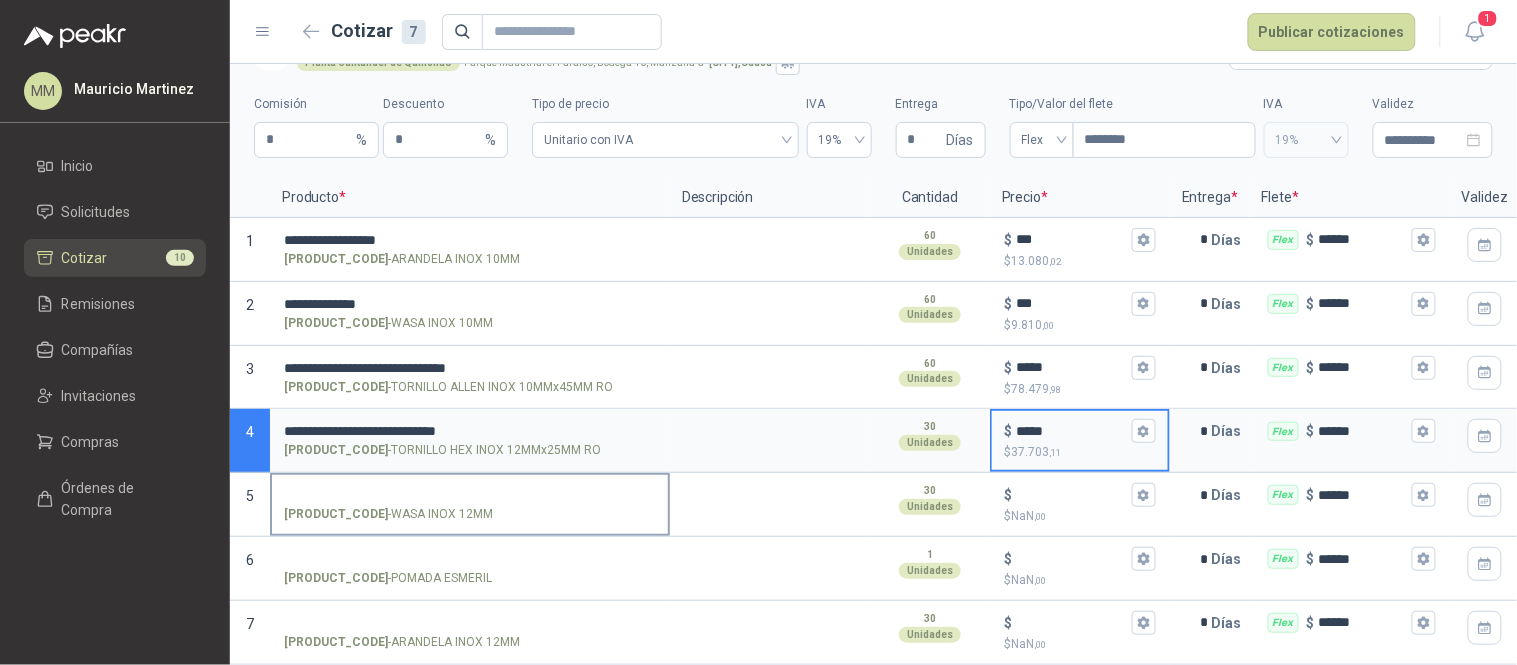 click on "SOL050998  -  WASA INOX 12MM" at bounding box center (470, 495) 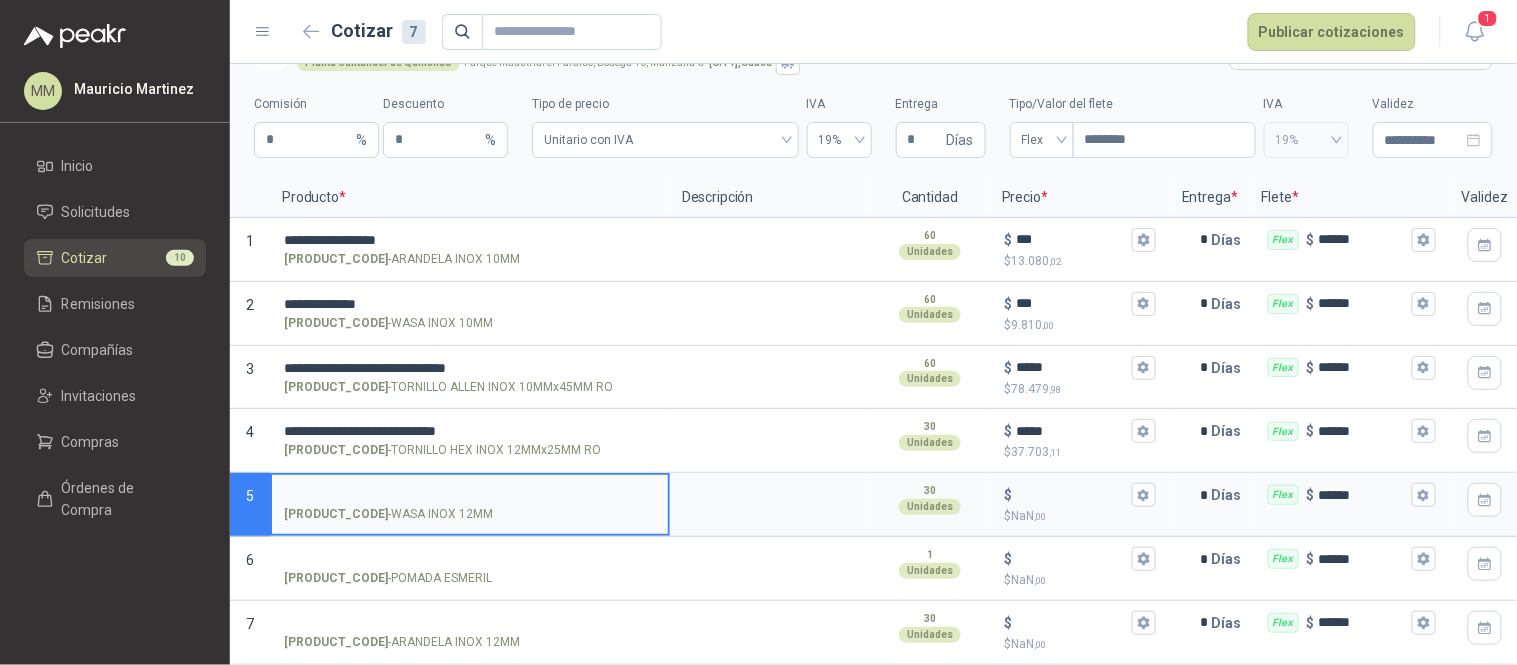 type 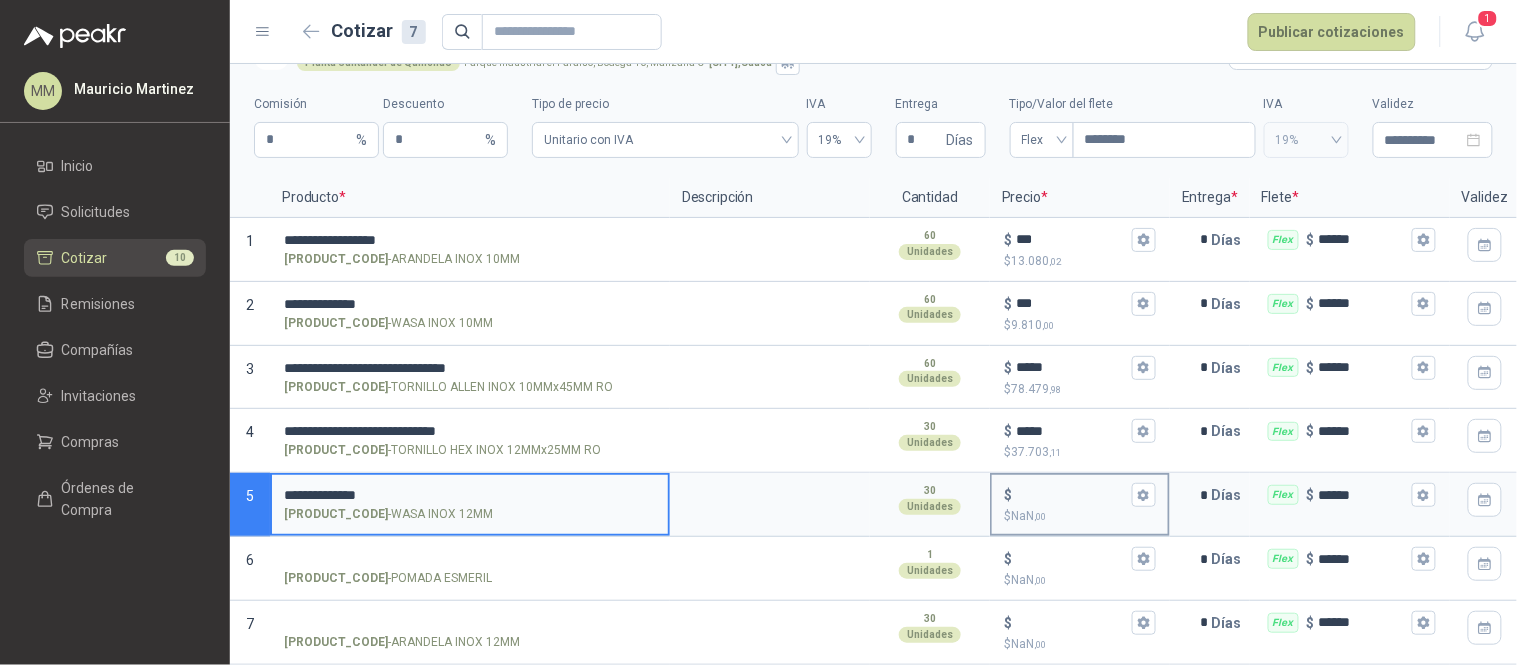 click on "$ $  NaN ,00" at bounding box center [1072, 495] 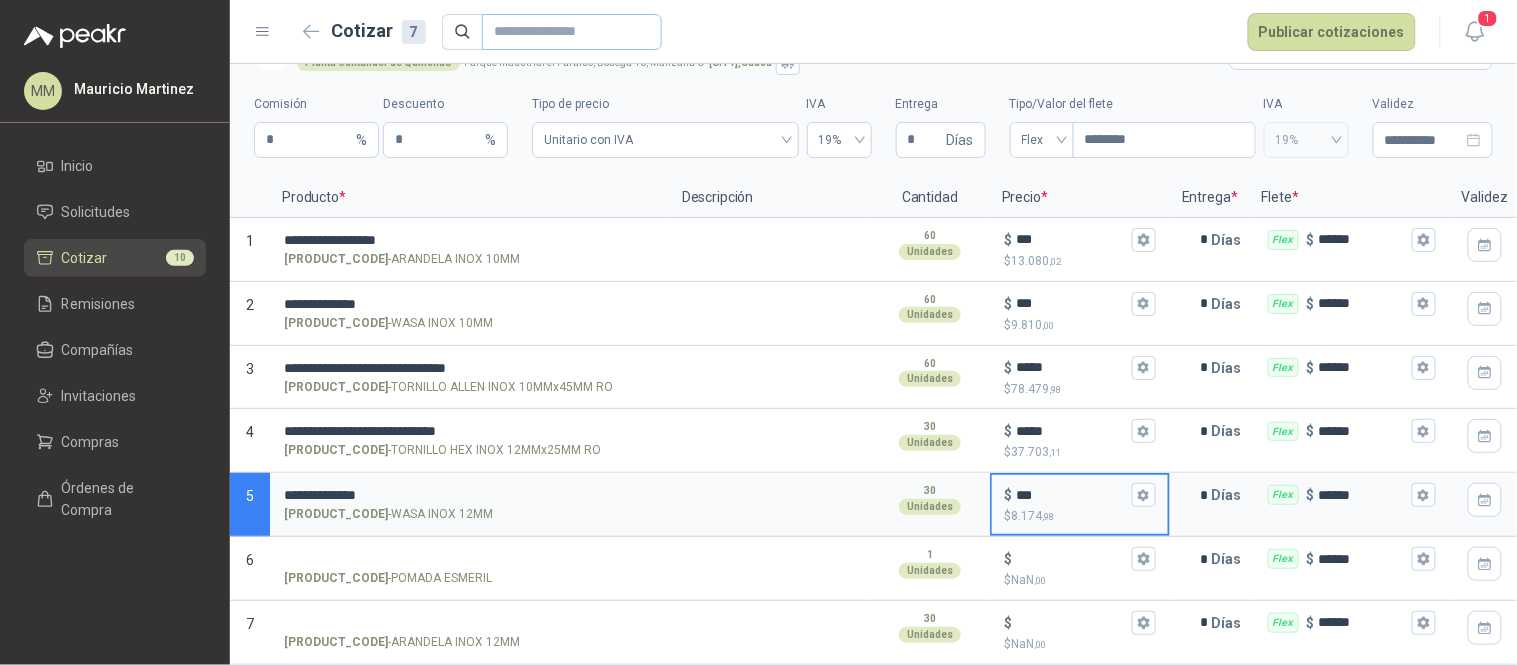 type on "***" 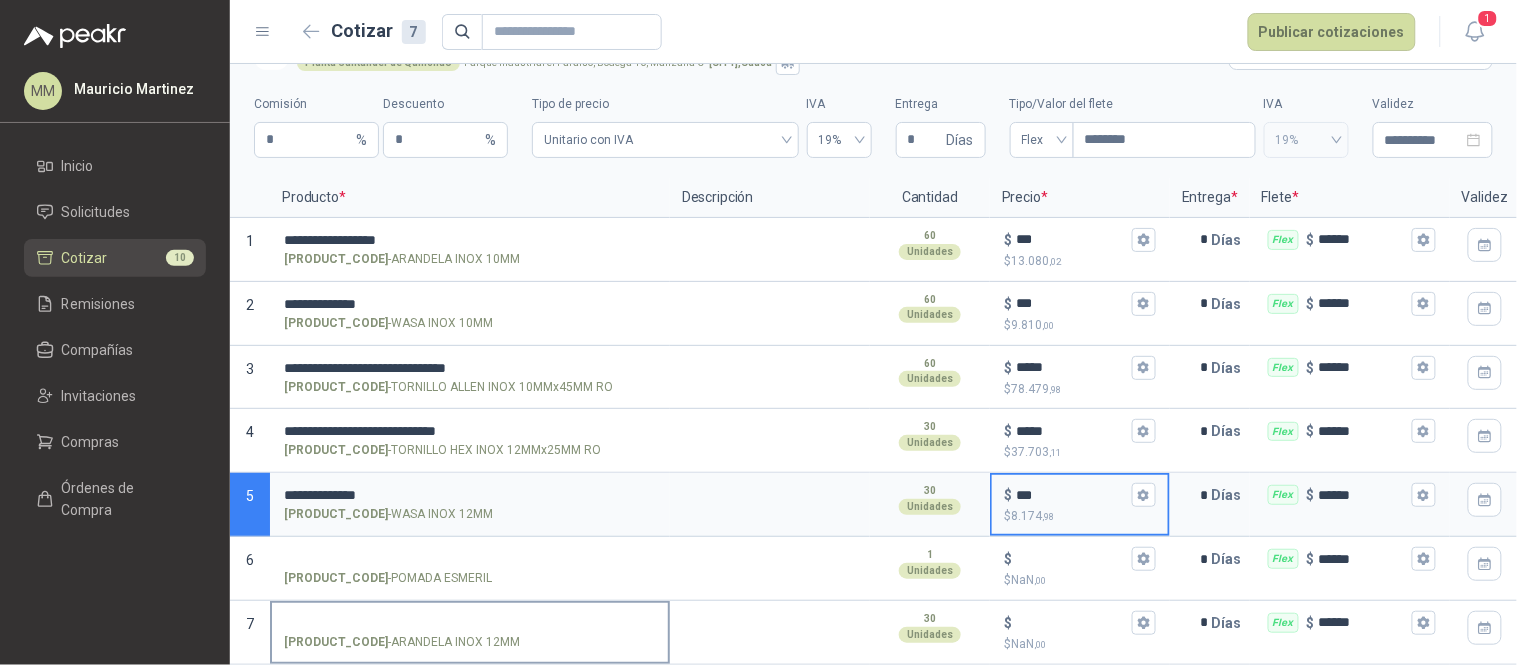 click on "SOL051006  -  ARANDELA INOX 12MM" at bounding box center (470, 623) 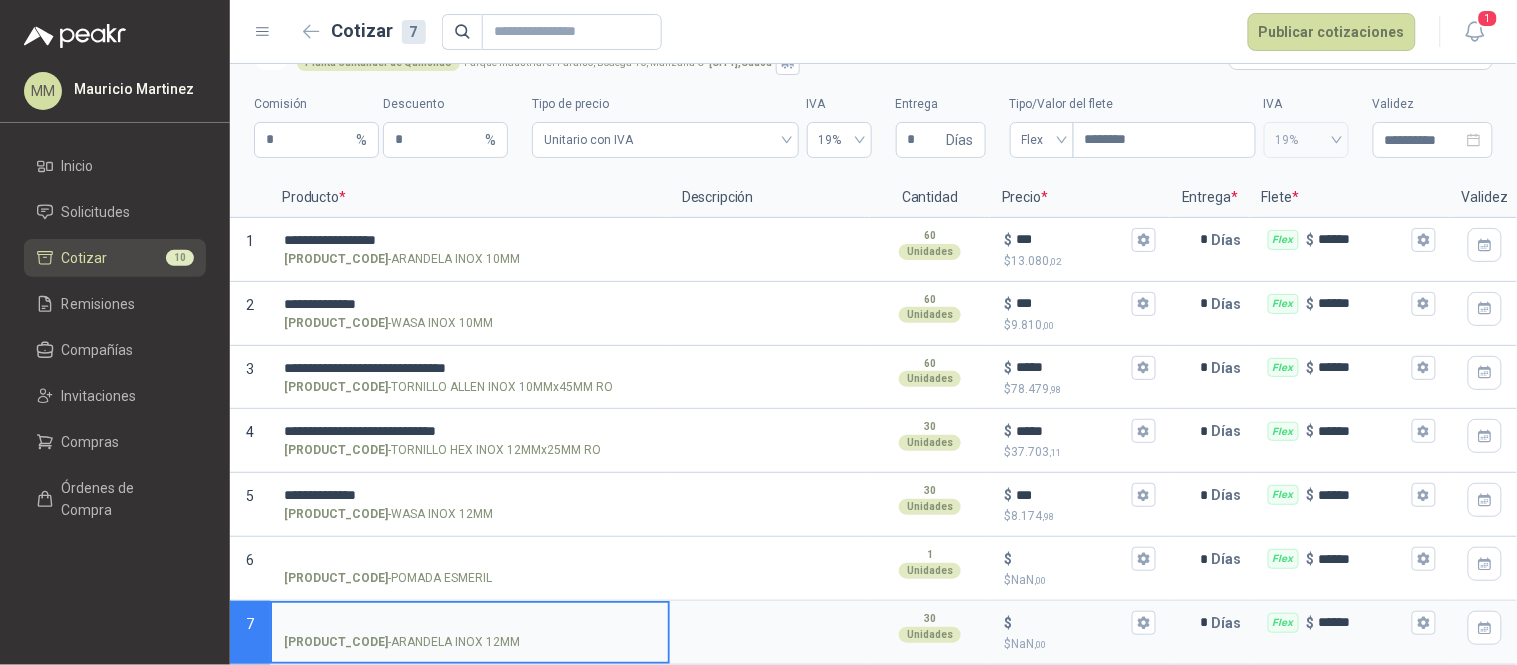 type 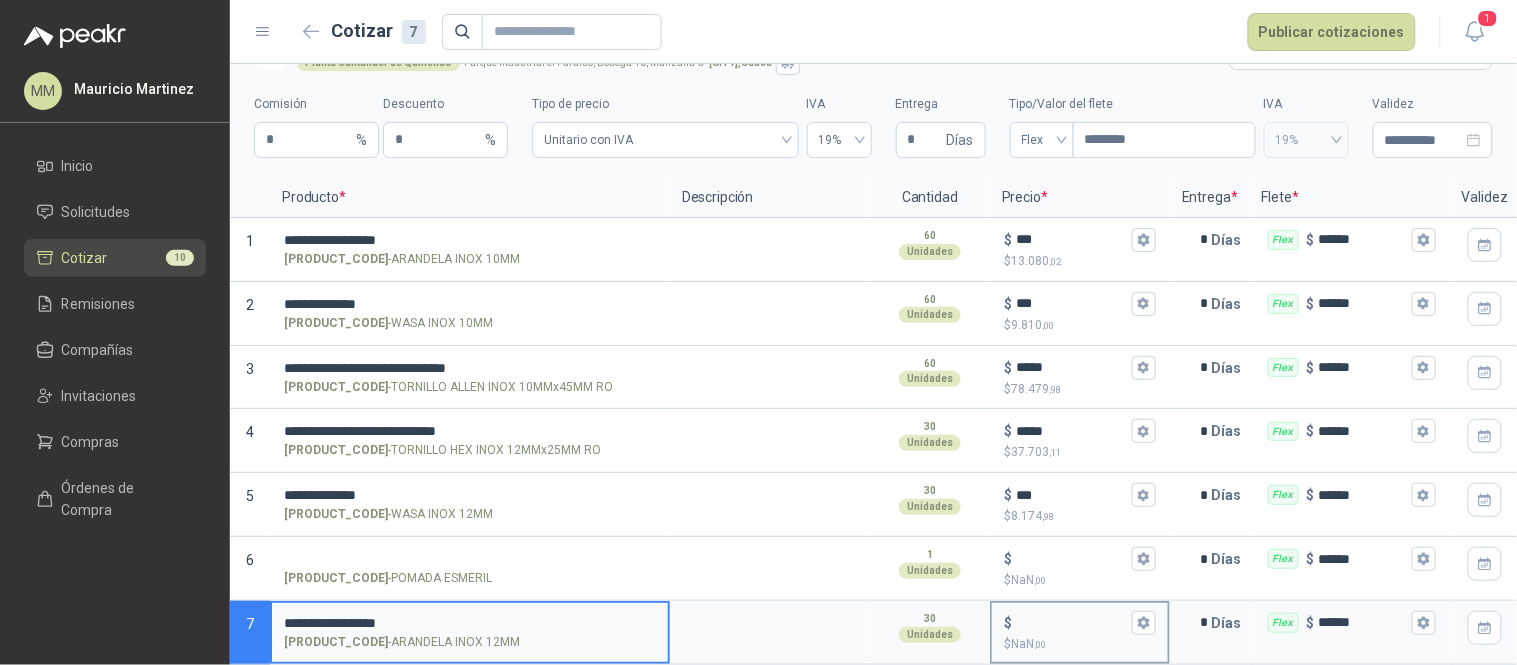 click on "$ $  NaN ,00" at bounding box center (1072, 622) 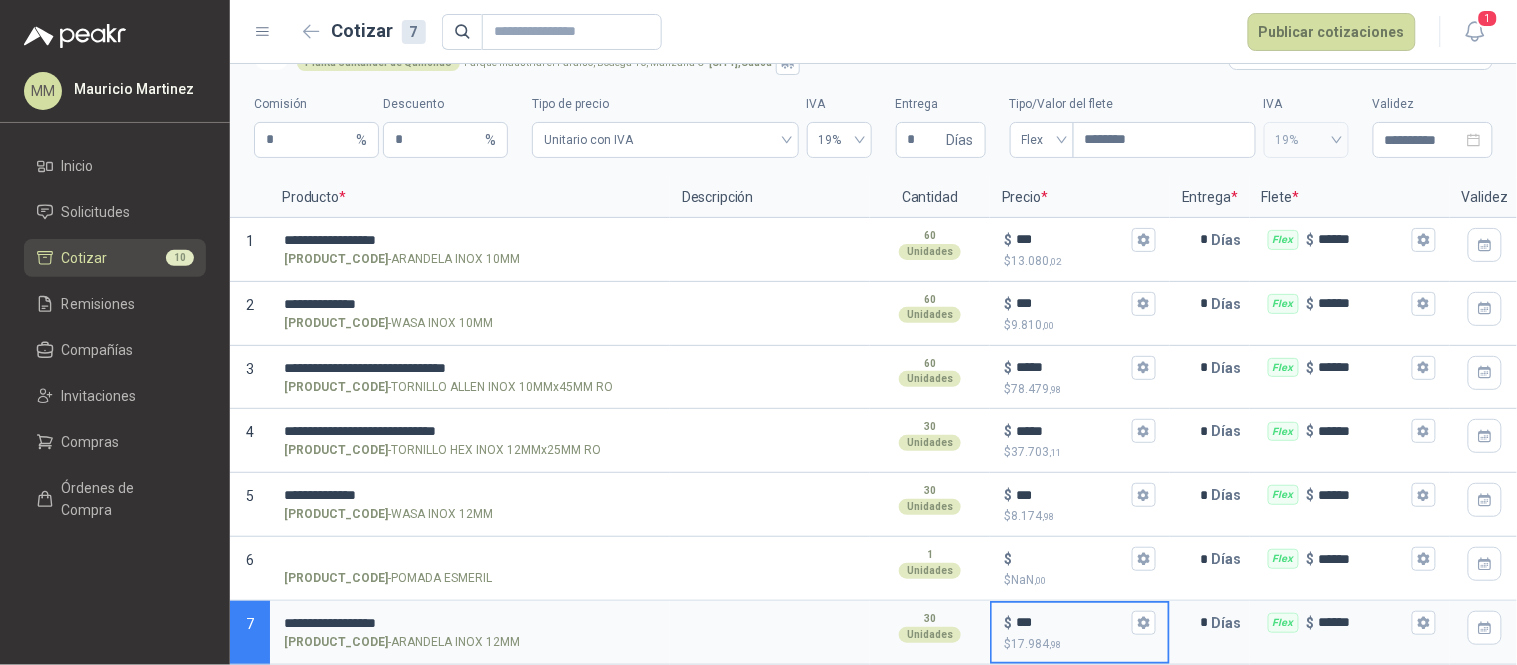 type on "***" 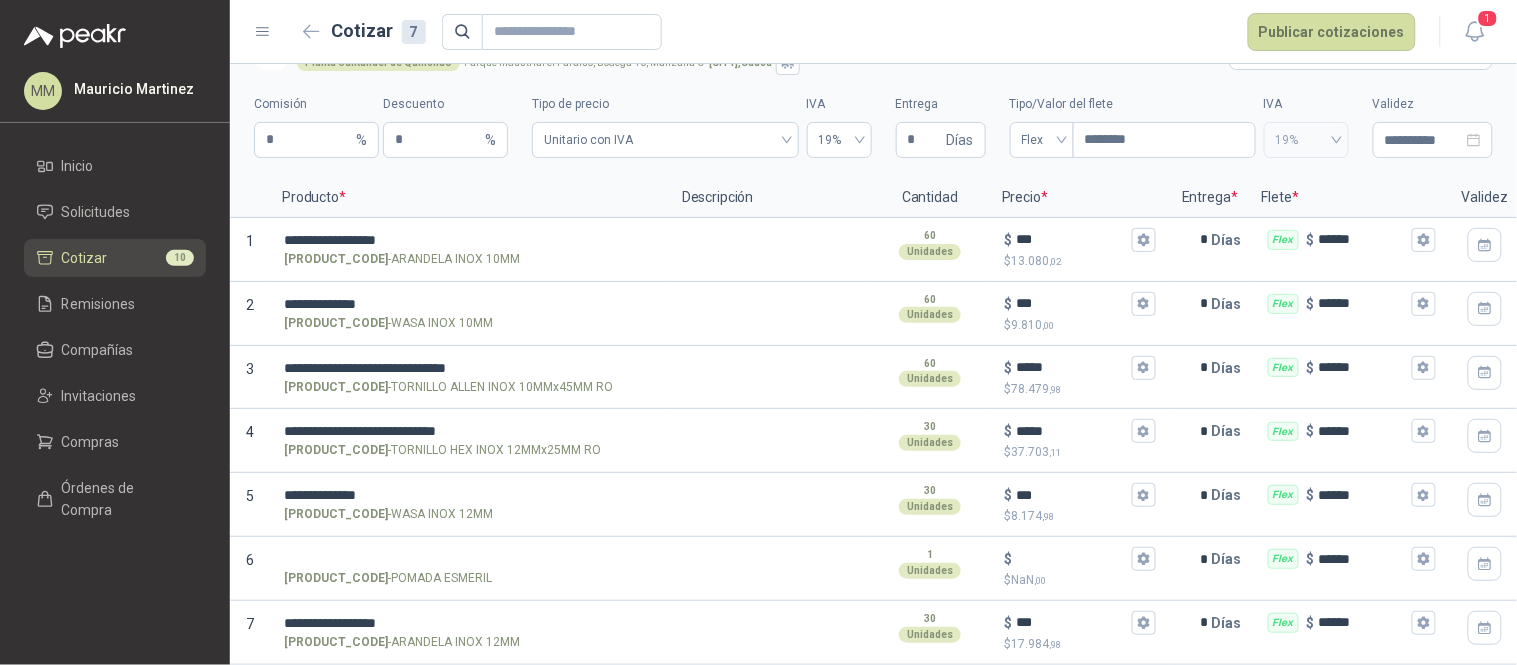 click on "Cotizar 7 Publicar cotizaciones" at bounding box center [856, 32] 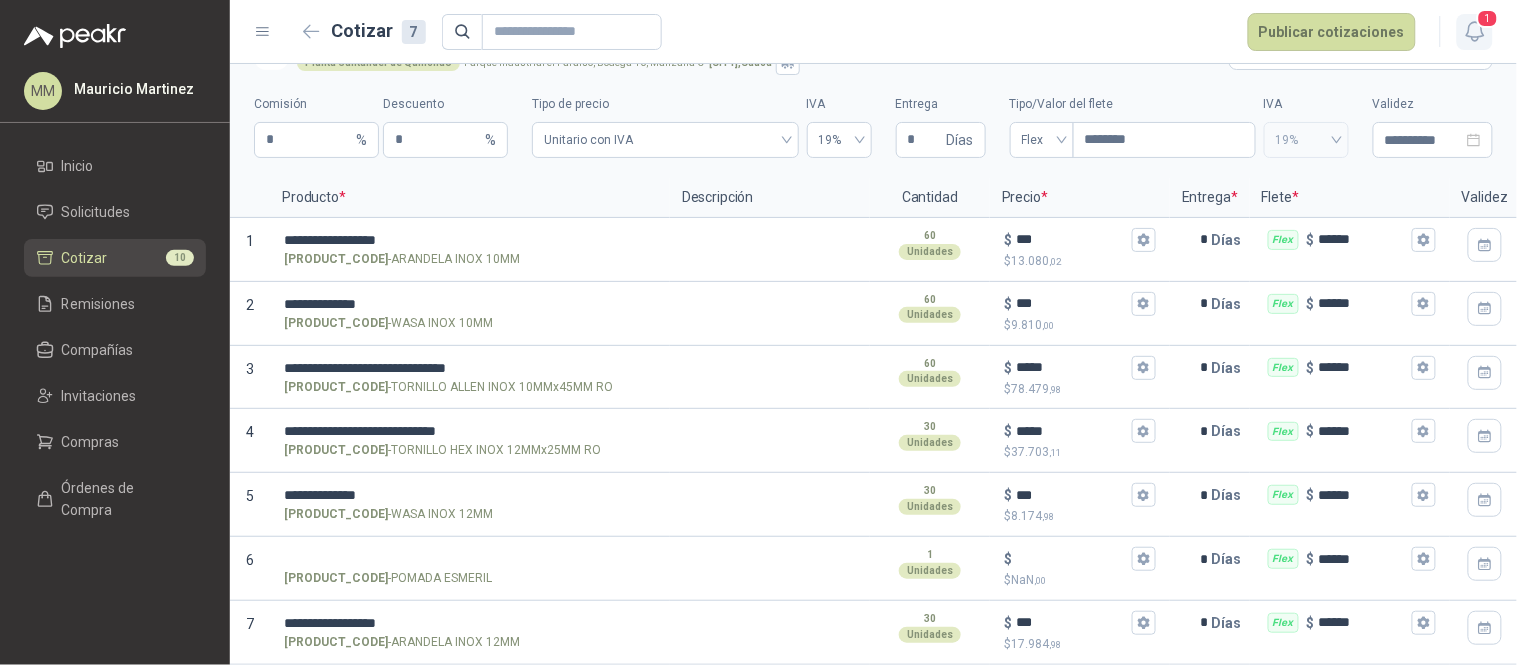 click 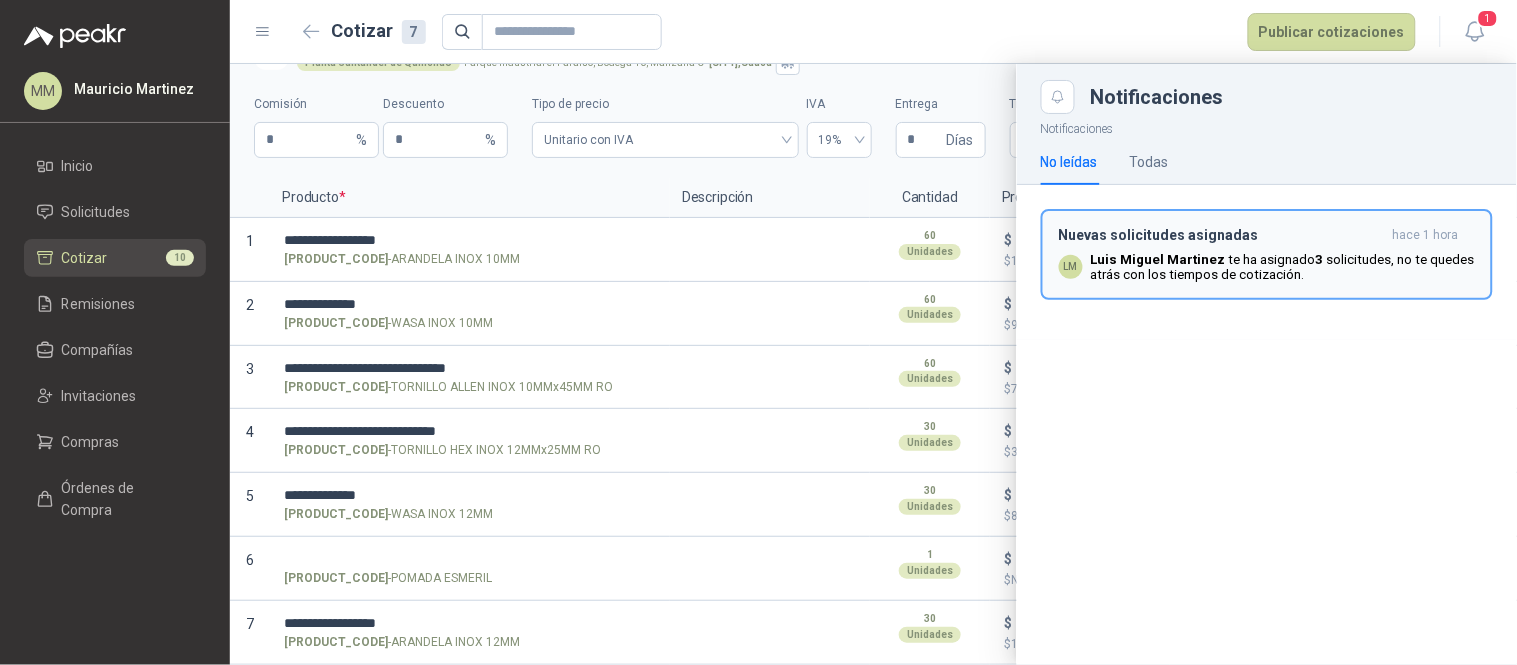 click on "Nuevas solicitudes asignadas hace 1 hora   LM Luis Miguel   Martinez   te ha asignado  3   solicitudes , no te quedes atrás con los tiempos de cotización." at bounding box center (1267, 254) 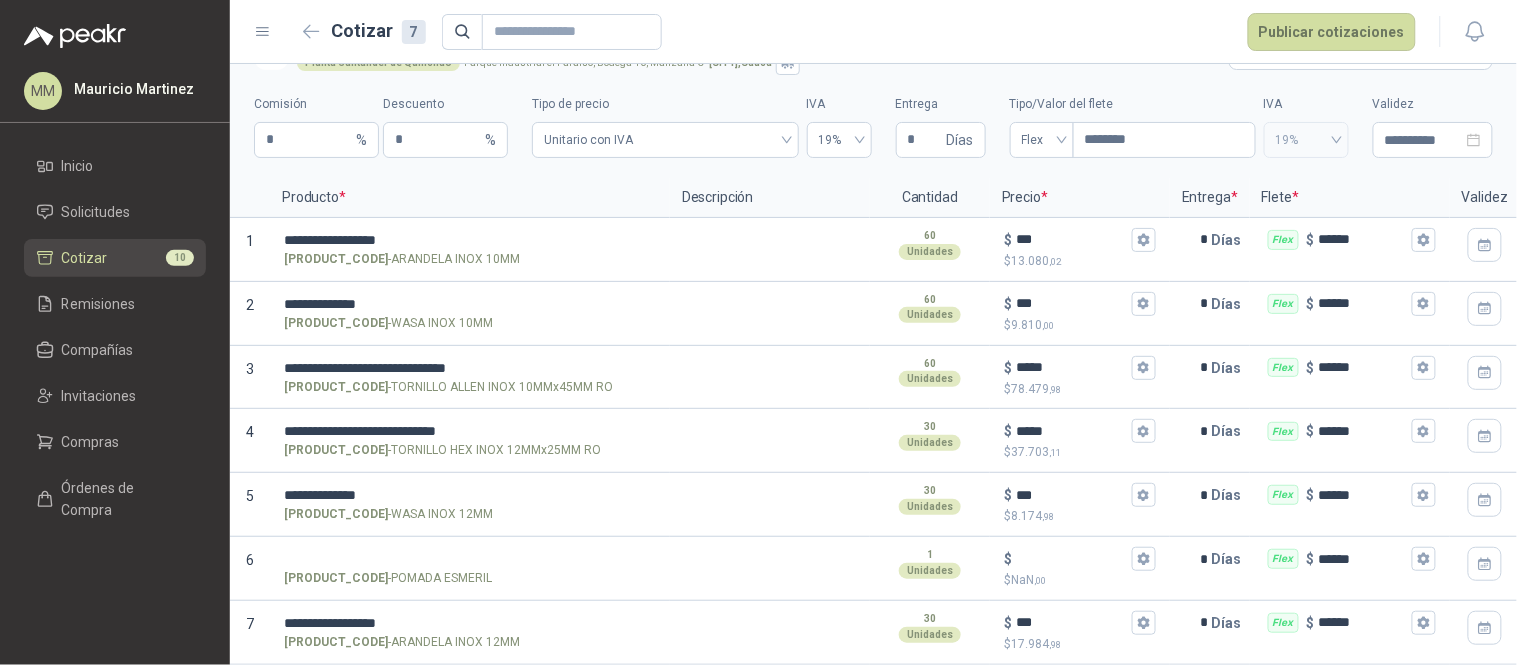 drag, startPoint x: 1085, startPoint y: 47, endPoint x: 1058, endPoint y: 34, distance: 29.966648 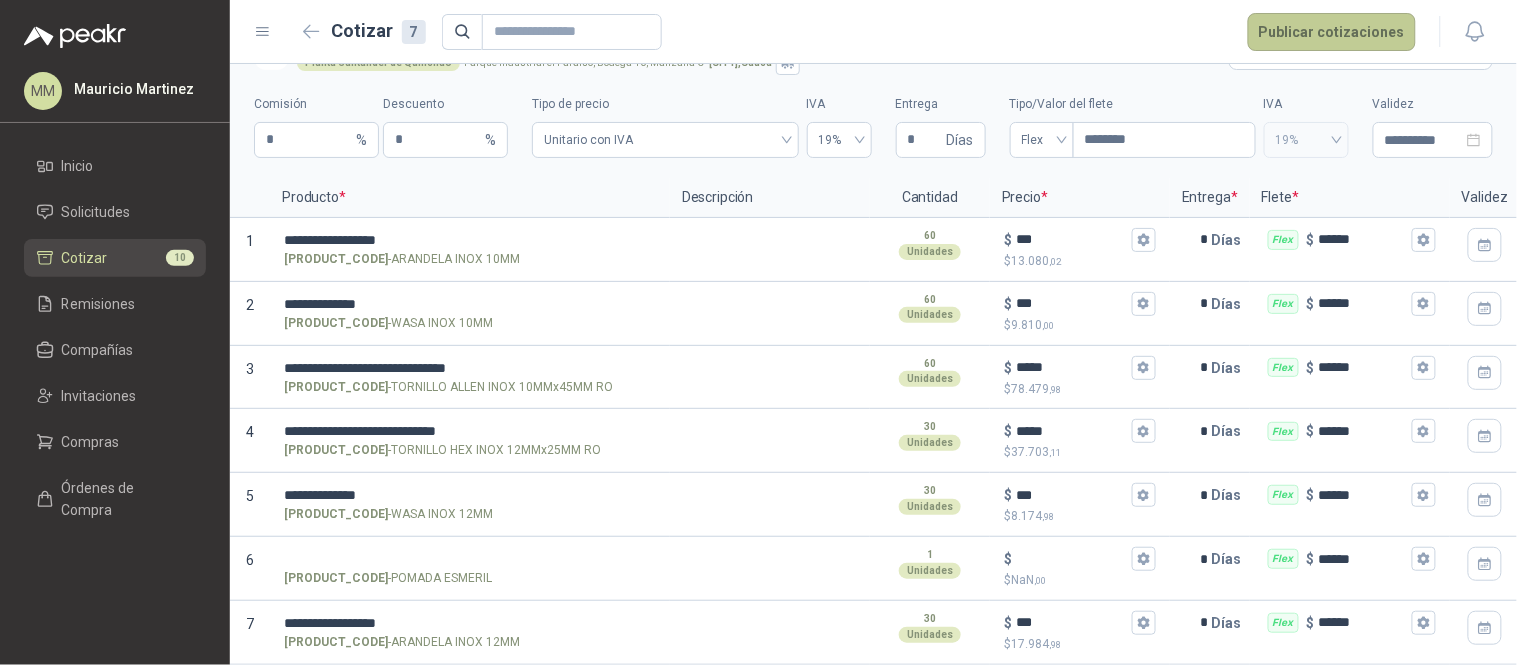 click on "Publicar cotizaciones" at bounding box center (1332, 32) 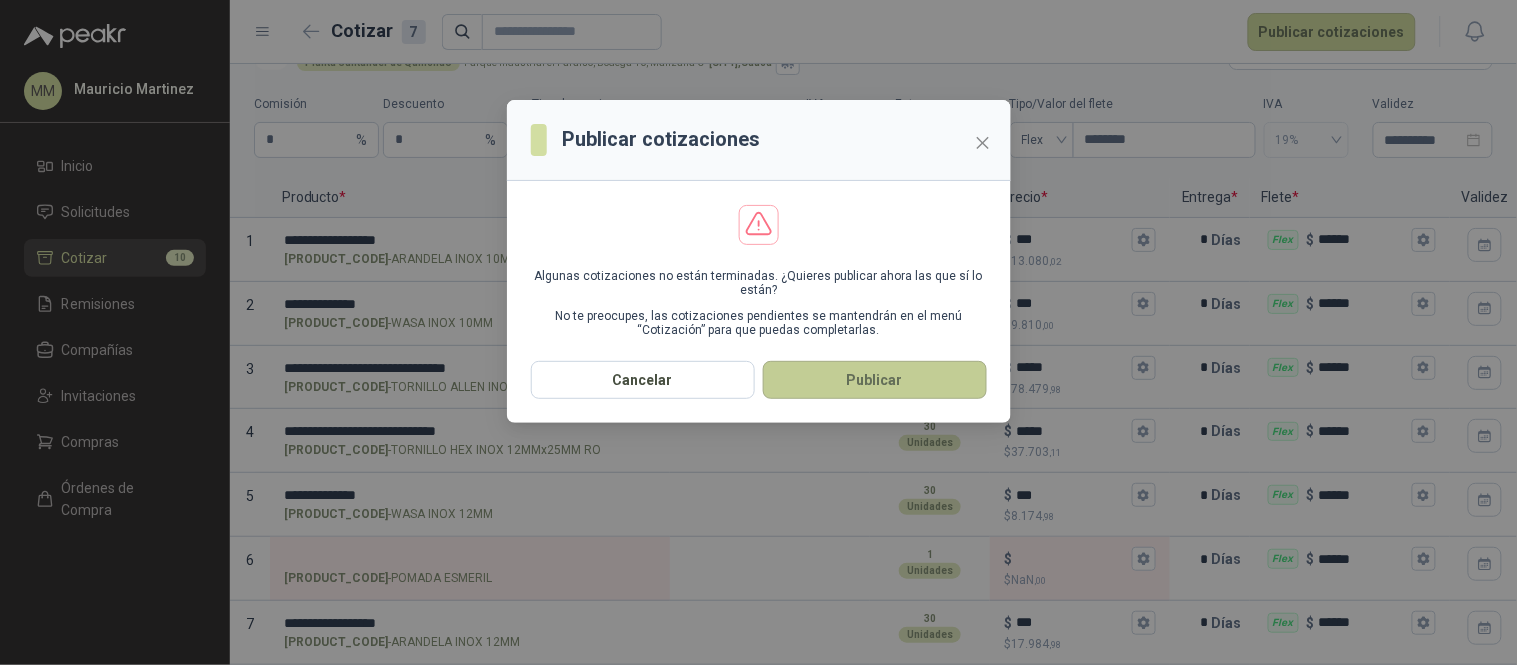 click on "Publicar" at bounding box center (875, 380) 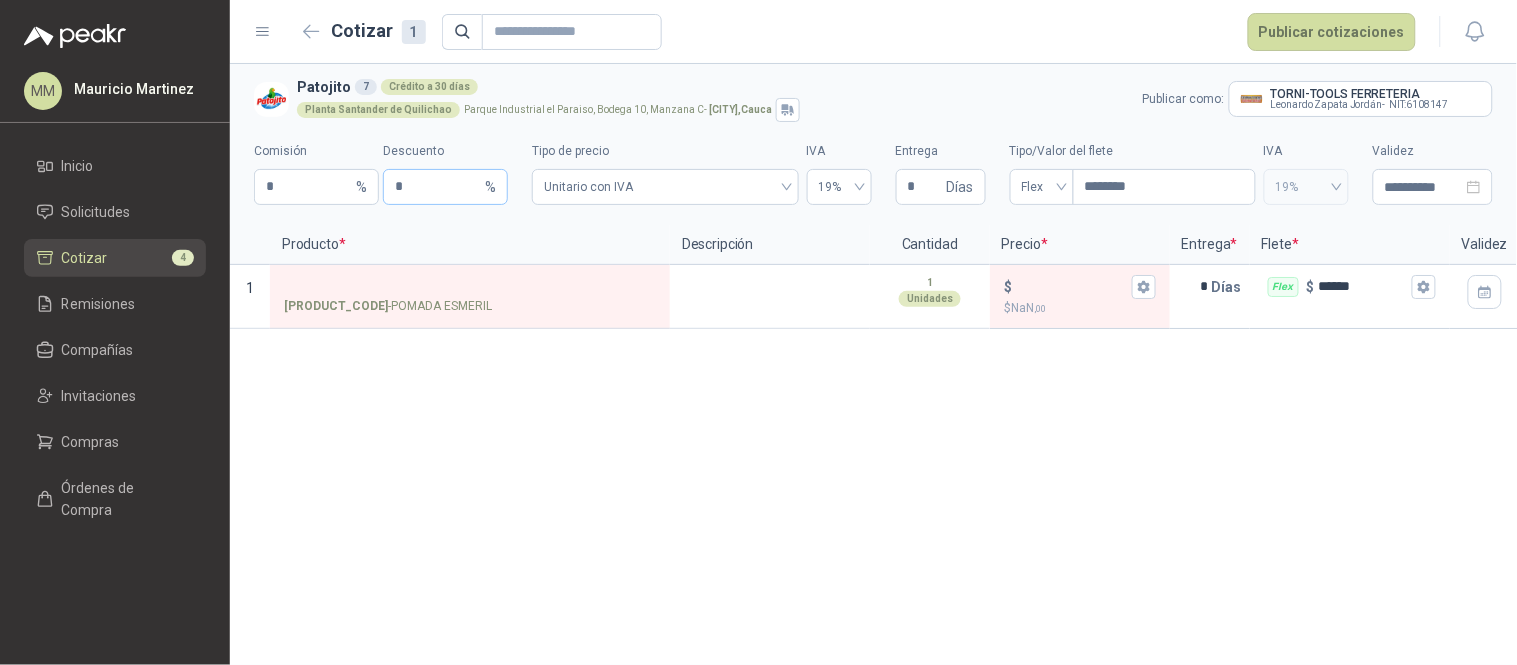 scroll, scrollTop: 0, scrollLeft: 0, axis: both 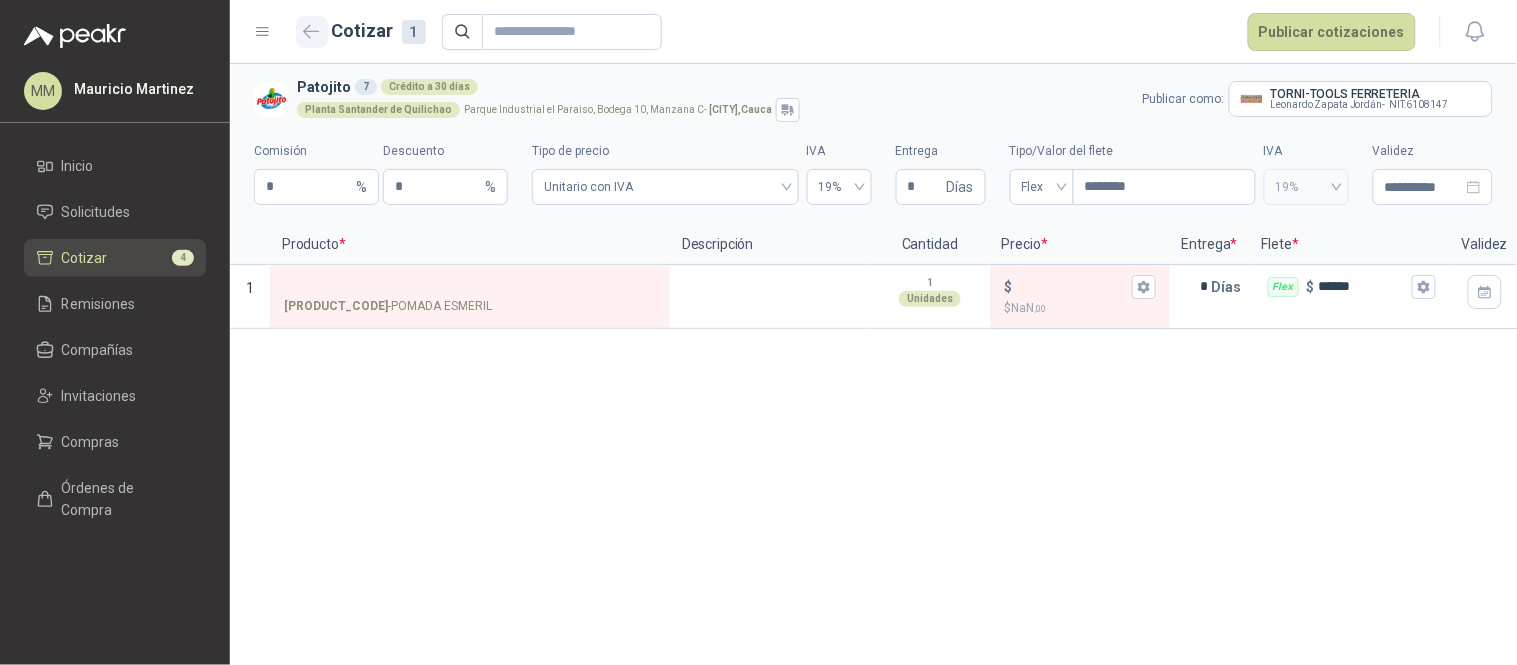 click 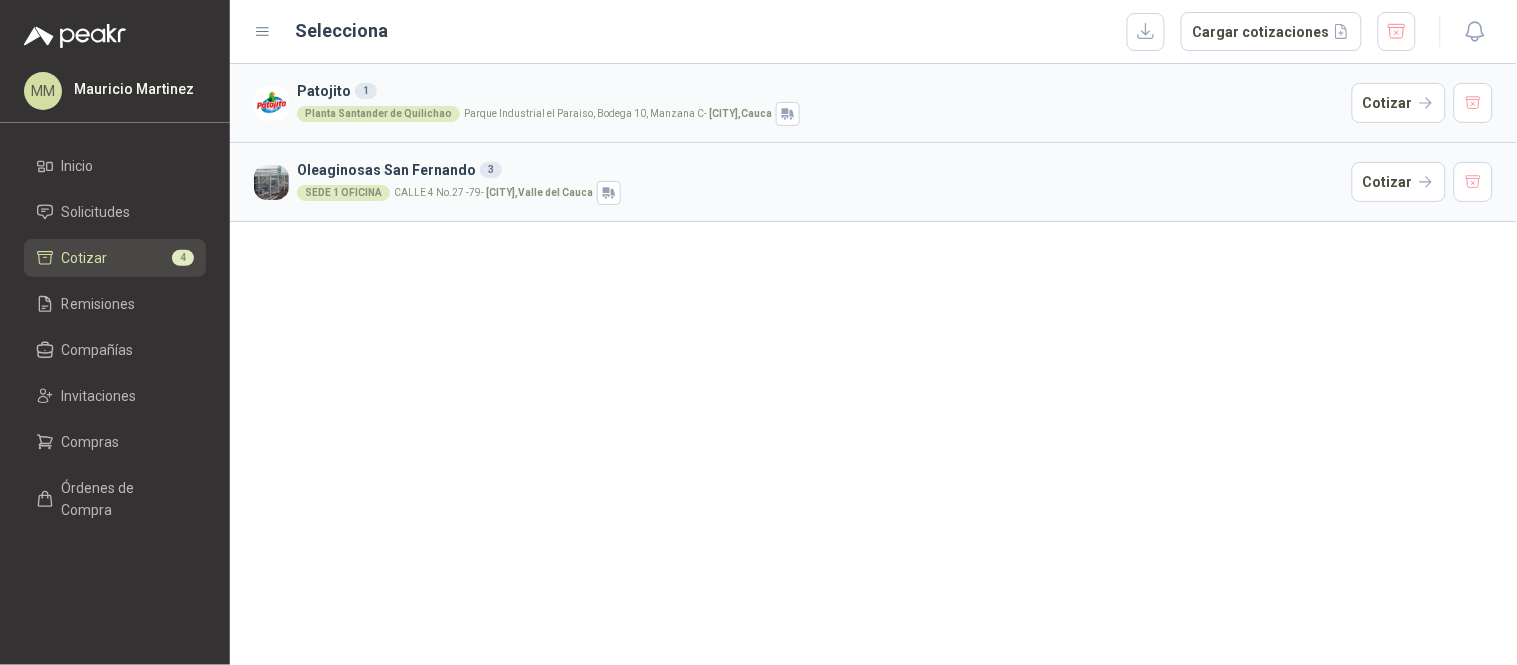 click on "Patojito 1 Planta Santander de Quilichao  Parque Industrial el Paraiso, Bodega 10, Manzana C  -   Santander de Quilichao ,  Cauca Cotizar    Oleaginosas San Fernando 3 SEDE 1 OFICINA  CALLE 4 No.27 -79  -   Cali ,  Valle del Cauca Cotizar" at bounding box center [873, 364] 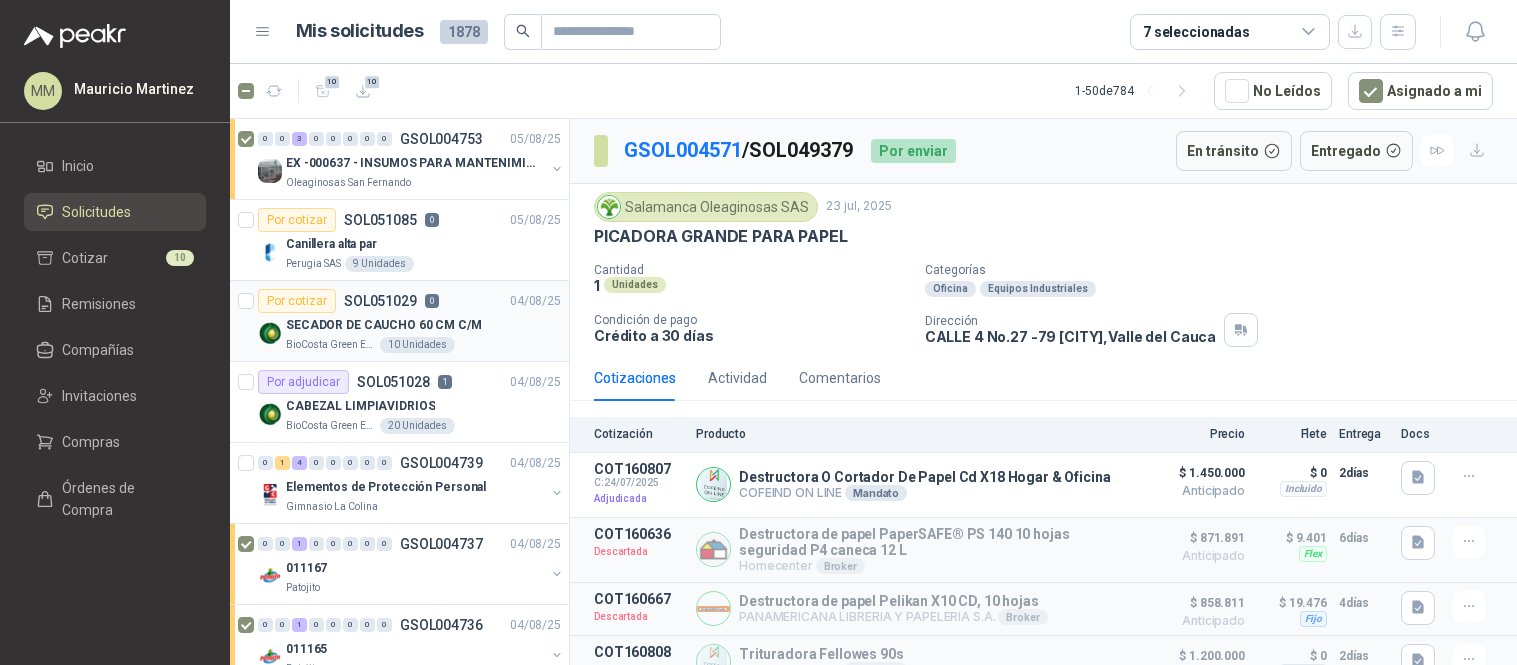 scroll, scrollTop: 0, scrollLeft: 0, axis: both 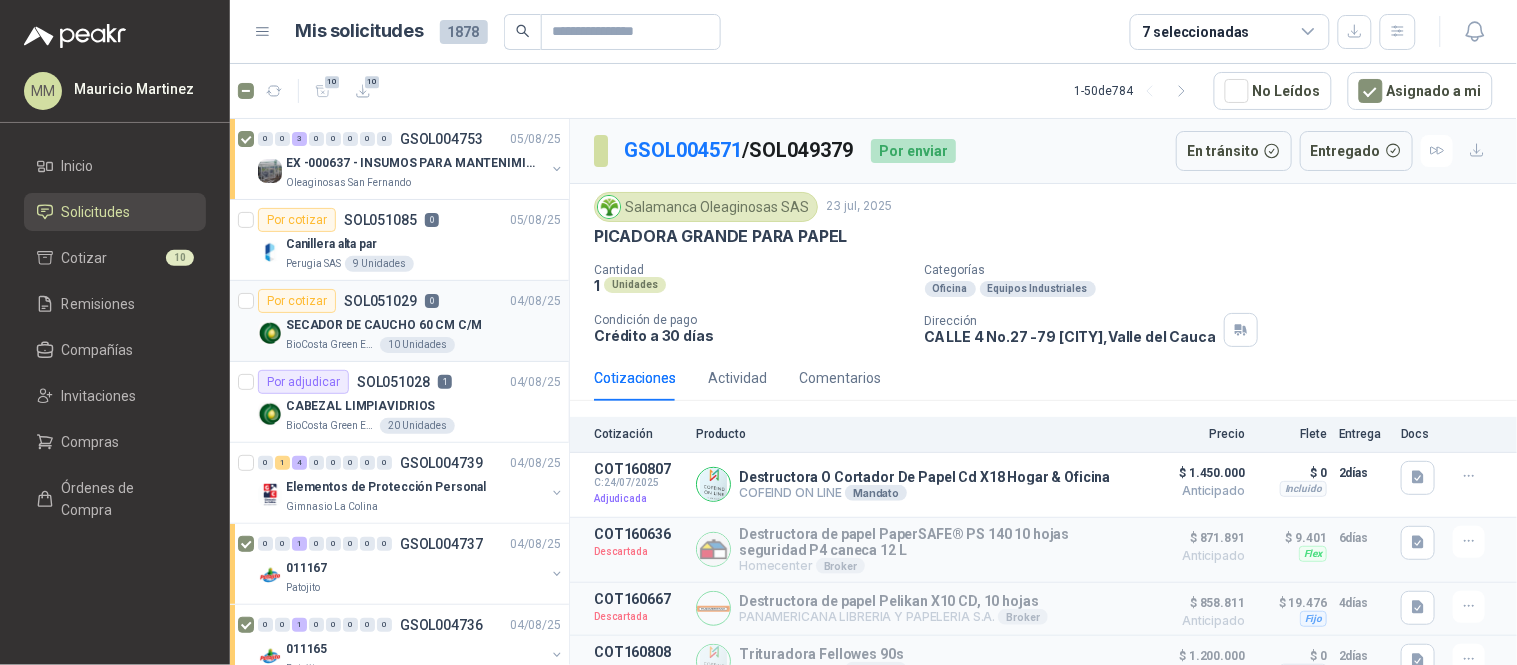 click on "BioCosta Green Energy S.A.S 10   Unidades" at bounding box center (423, 345) 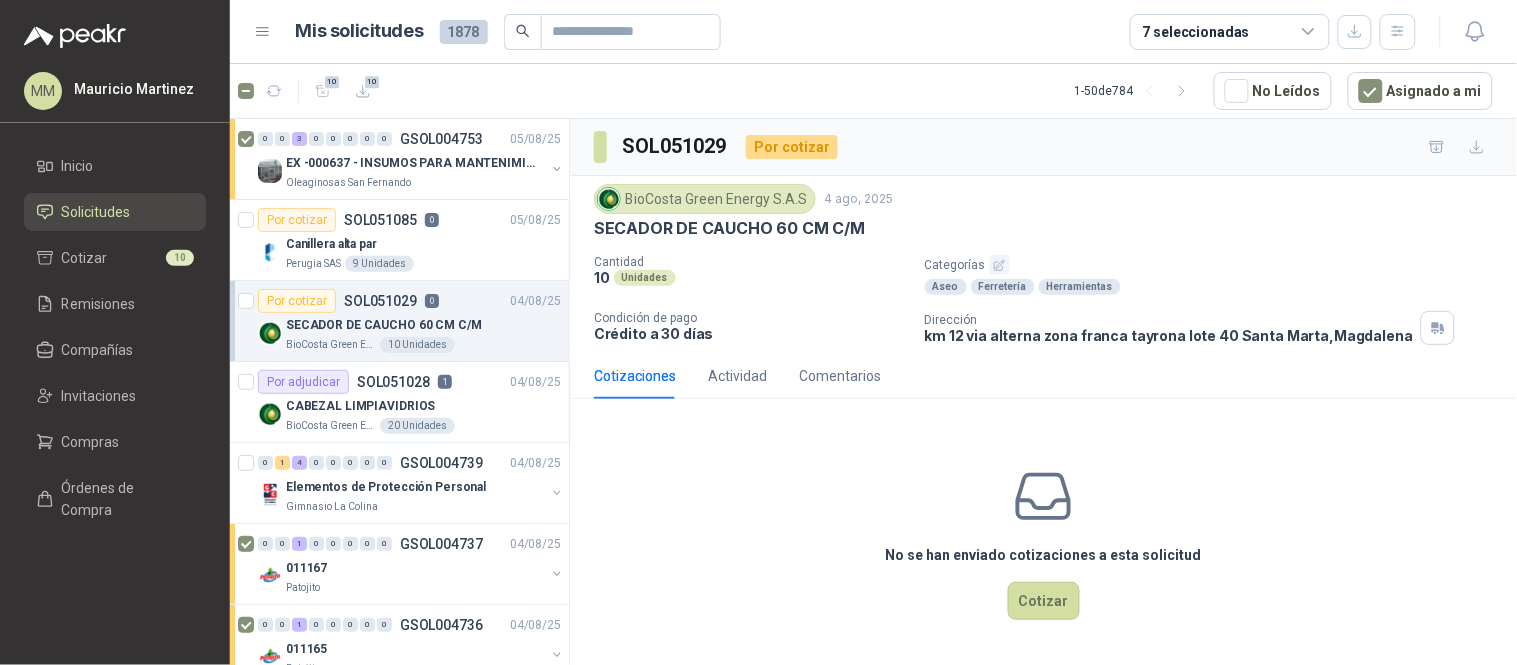 click on "Cantidad 10   Unidades Categorías Aseo Ferretería Herramientas Condición de pago Crédito a 30 días Dirección km 12 via alterna zona franca tayrona lote 40    Santa Marta ,  Magdalena" at bounding box center (1043, 300) 